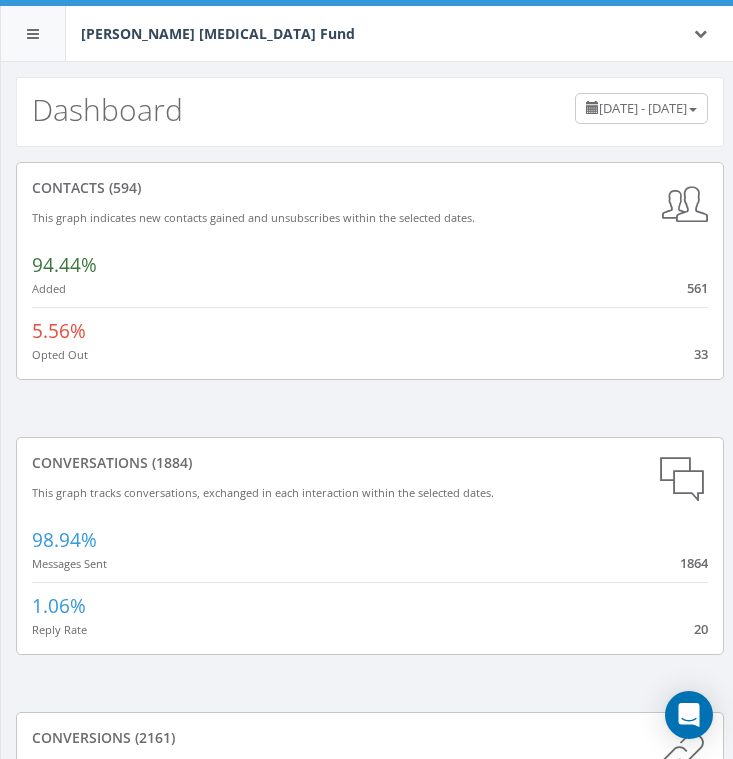 scroll, scrollTop: 0, scrollLeft: 0, axis: both 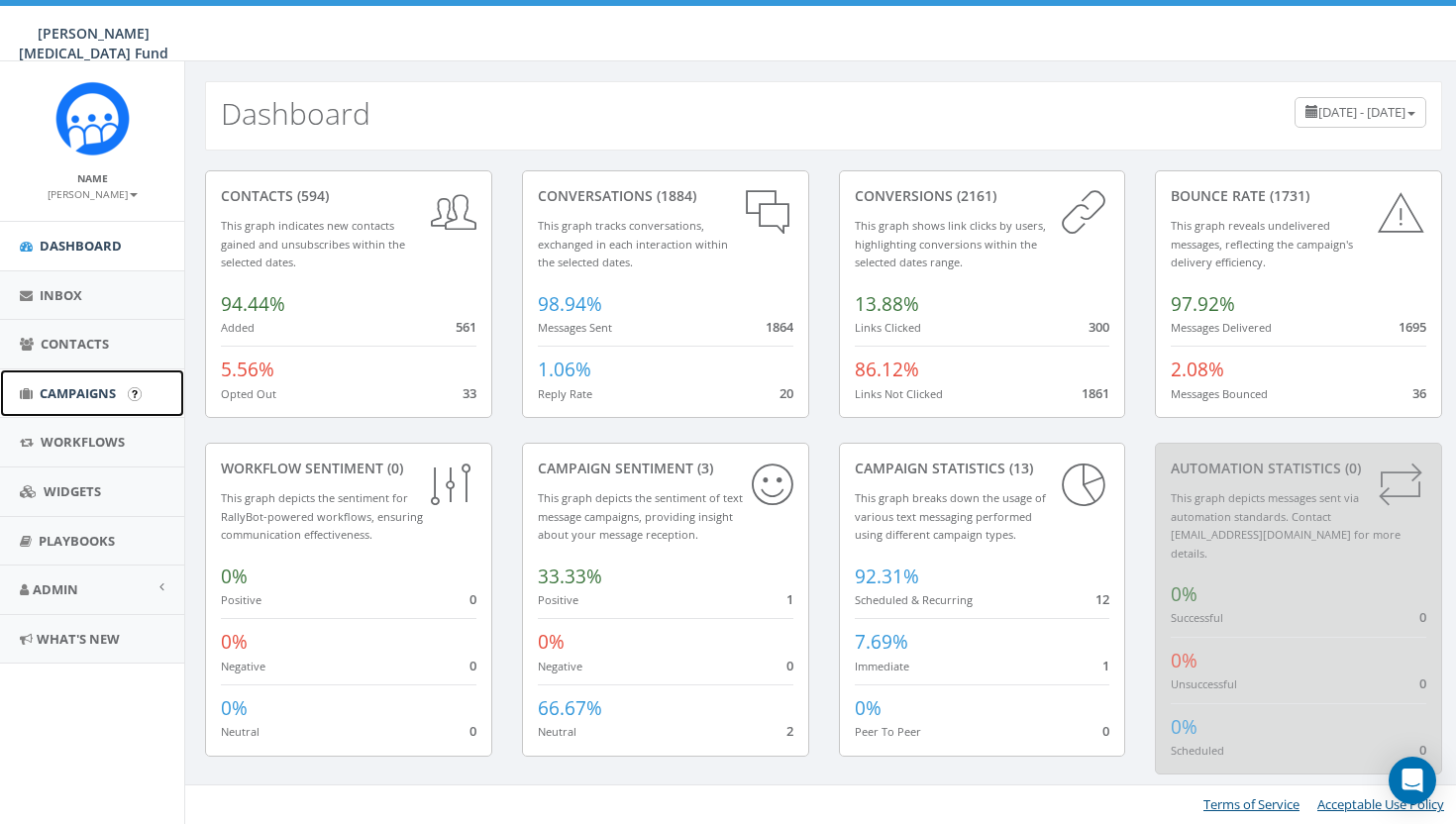 click on "Campaigns" at bounding box center (77, 393) 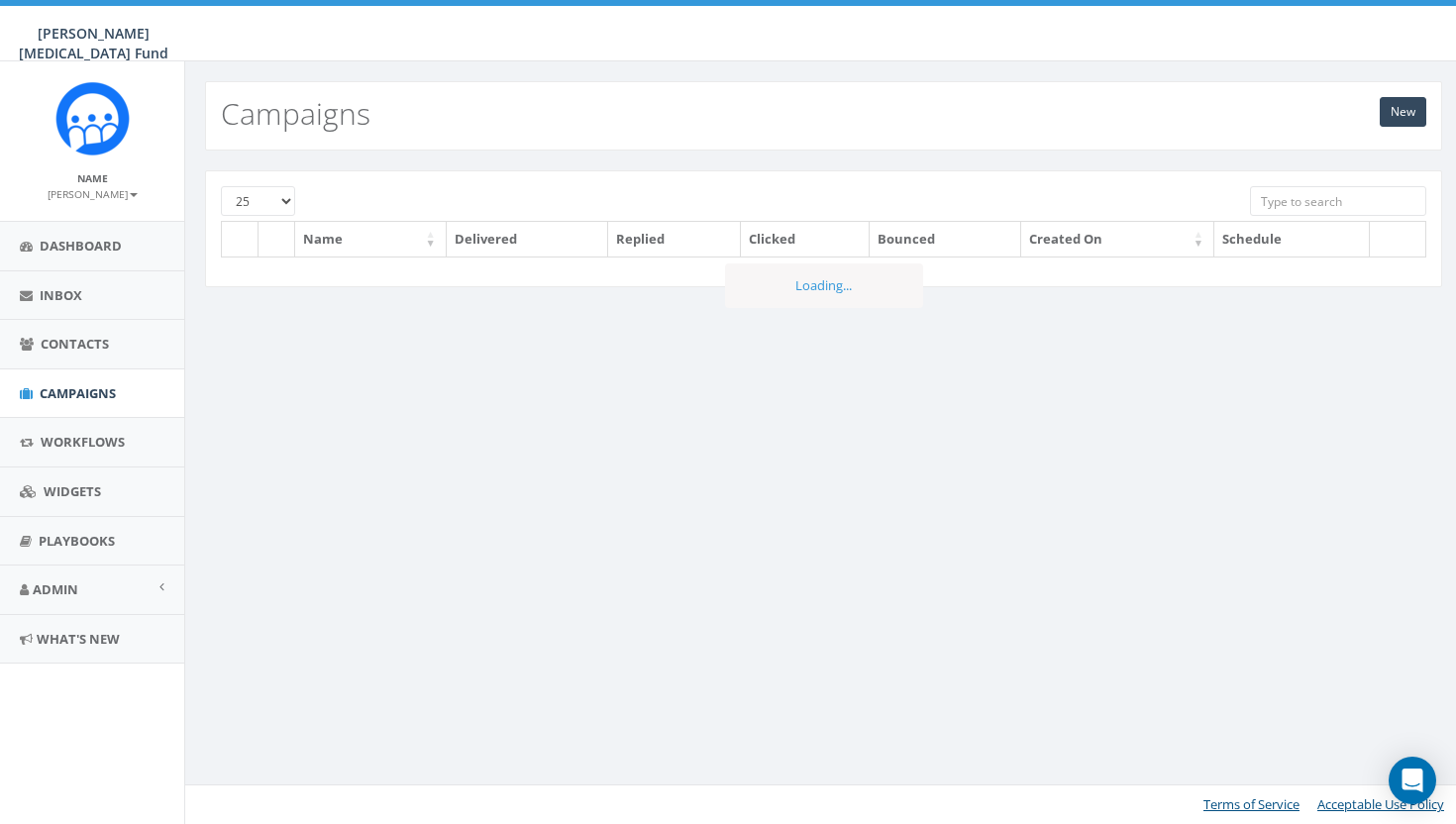 scroll, scrollTop: 0, scrollLeft: 0, axis: both 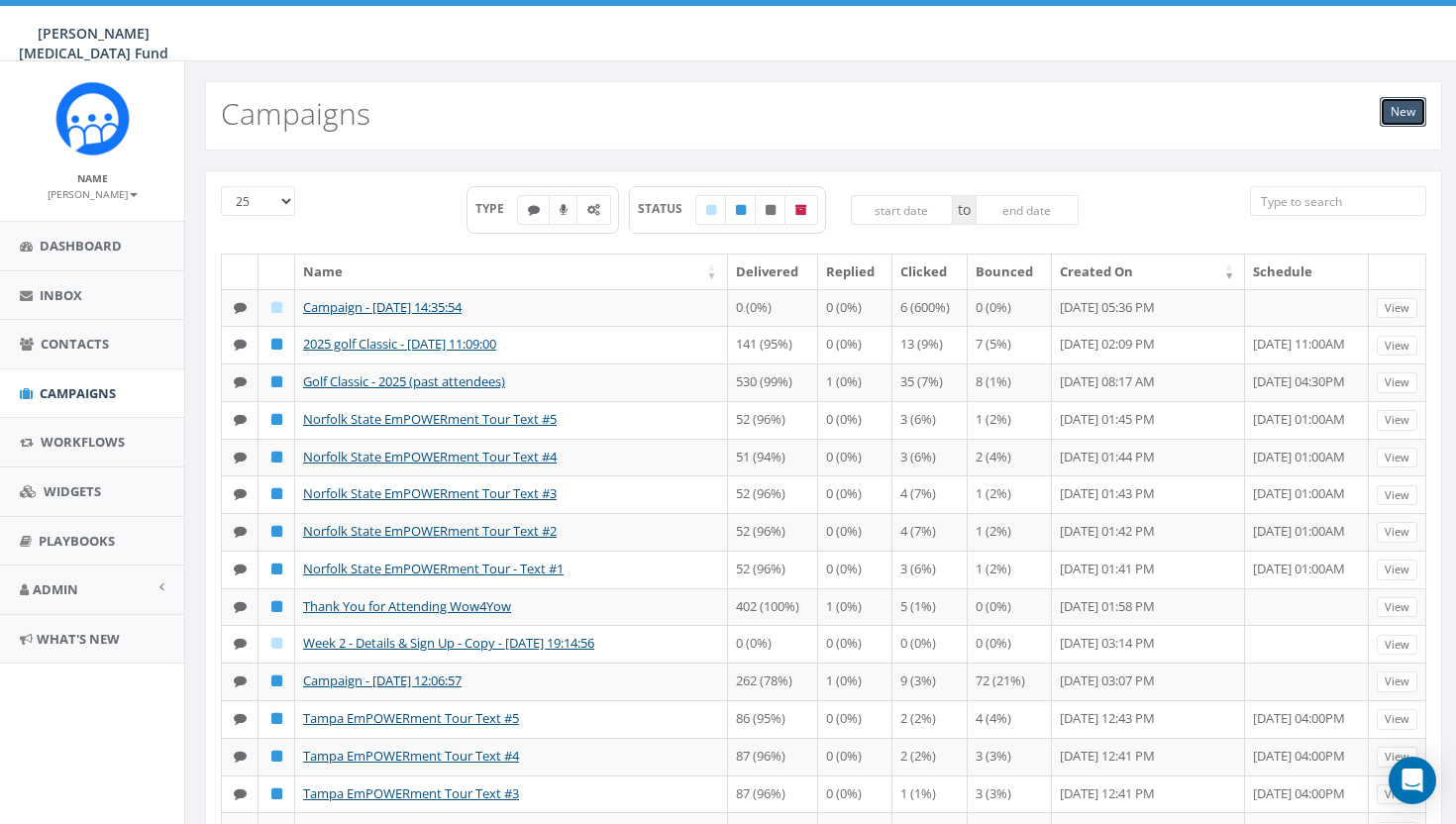 click on "New" at bounding box center [1403, 112] 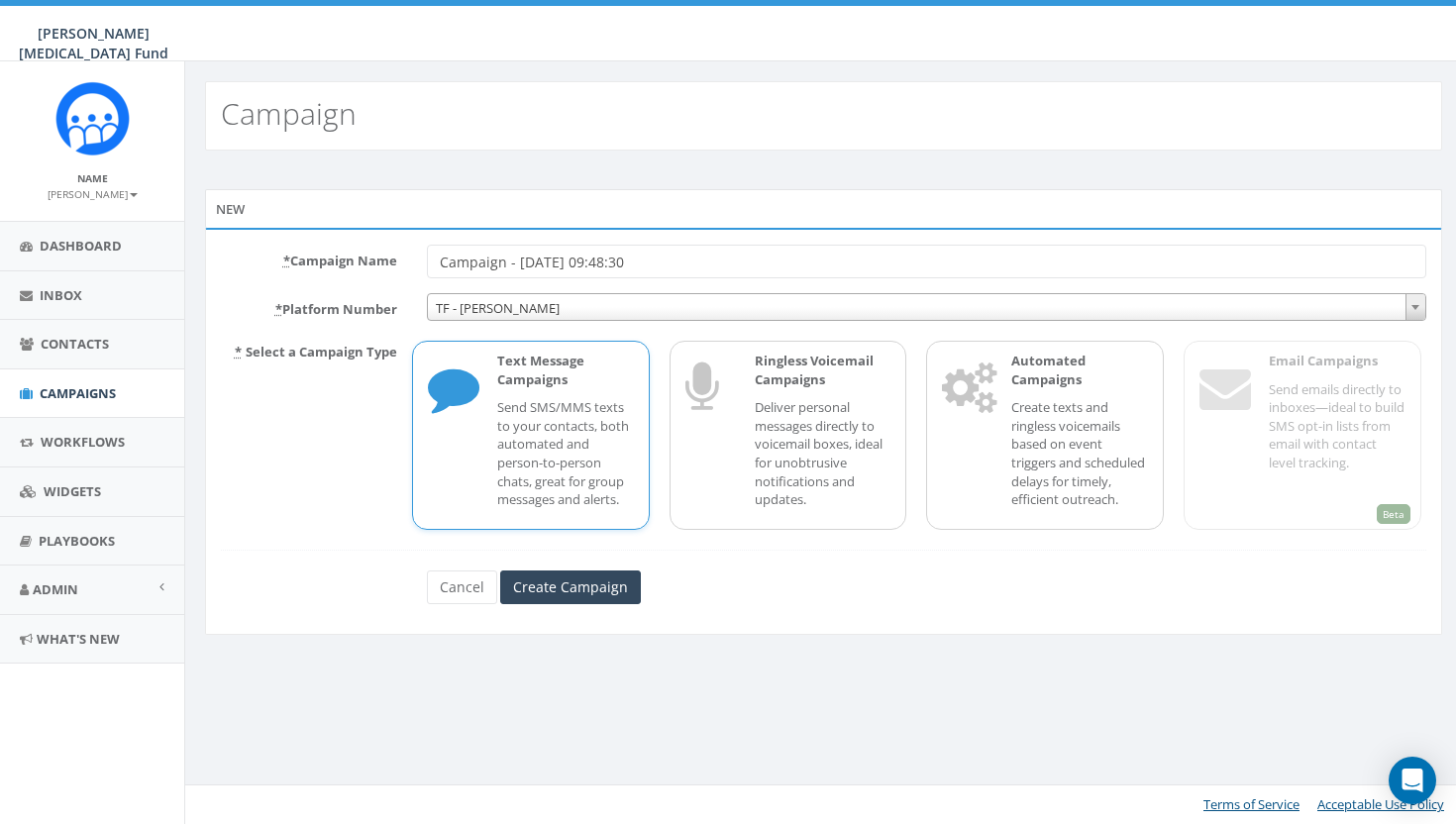 scroll, scrollTop: 0, scrollLeft: 0, axis: both 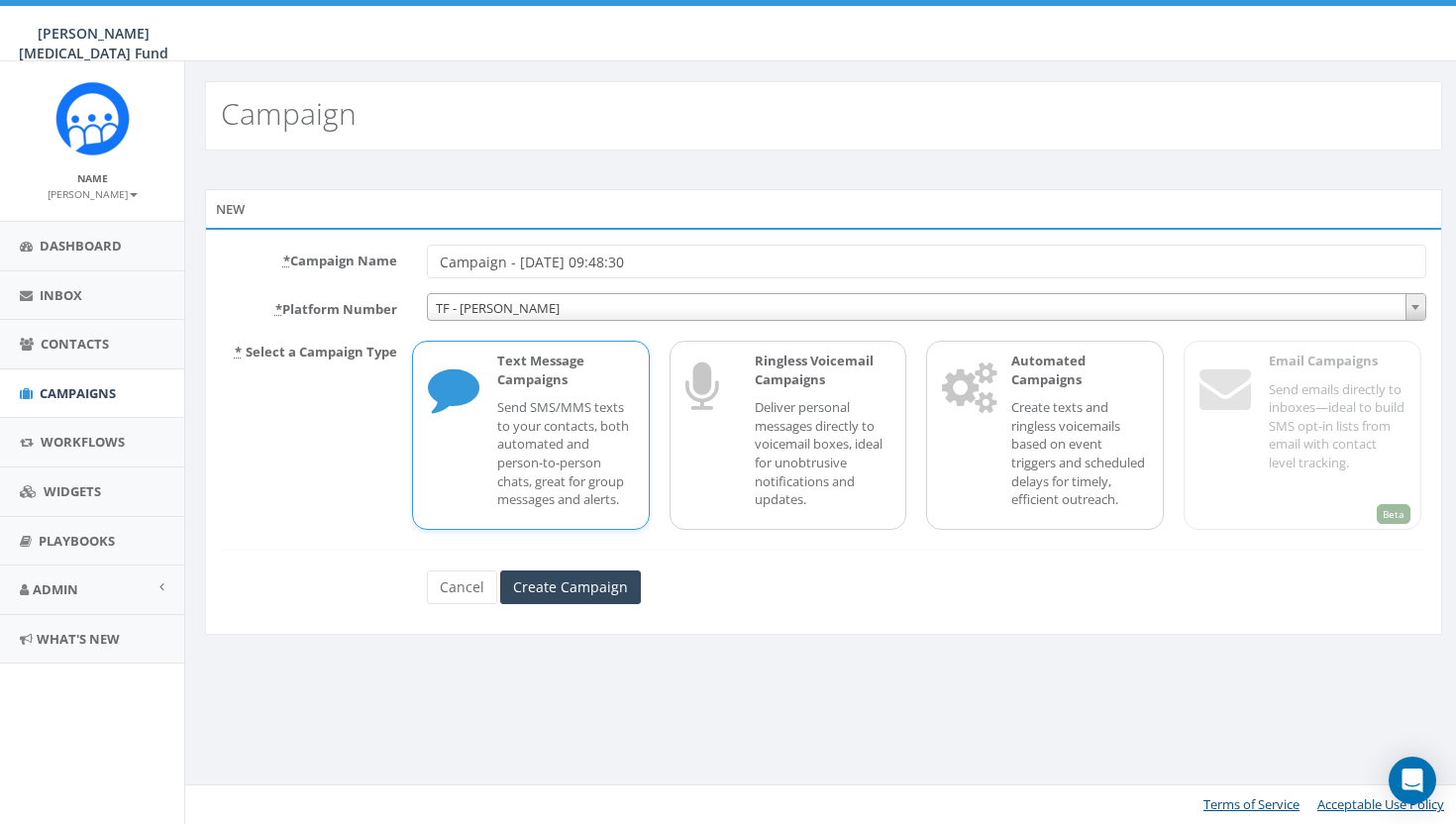 click on "Campaign - 07/03/2025, 09:48:30" at bounding box center (926, 261) 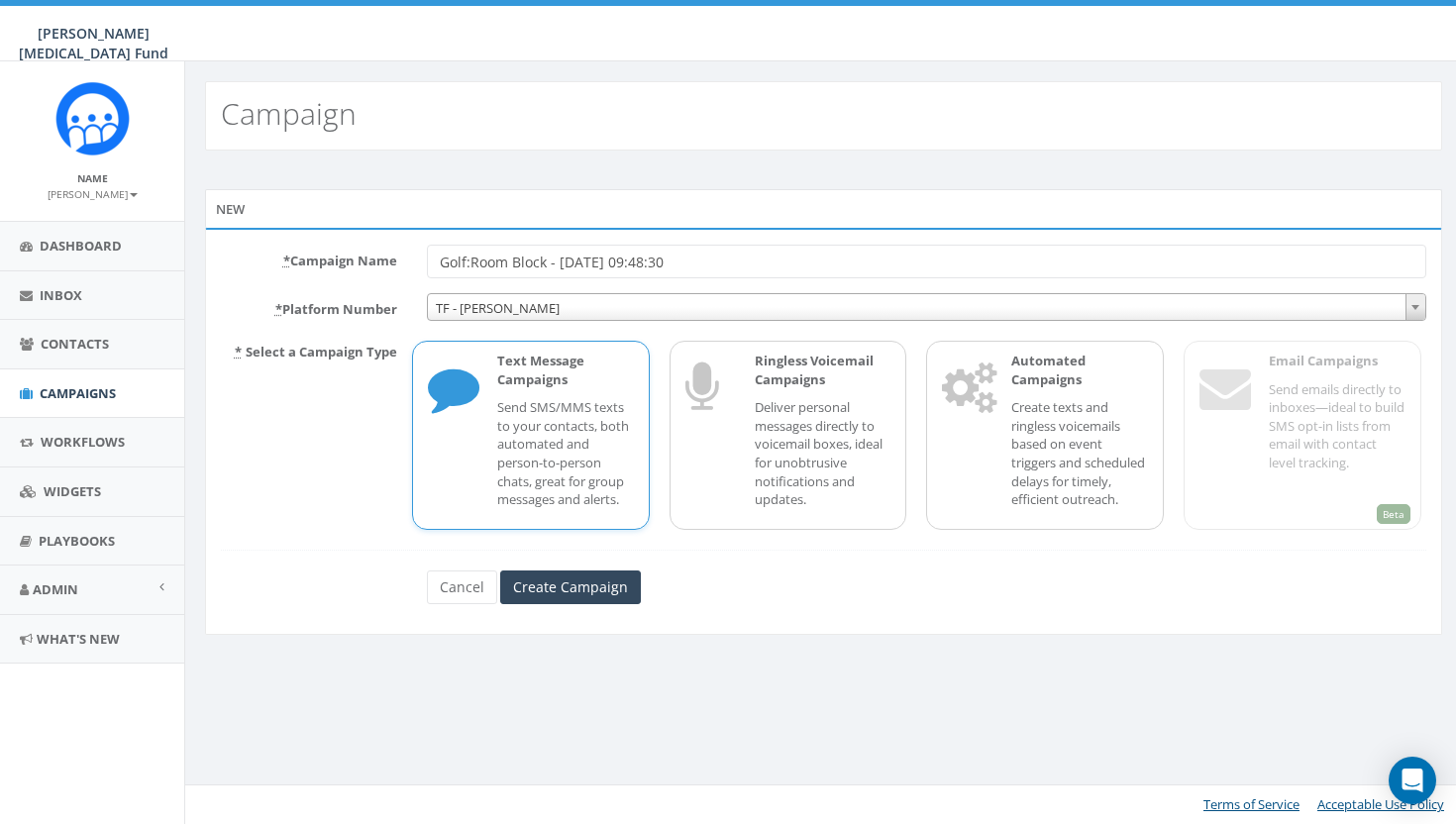 click on "Golf:Room Block - 07/03/2025, 09:48:30" at bounding box center [926, 261] 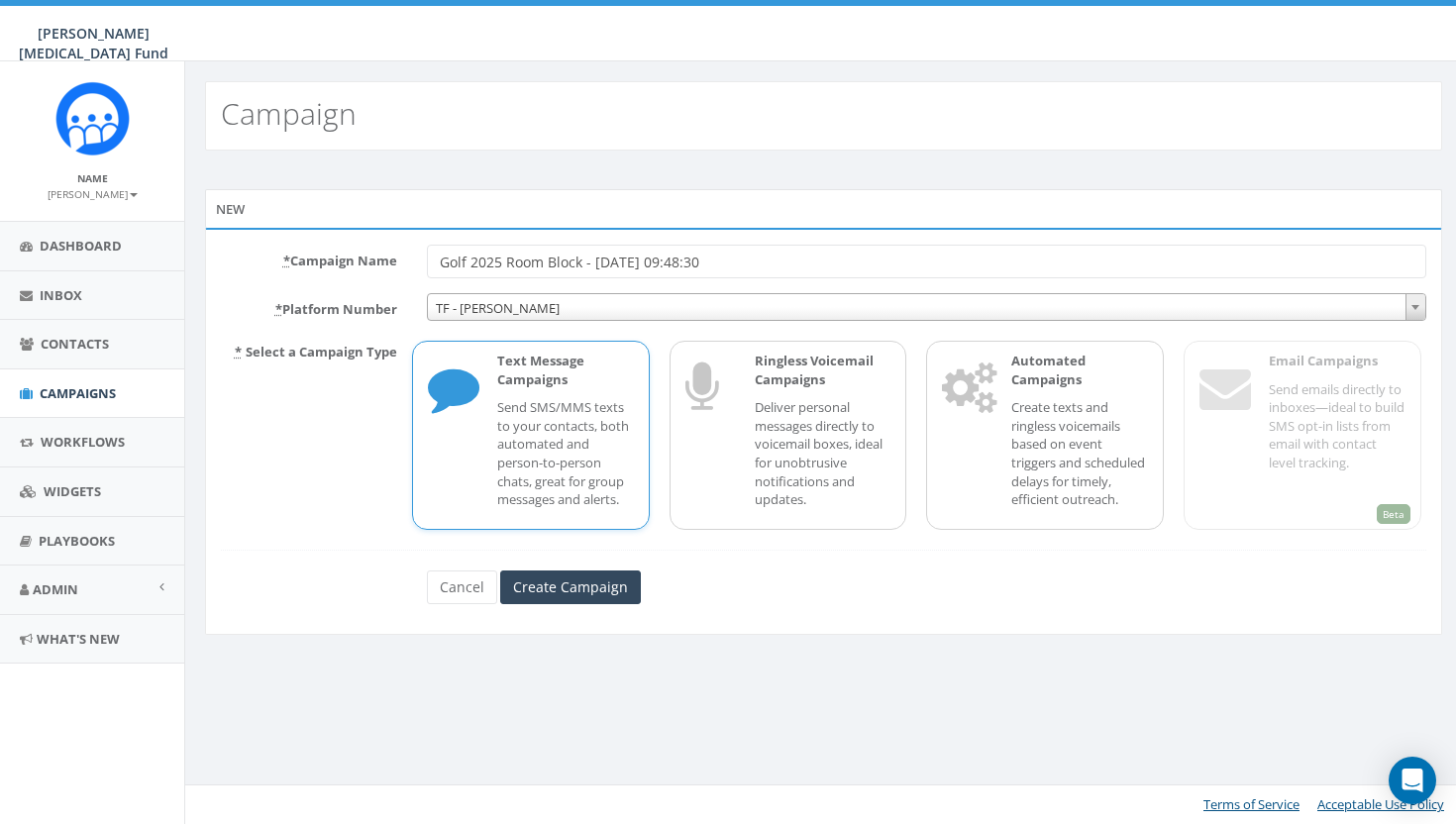 click on "Golf 2025 Room Block - 07/03/2025, 09:48:30" at bounding box center [926, 261] 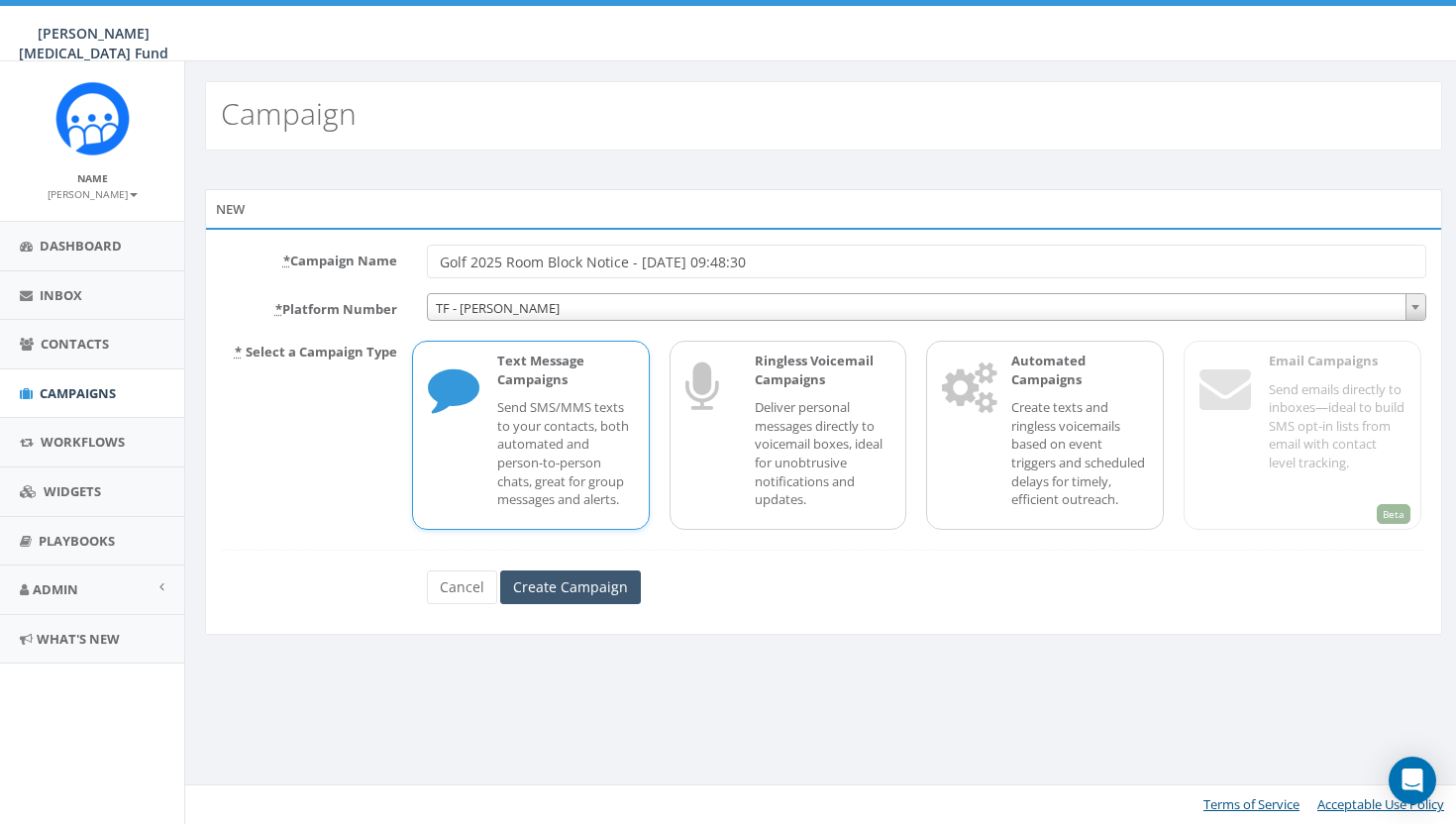type on "Golf 2025 Room Block Notice - [DATE] 09:48:30" 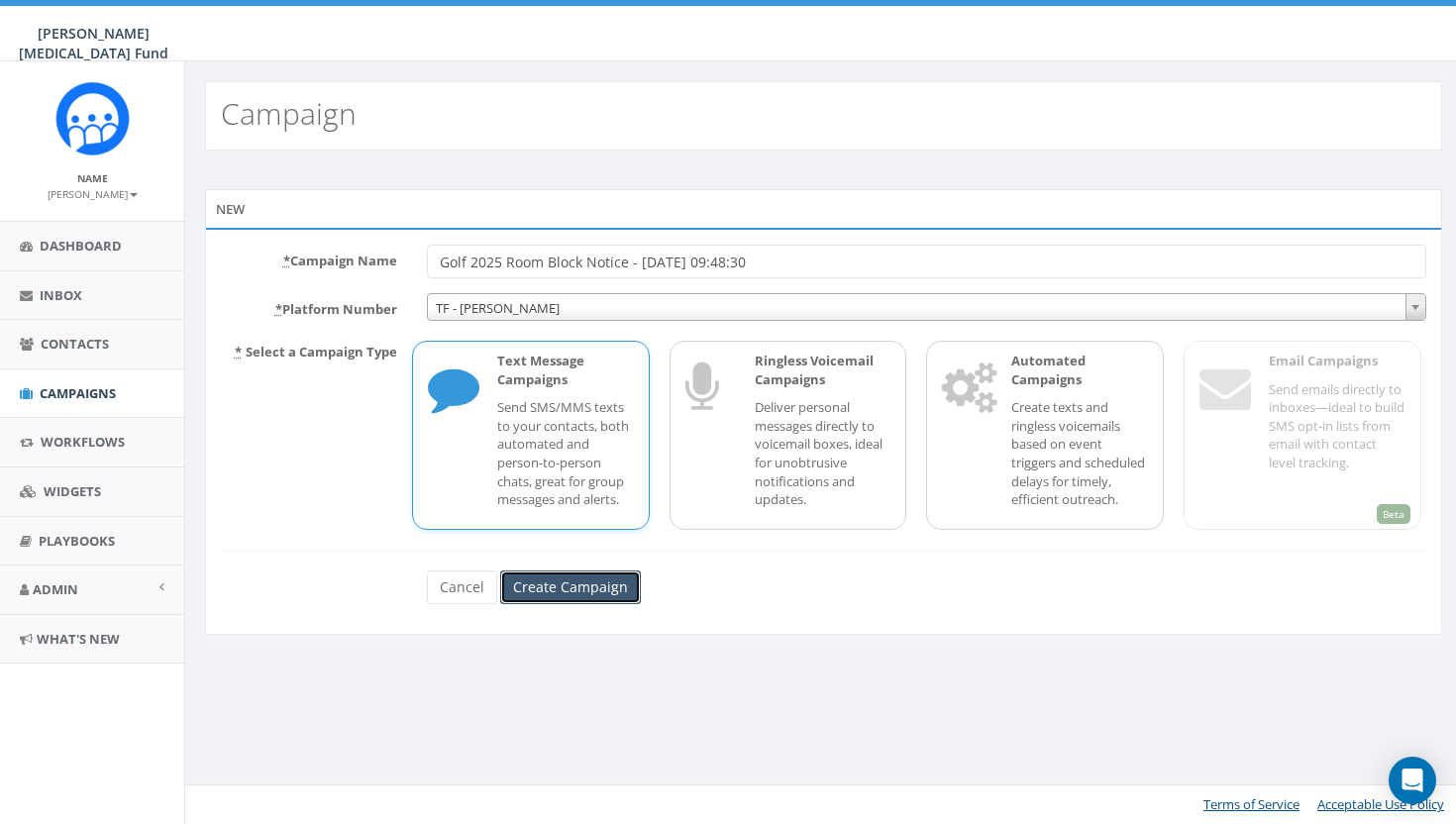 click on "Create Campaign" at bounding box center (571, 587) 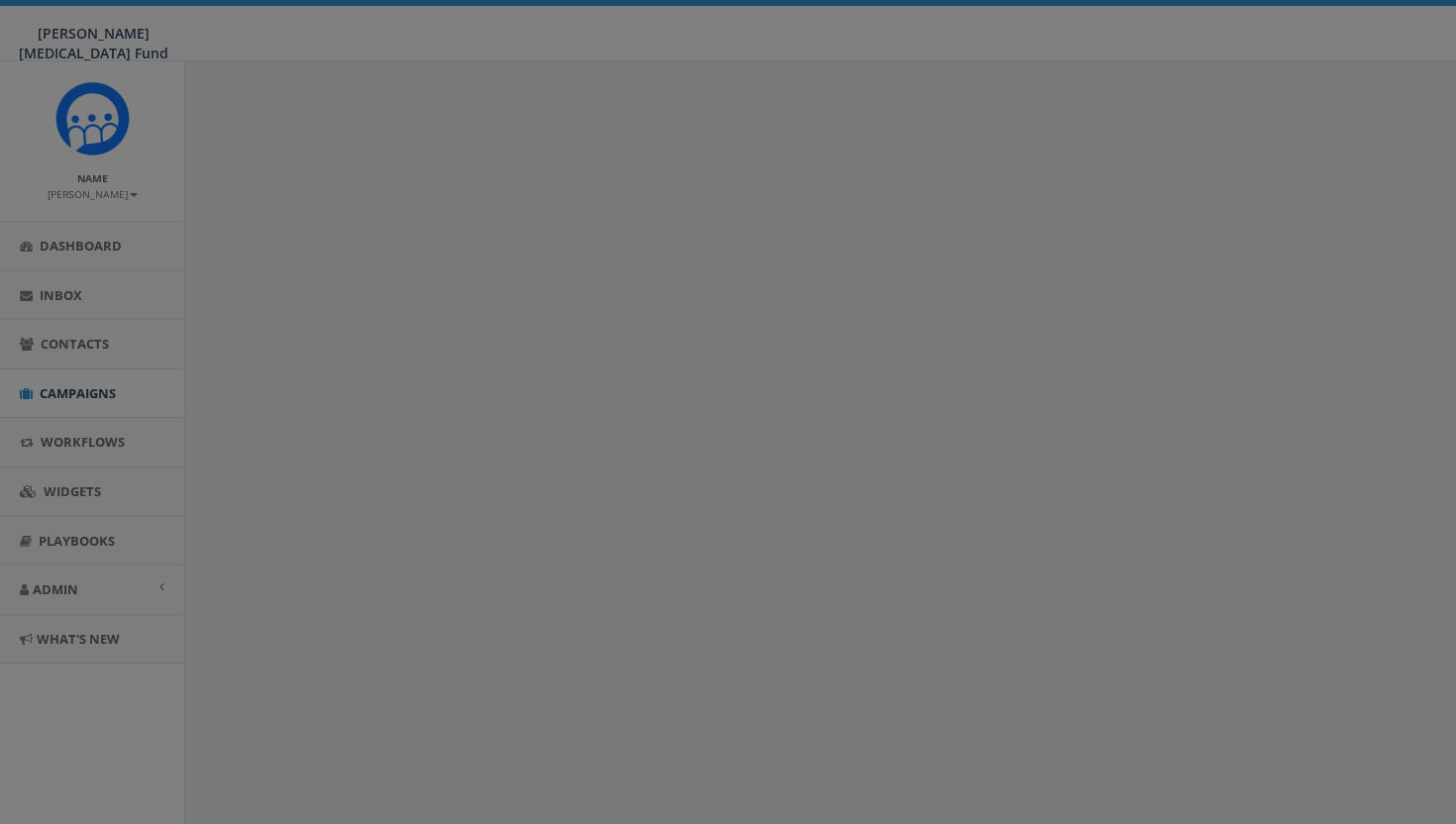 scroll, scrollTop: 0, scrollLeft: 0, axis: both 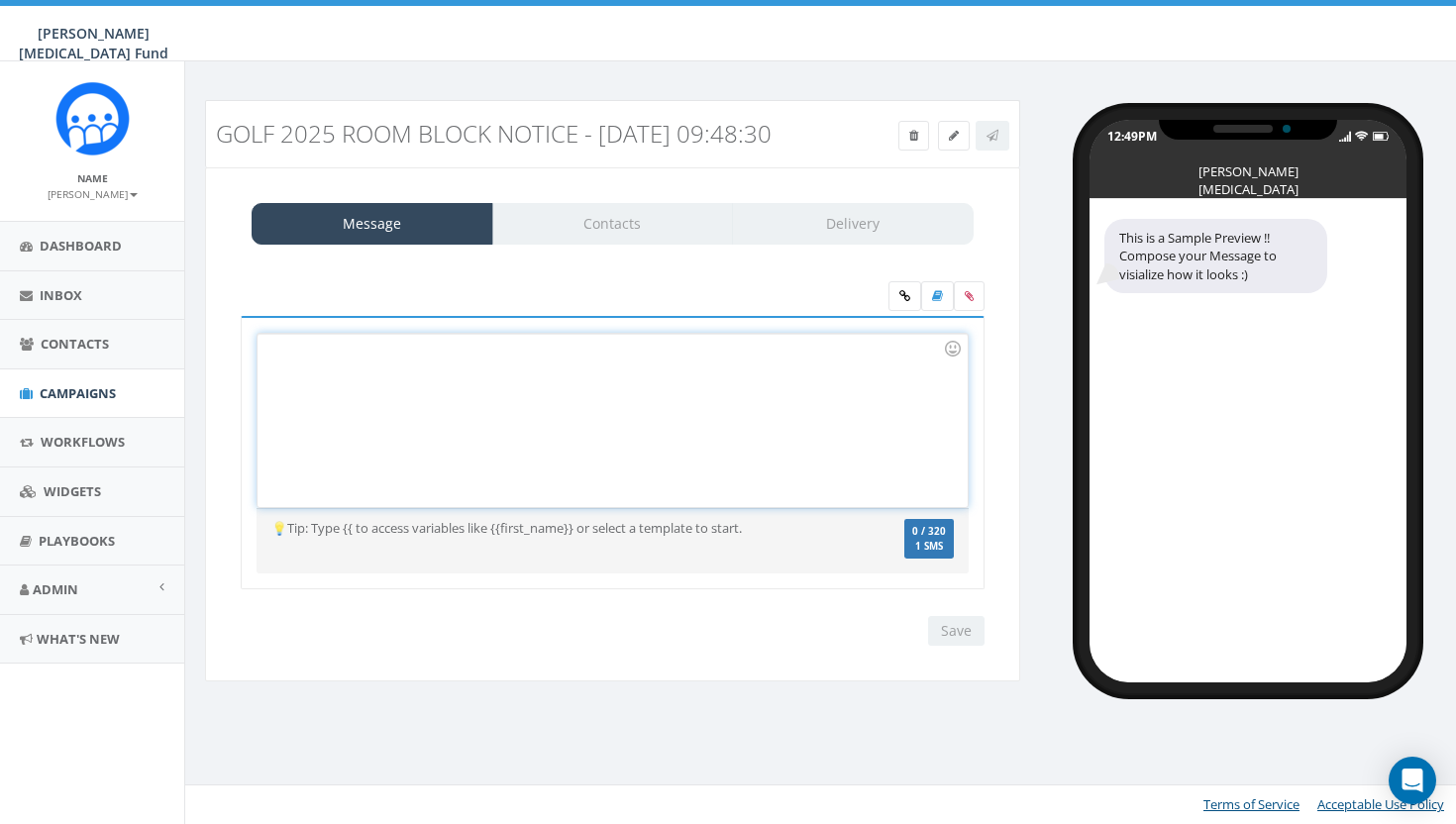 click at bounding box center [612, 420] 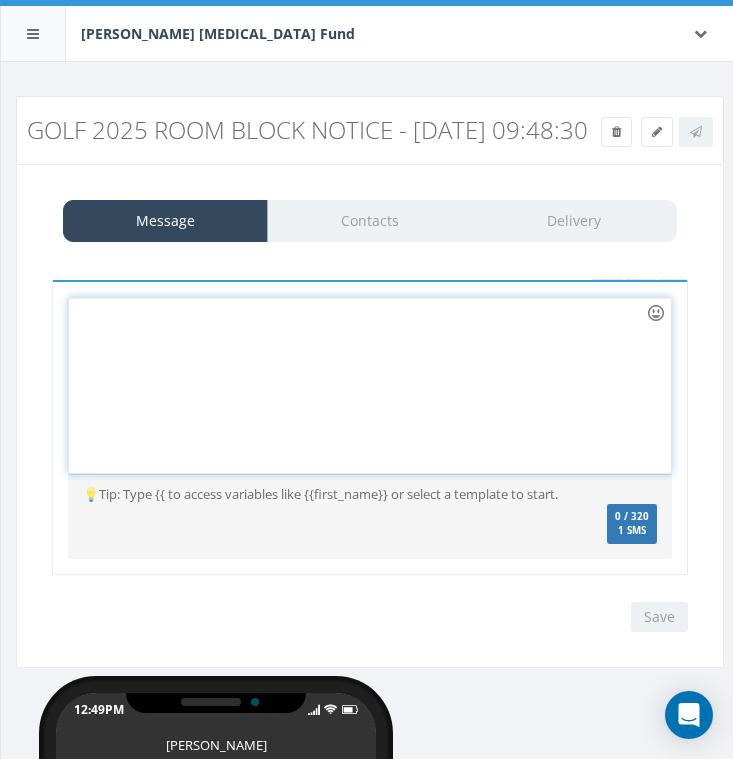 click at bounding box center (656, 313) 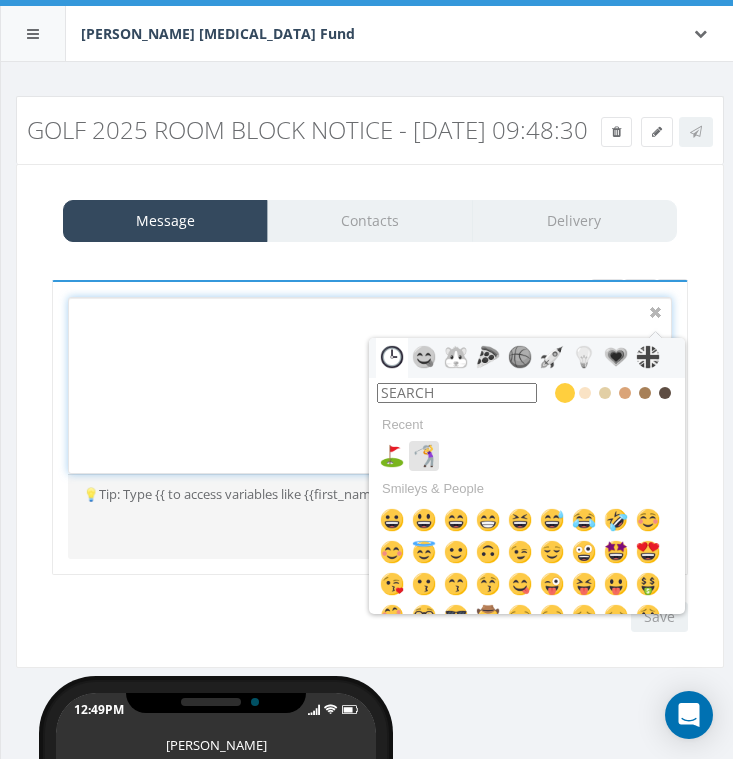 click at bounding box center [424, 456] 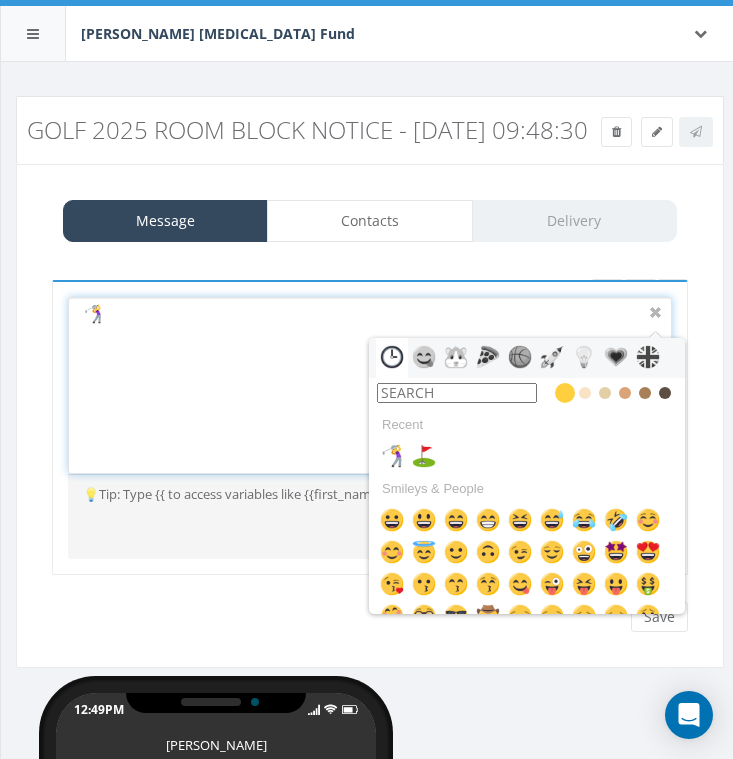 type 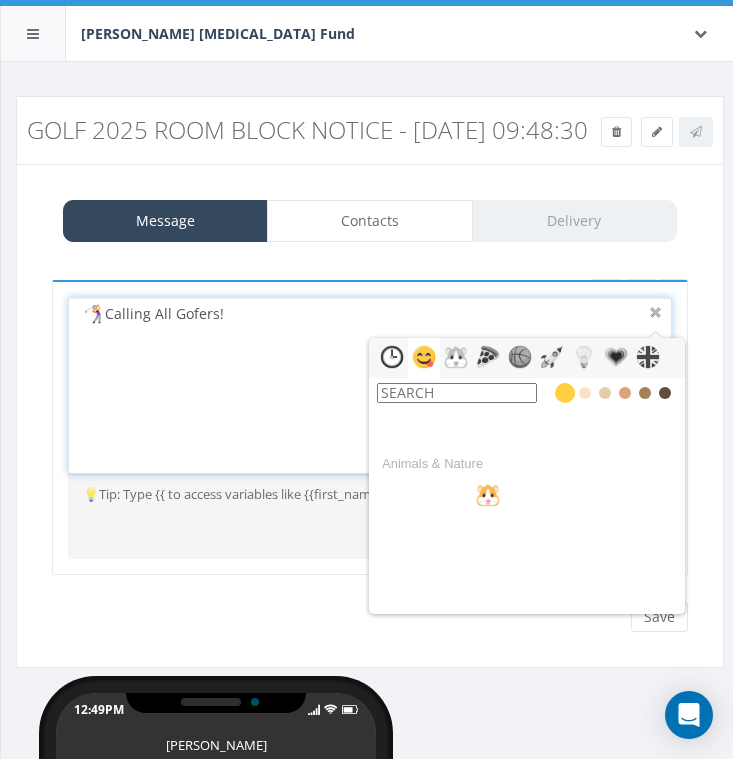 scroll, scrollTop: 1211, scrollLeft: 0, axis: vertical 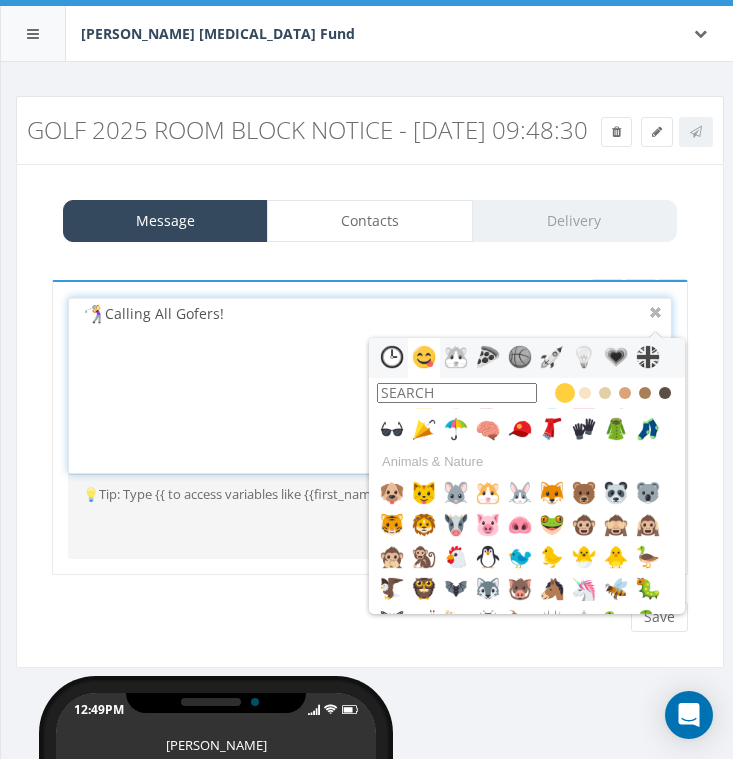 click at bounding box center [457, 393] 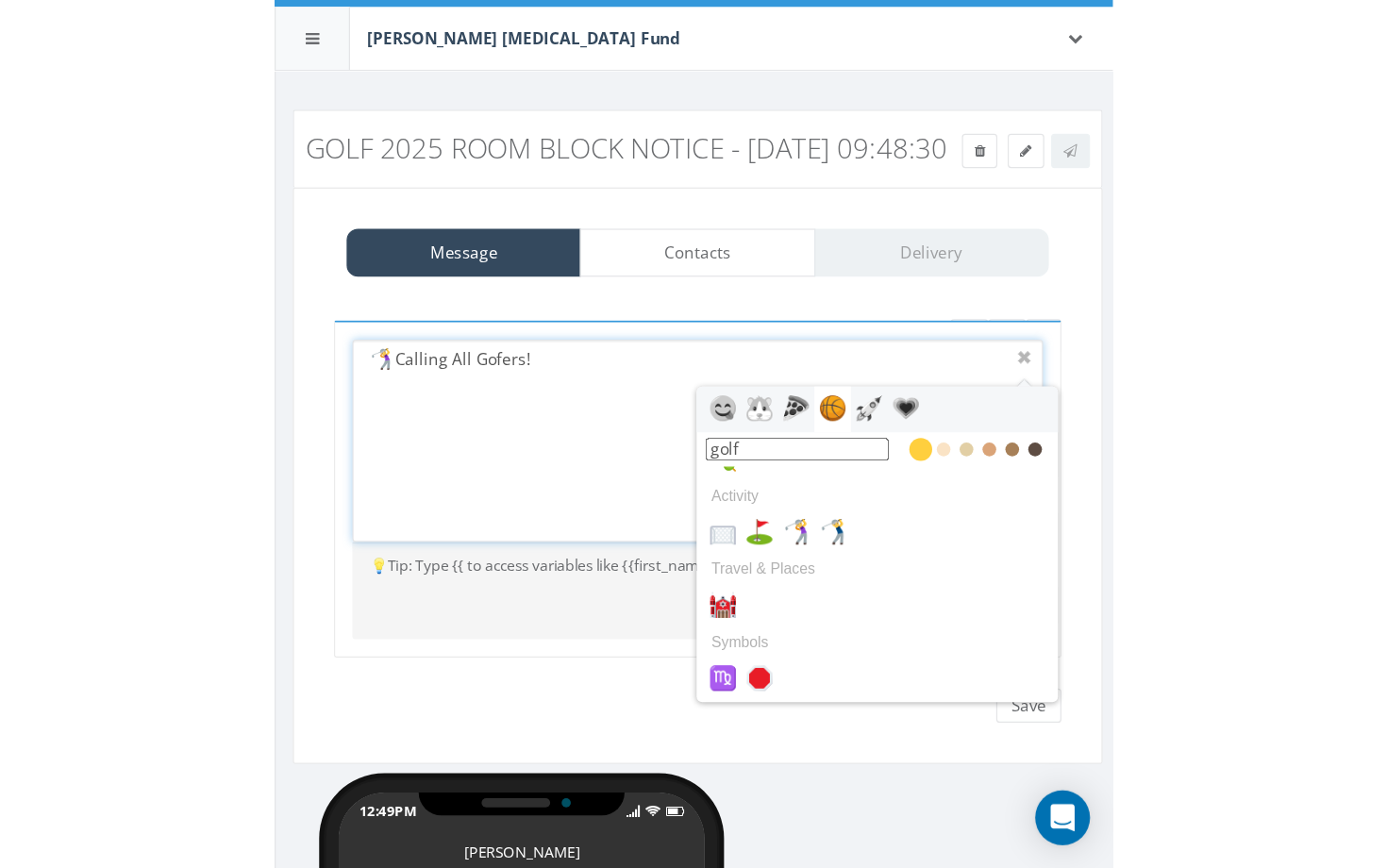 scroll, scrollTop: 0, scrollLeft: 0, axis: both 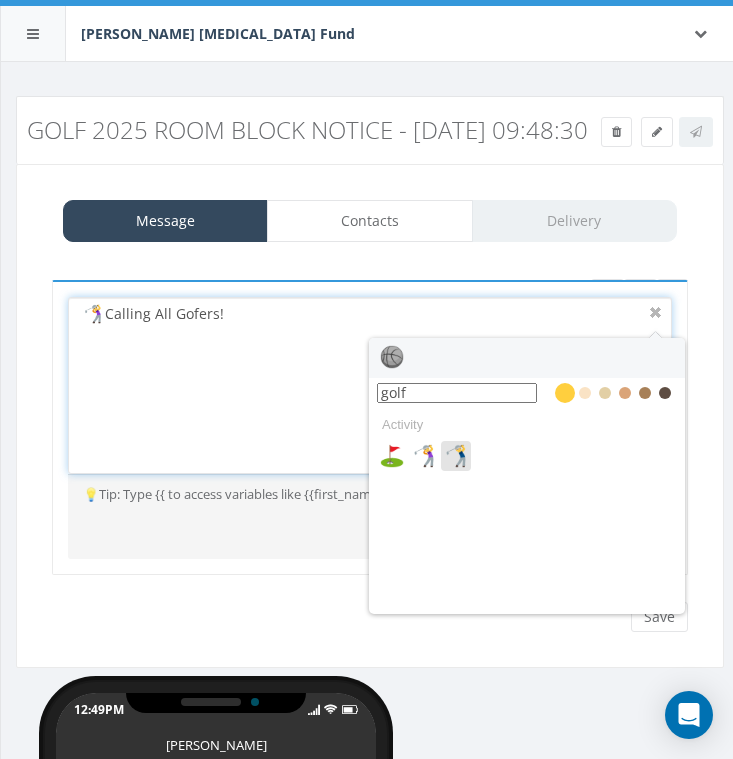 click at bounding box center [456, 456] 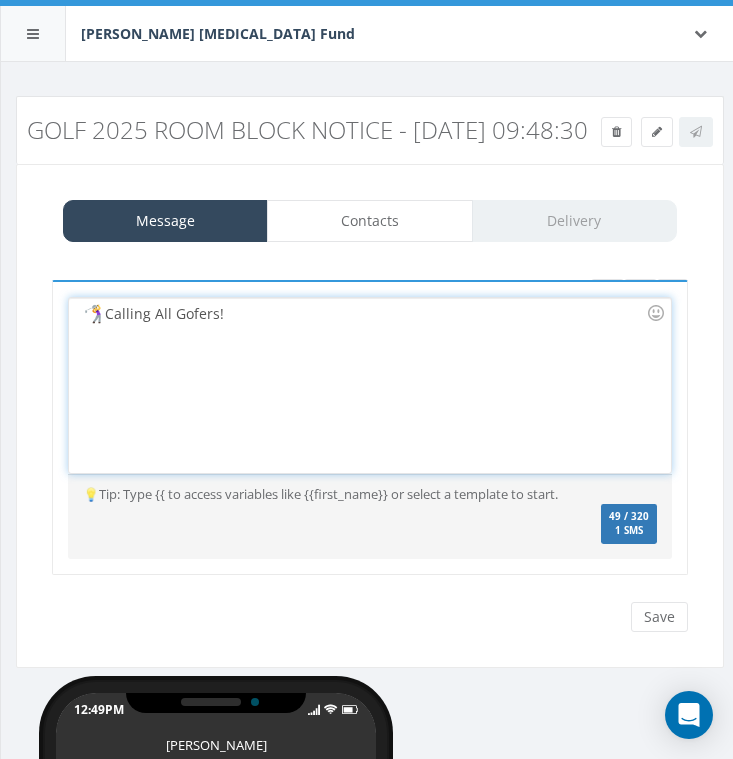 click on "Calling All Gofers!" at bounding box center (330, 385) 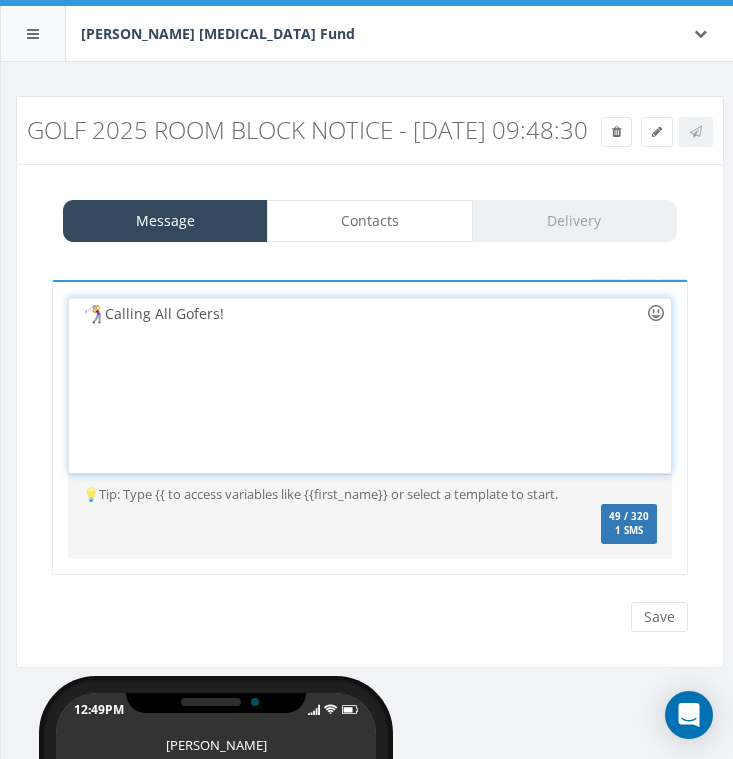 click at bounding box center [656, 313] 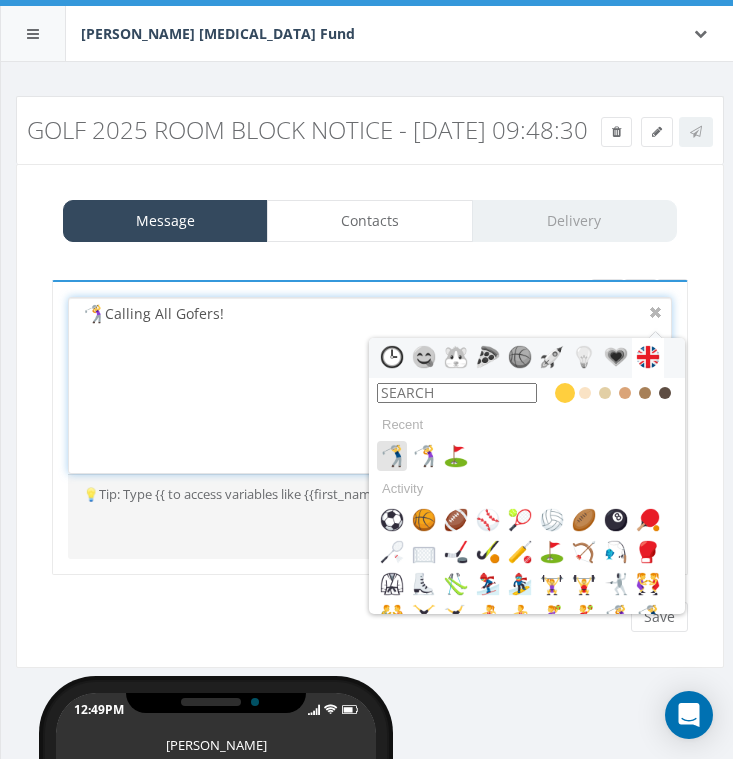 click at bounding box center (392, 456) 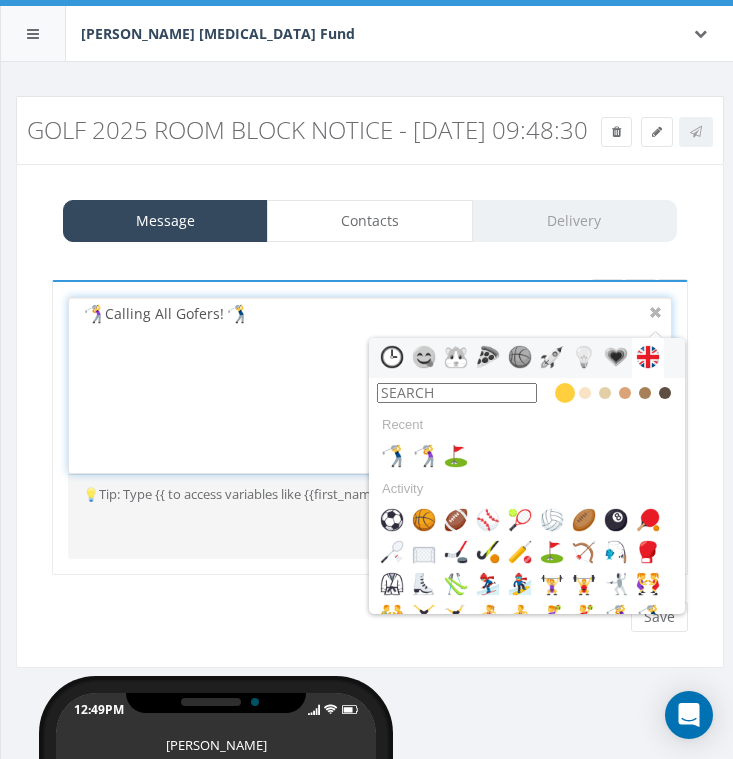 click on "Calling All Gofers!" at bounding box center (330, 385) 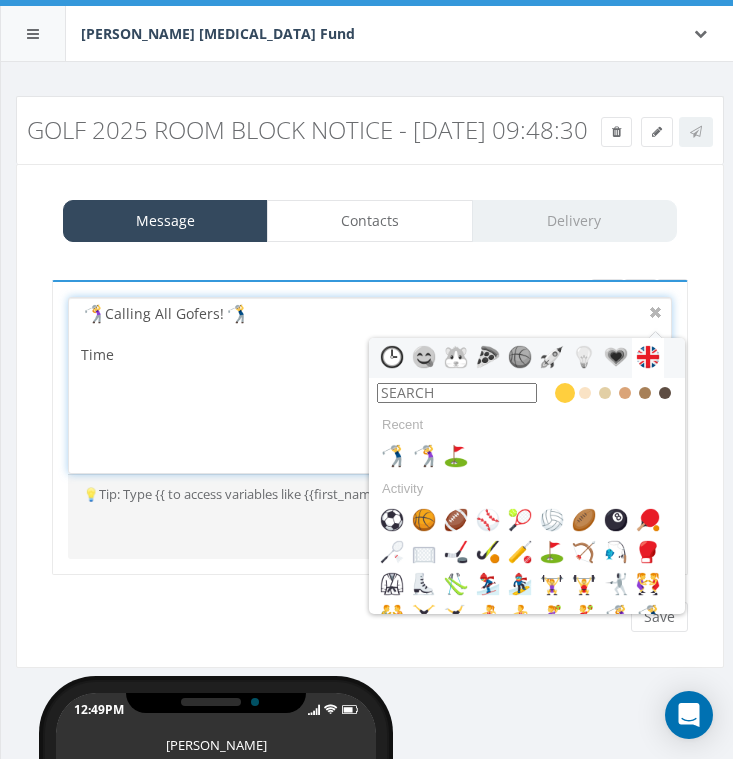 click at bounding box center (648, 358) 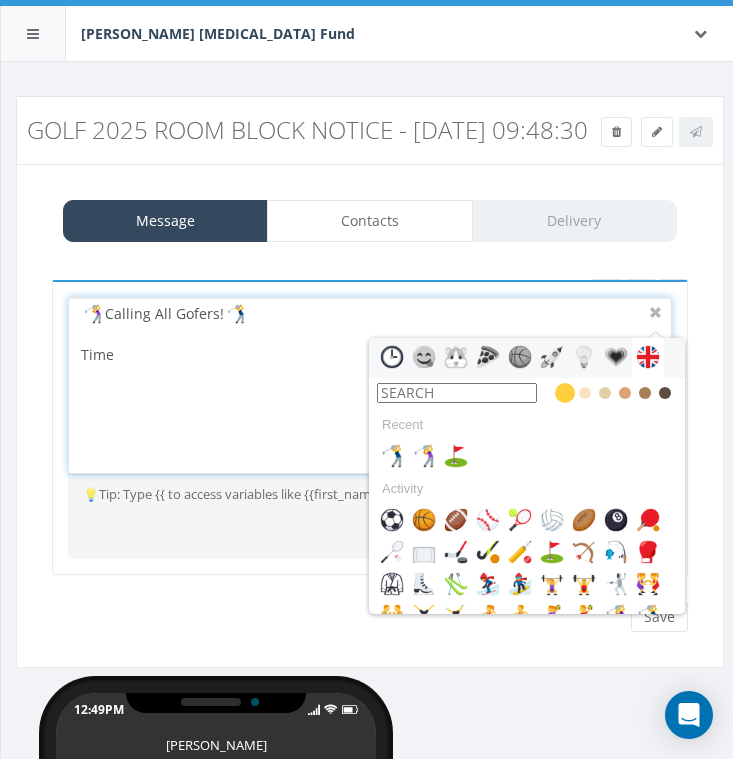 click at bounding box center (392, 357) 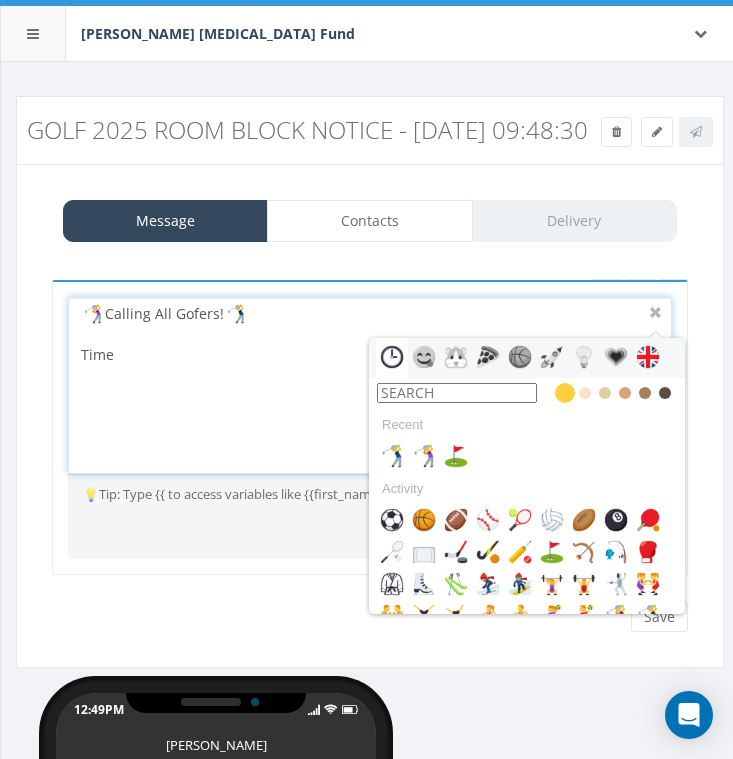 click at bounding box center [648, 357] 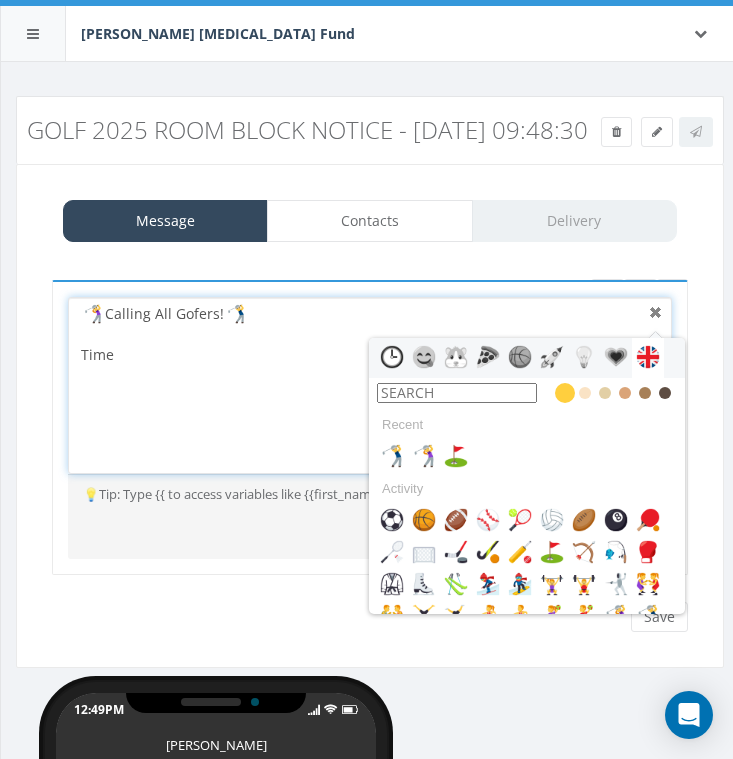 click at bounding box center [656, 313] 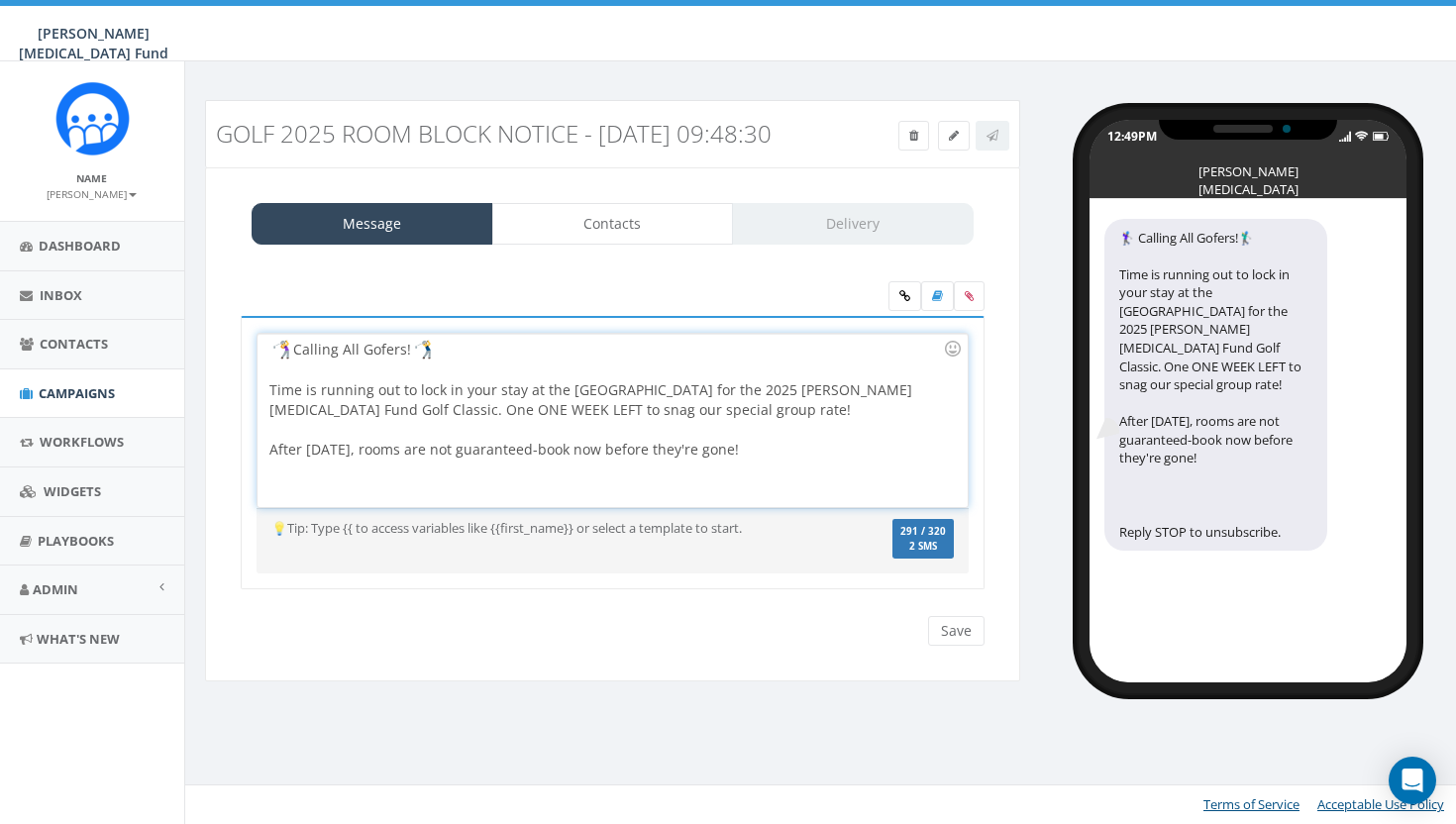 scroll, scrollTop: 0, scrollLeft: 0, axis: both 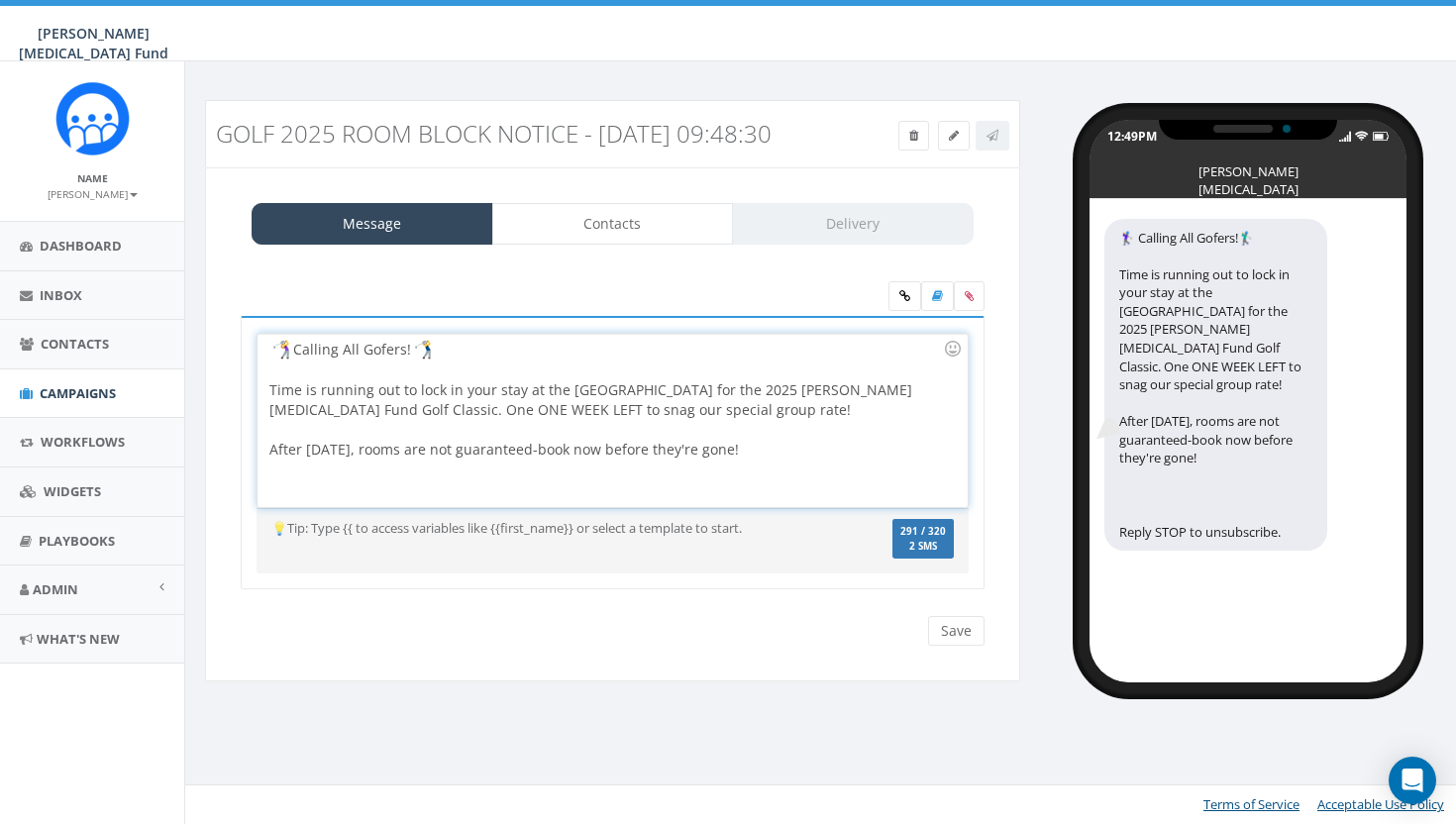 click at bounding box center [606, 430] 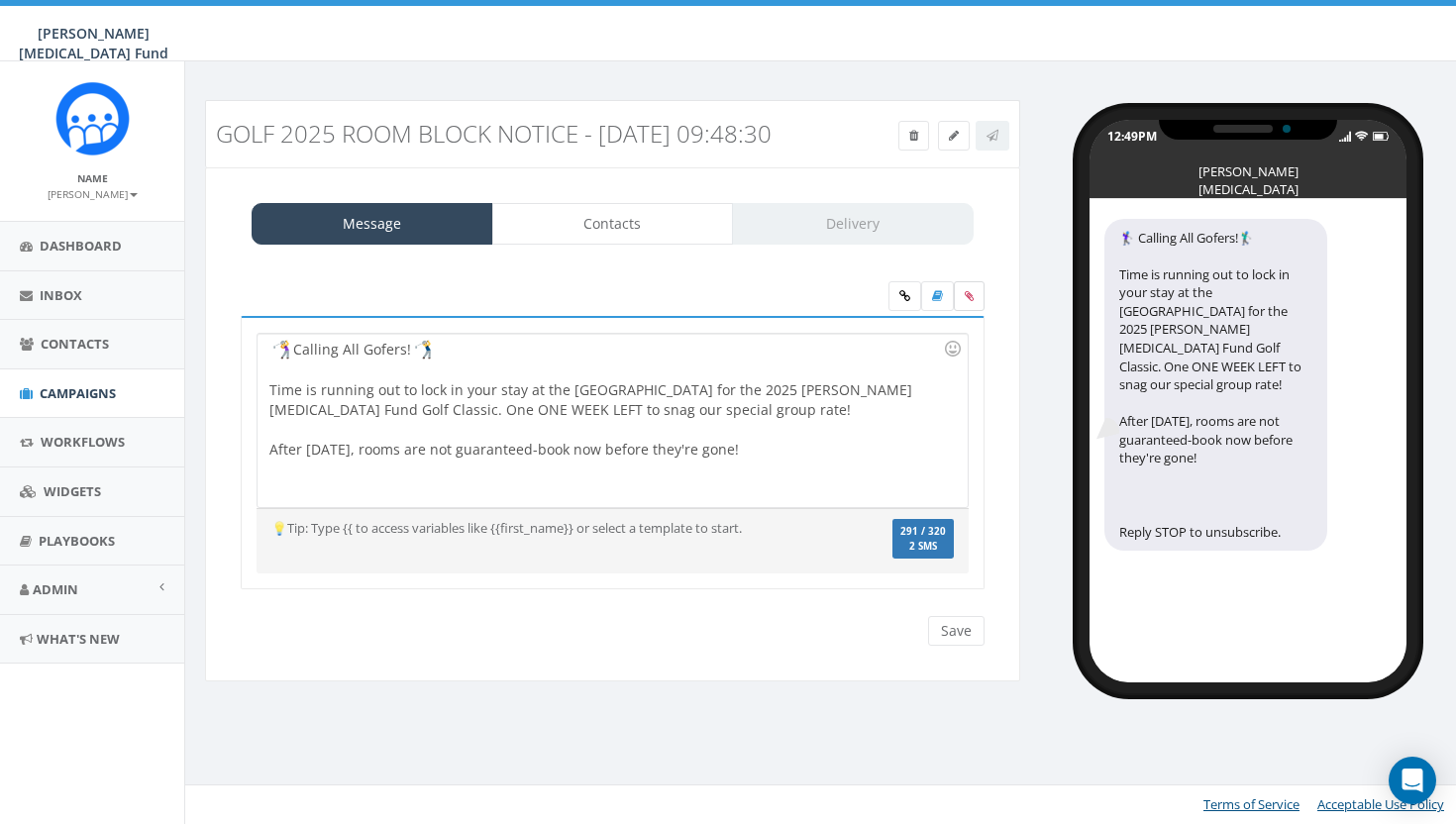 click at bounding box center [969, 296] 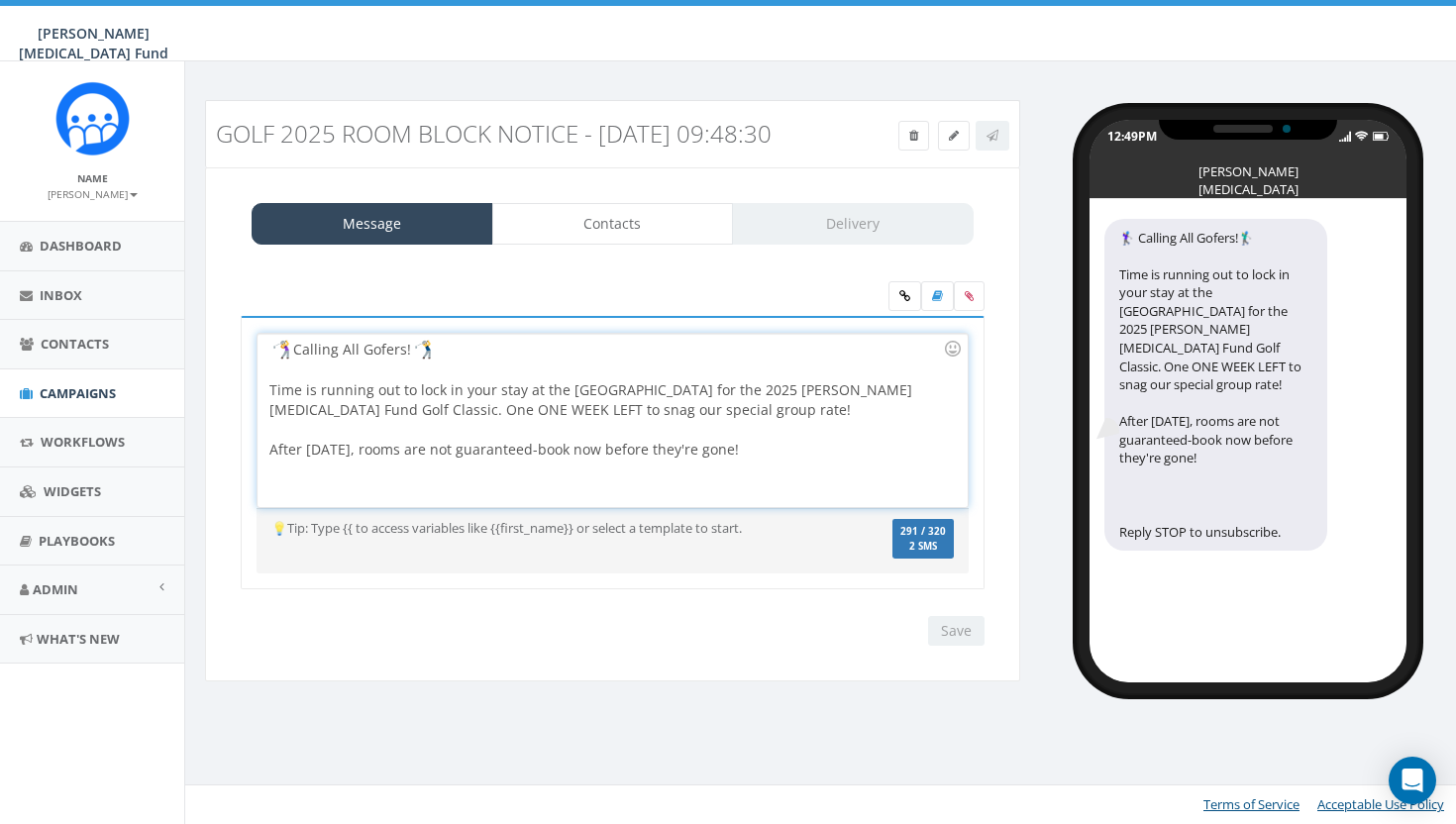 click on "Calling All Gofers! Time is running out to lock in your stay at the Grandover Resort & Spa for the 2025 Kay Yow Cancer Fund Golf Classic. One ONE WEEK LEFT to snag our special group rate! After July 9, rooms are not guaranteed-book now before they're gone!" at bounding box center (612, 420) 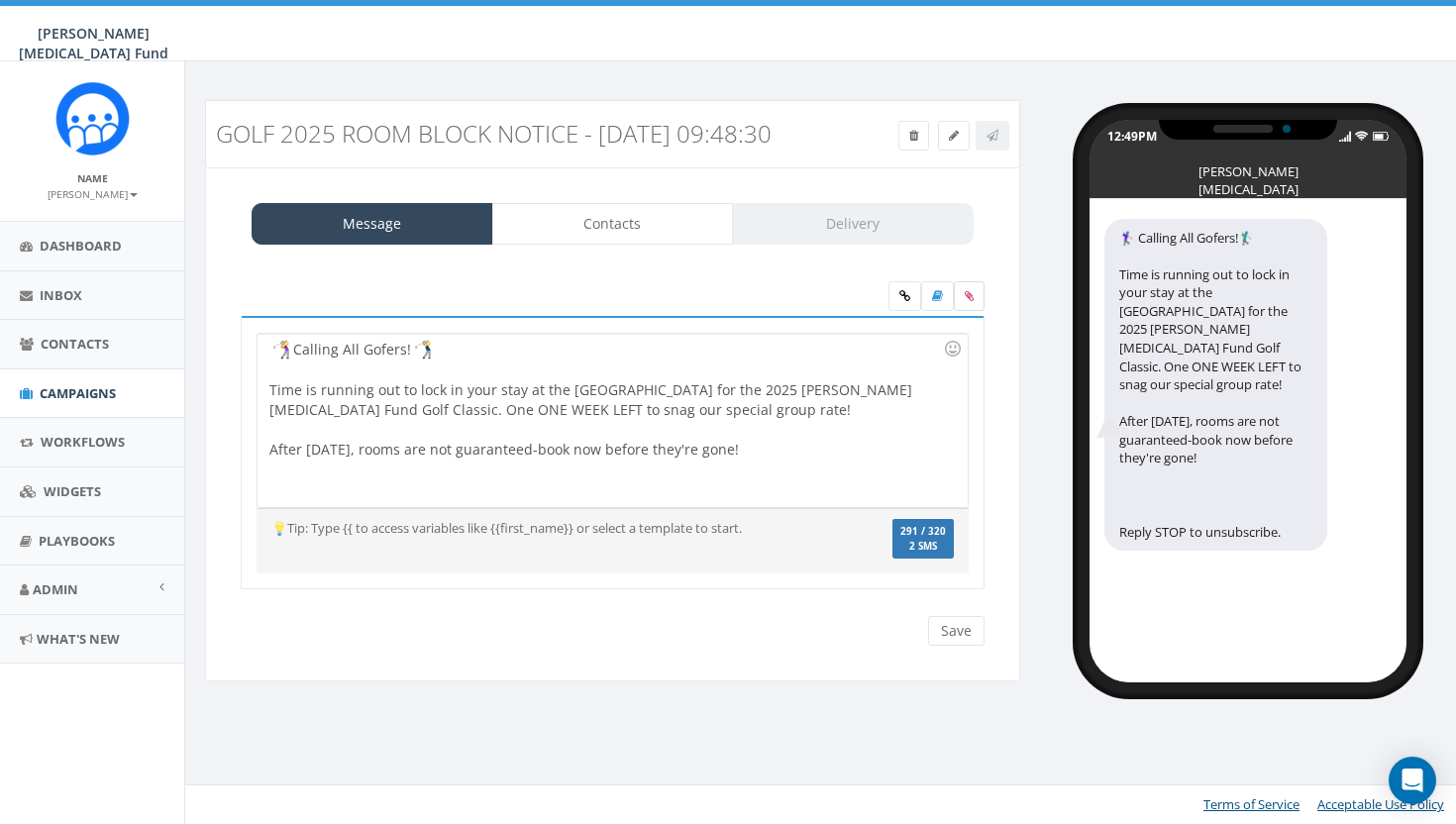 click at bounding box center [969, 296] 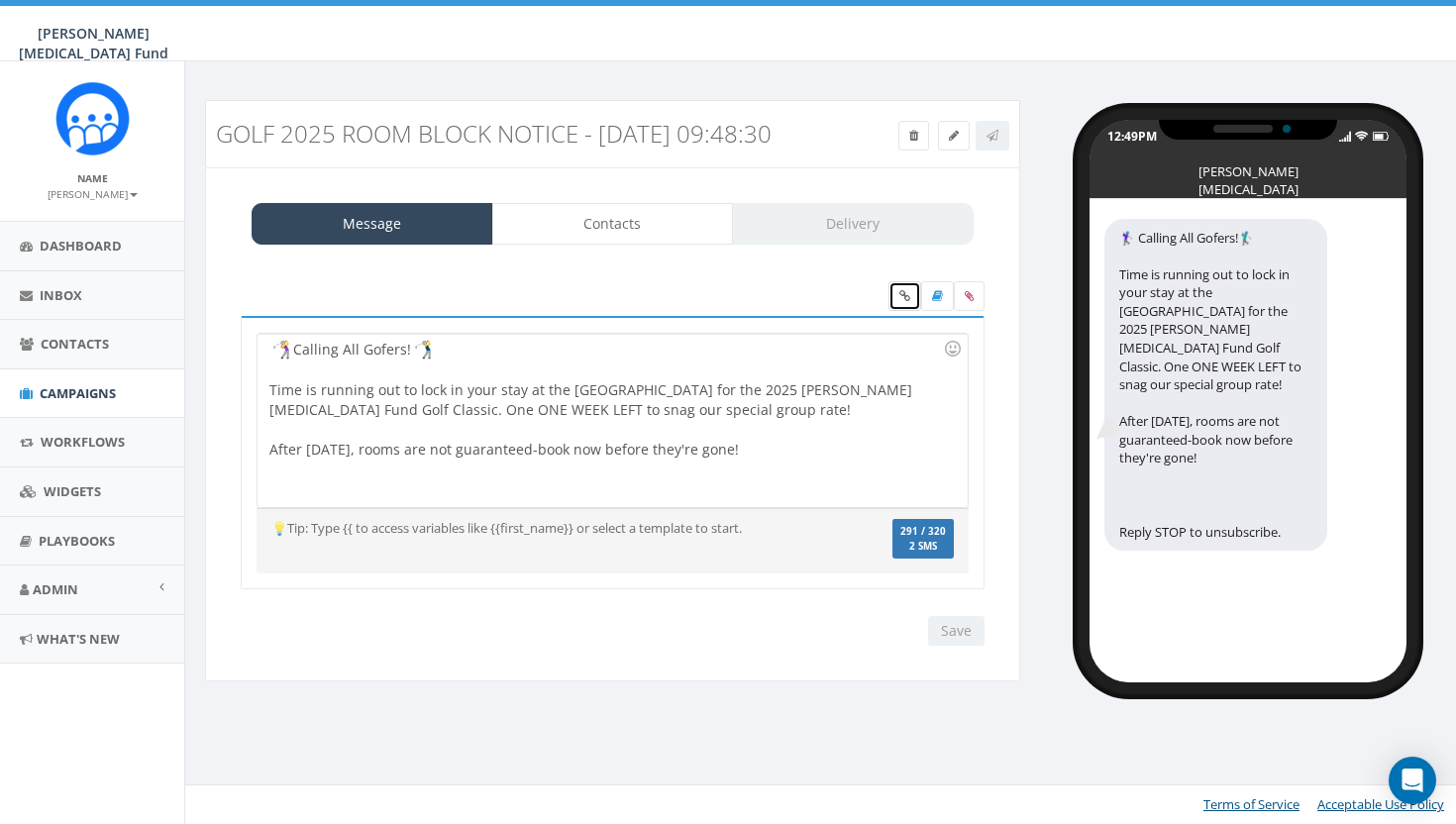 click at bounding box center (904, 296) 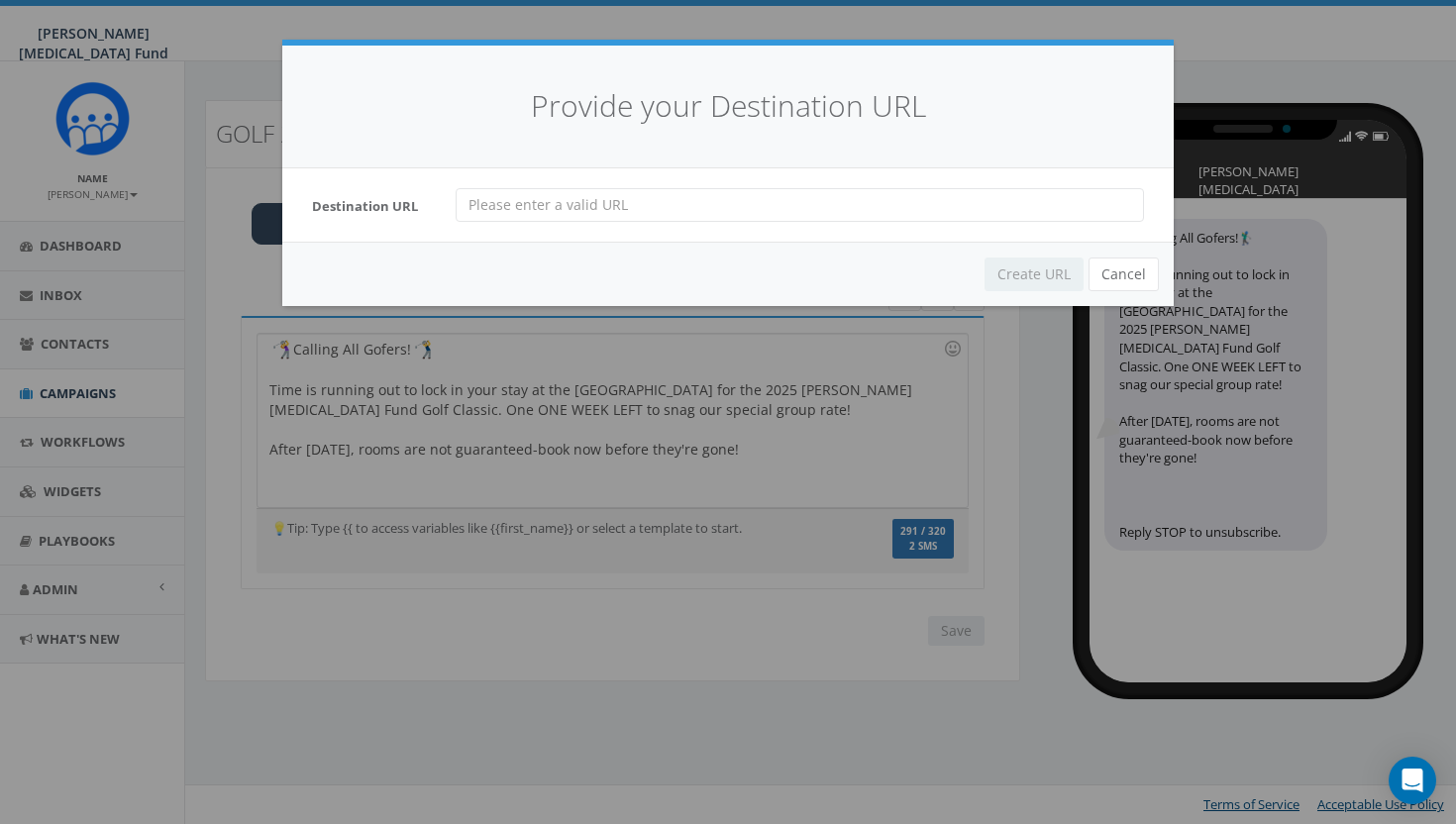 click at bounding box center (799, 205) 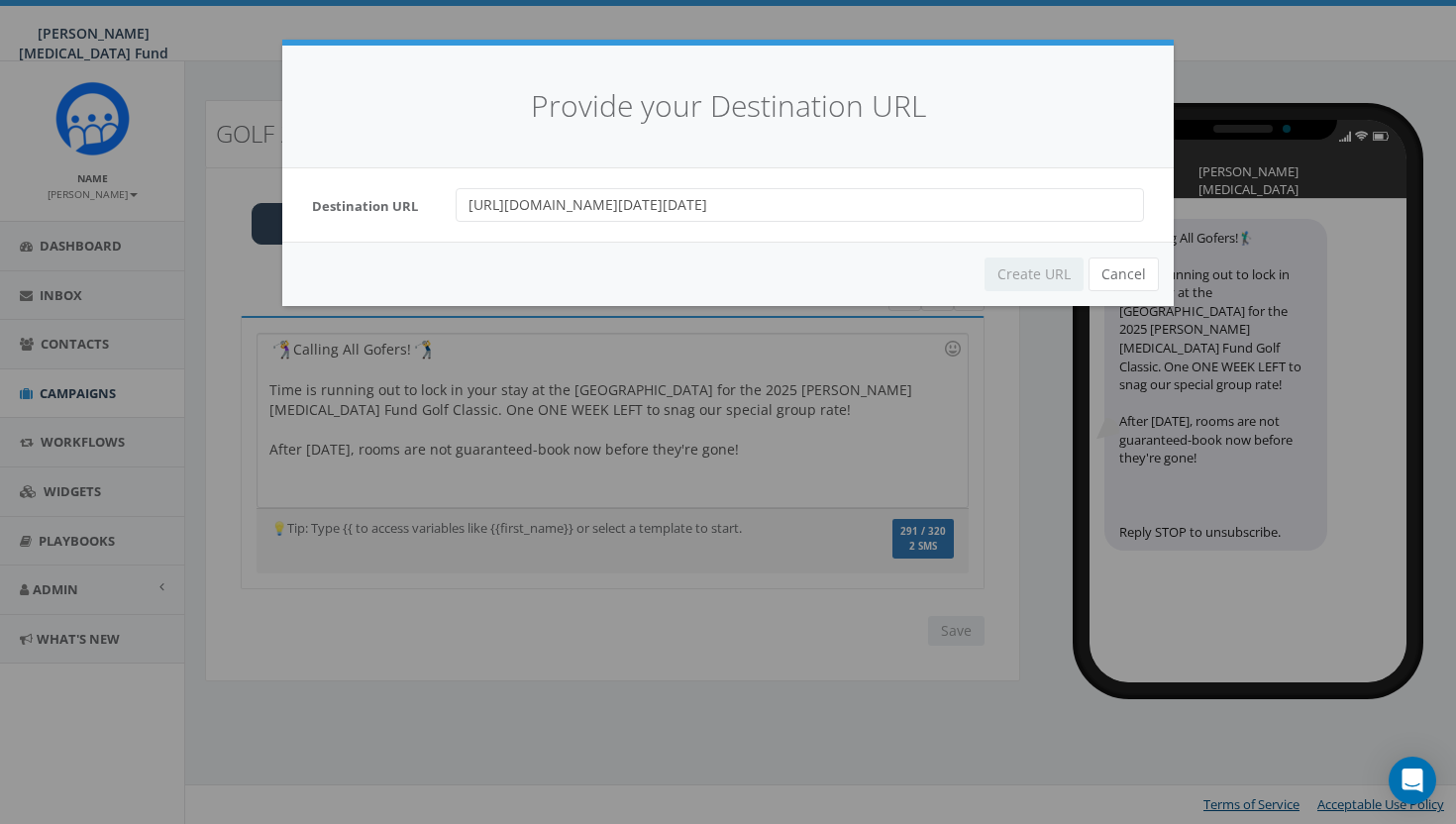 scroll, scrollTop: 0, scrollLeft: 752, axis: horizontal 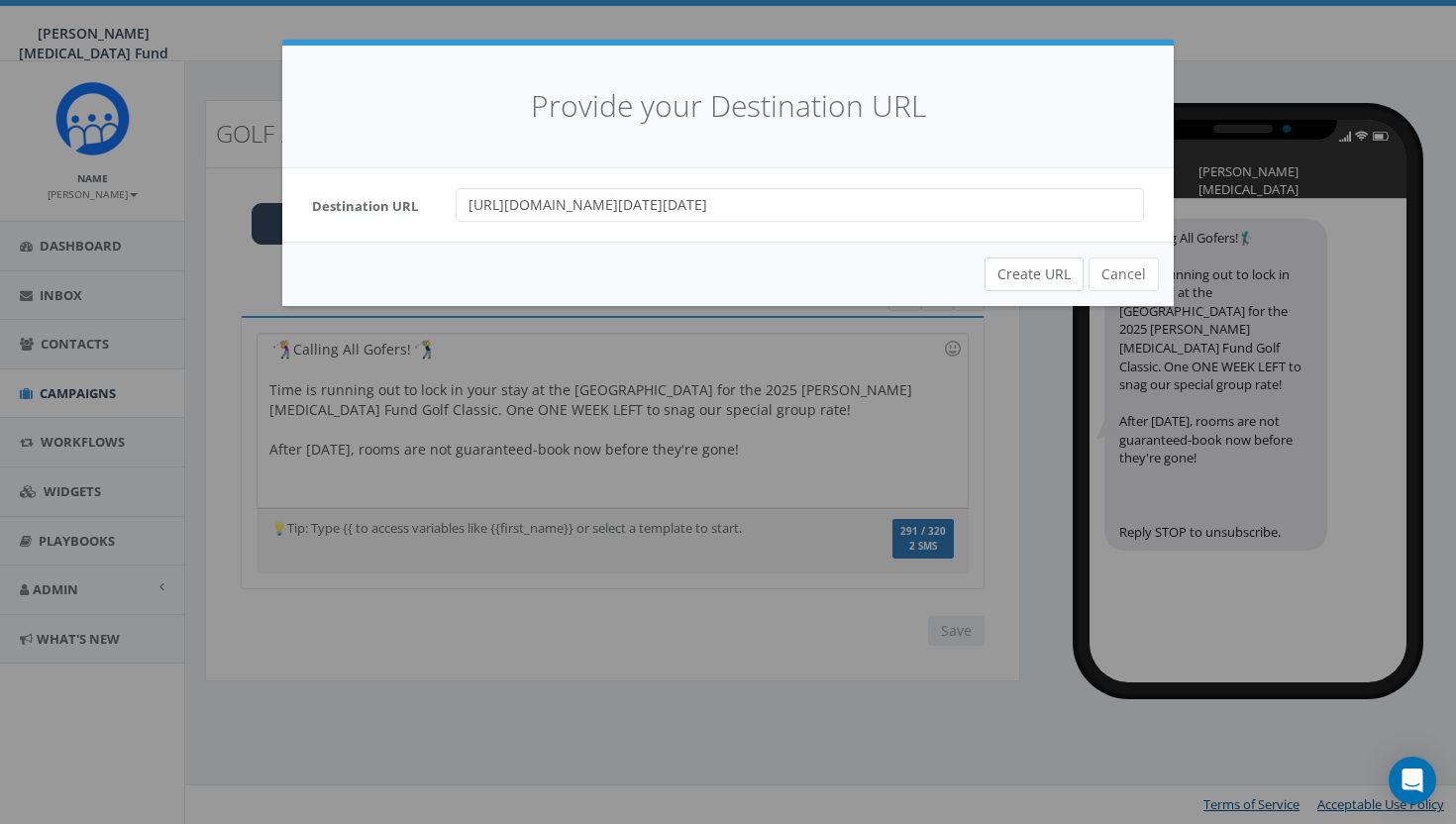 type on "https://be-p2.synxis.com/?adult=1&arrive=2025-08-08&chain=5136&child=0&currency=USD&depart=2025-08-11&group=080825KYOW&hotel=91258&level=hotel&locale=en-US&productcurrency=USD&rooms=1&src=SBE" 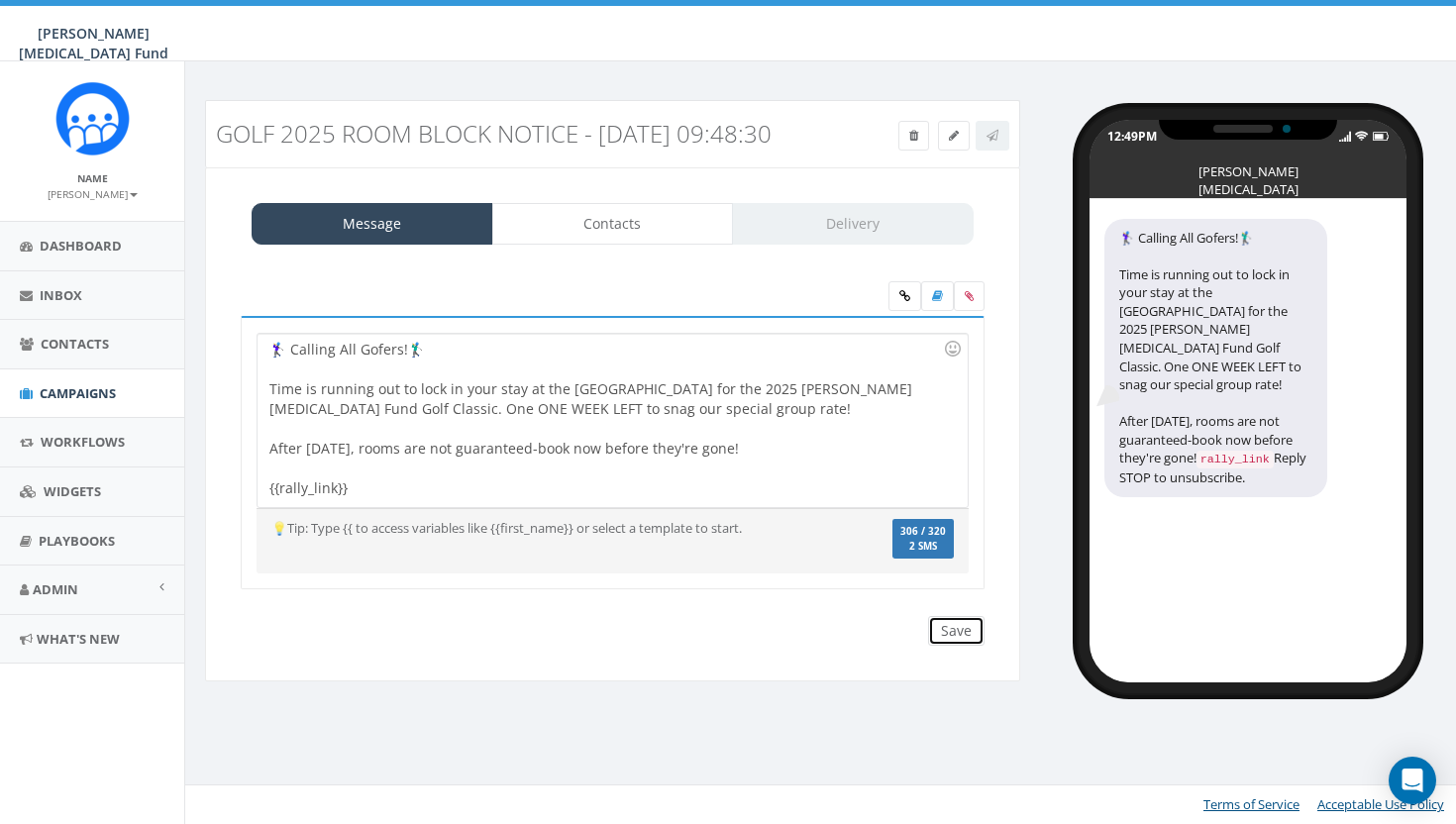 click on "Save" at bounding box center (956, 631) 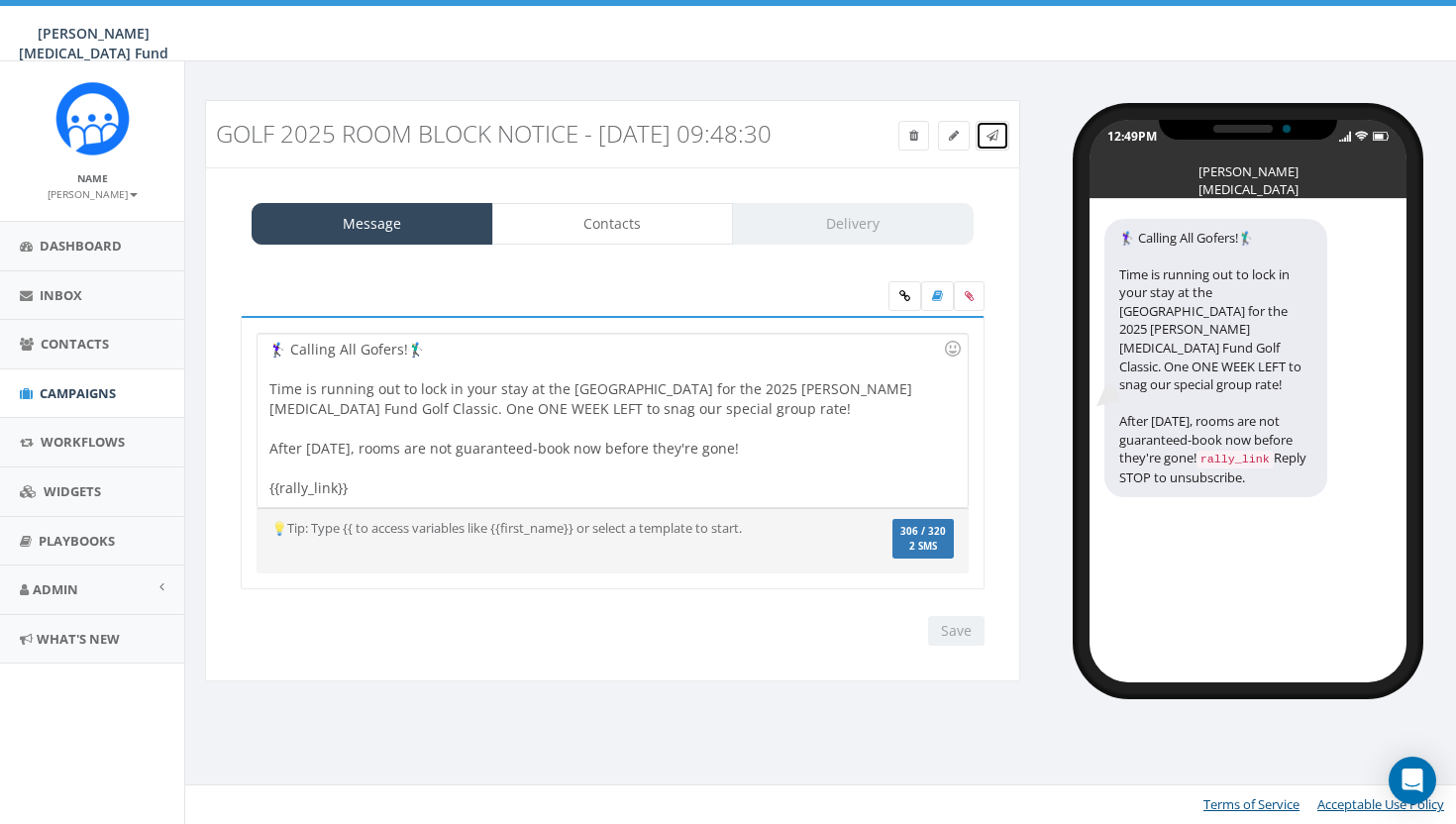 click at bounding box center (992, 136) 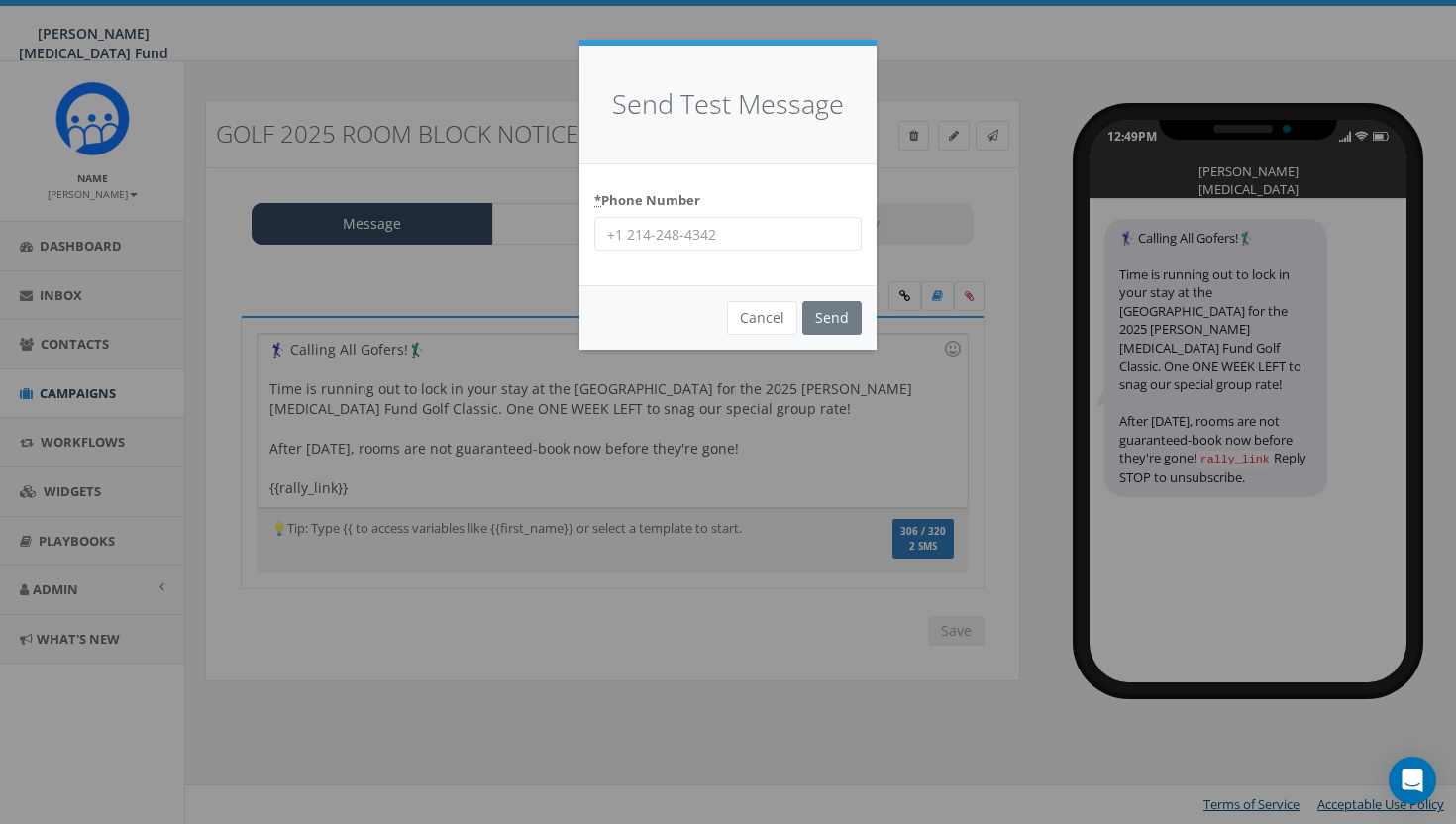 click on "*   Phone Number" at bounding box center (728, 234) 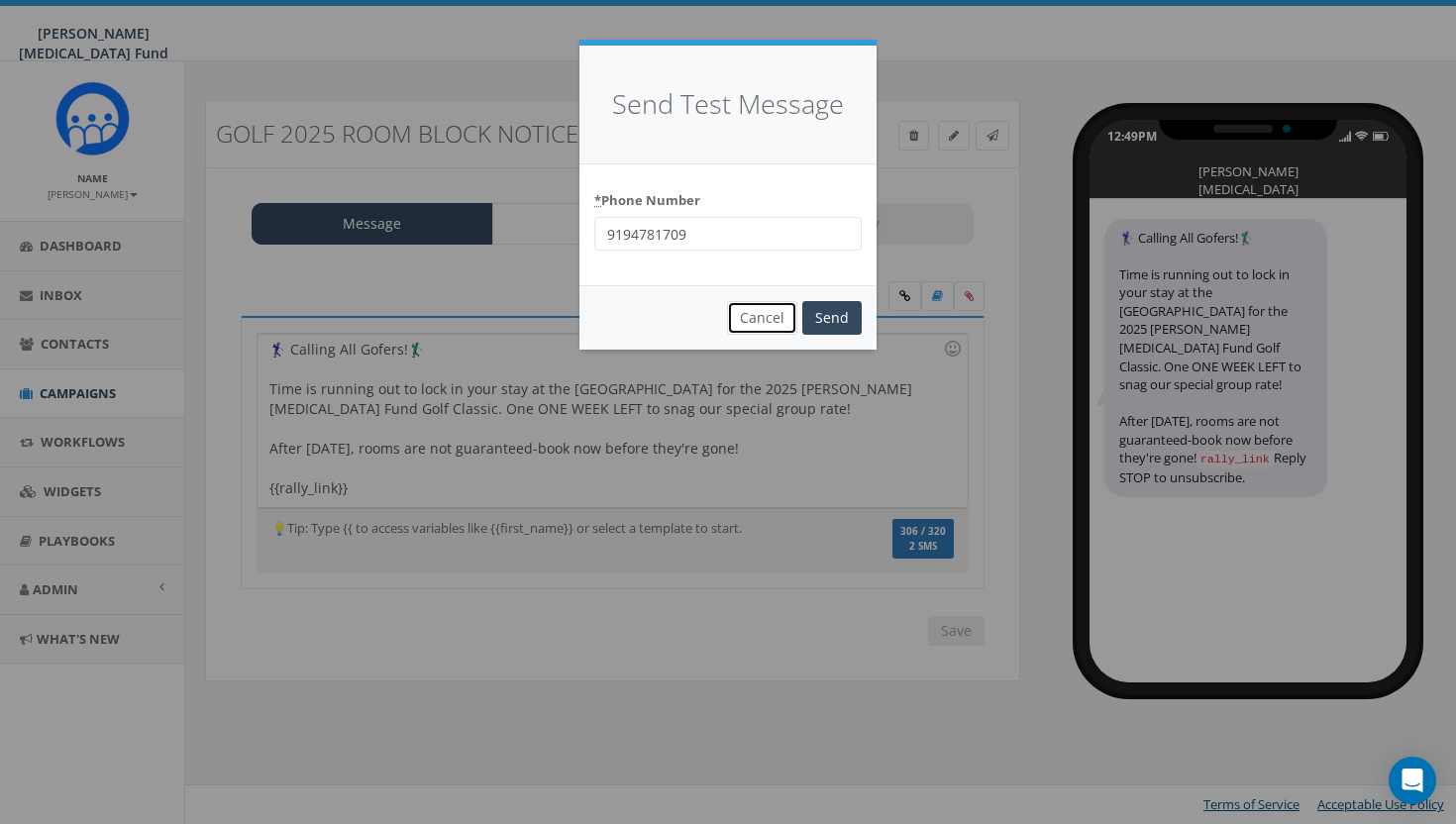click on "Cancel" at bounding box center [762, 318] 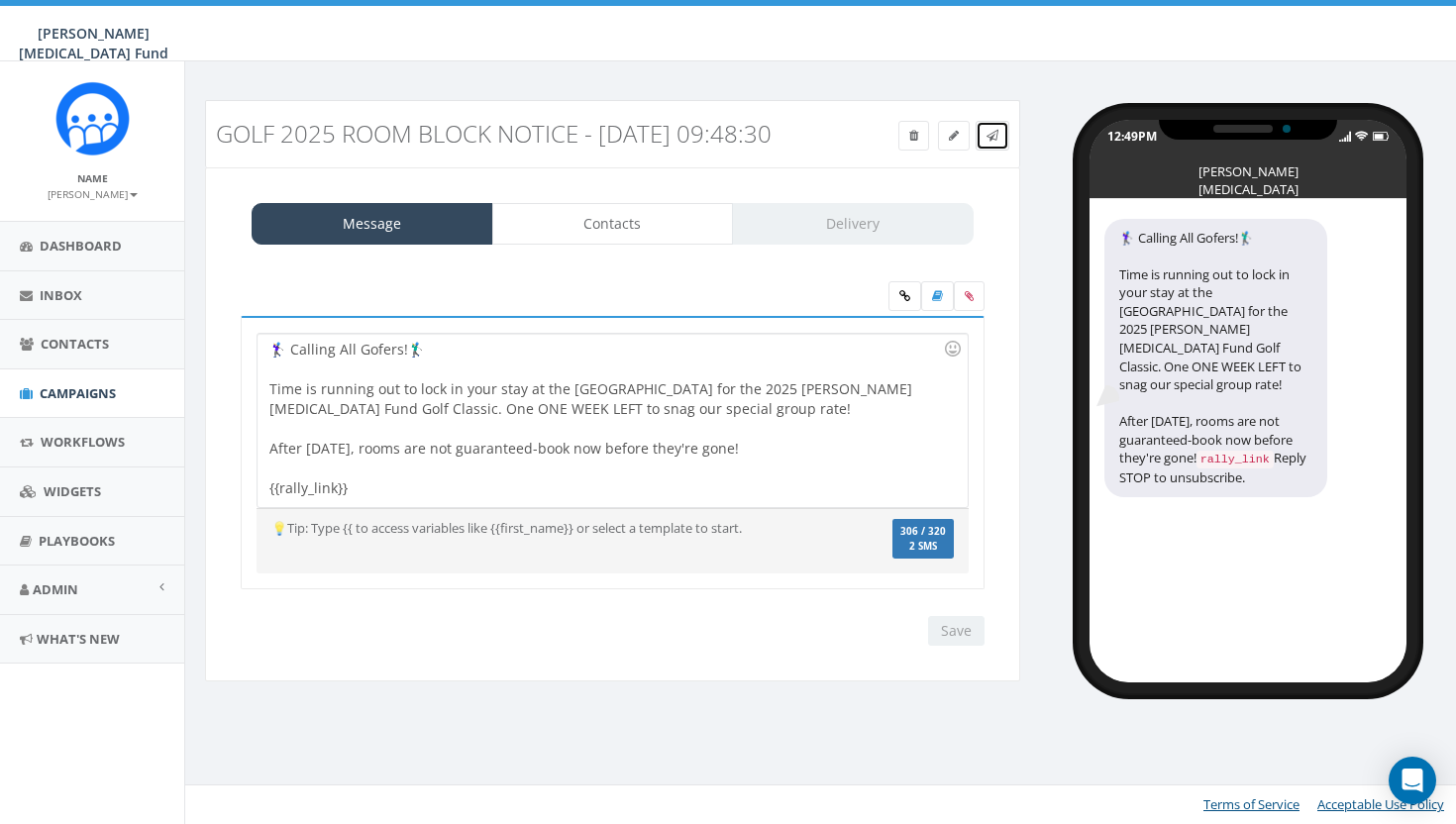click at bounding box center [992, 136] 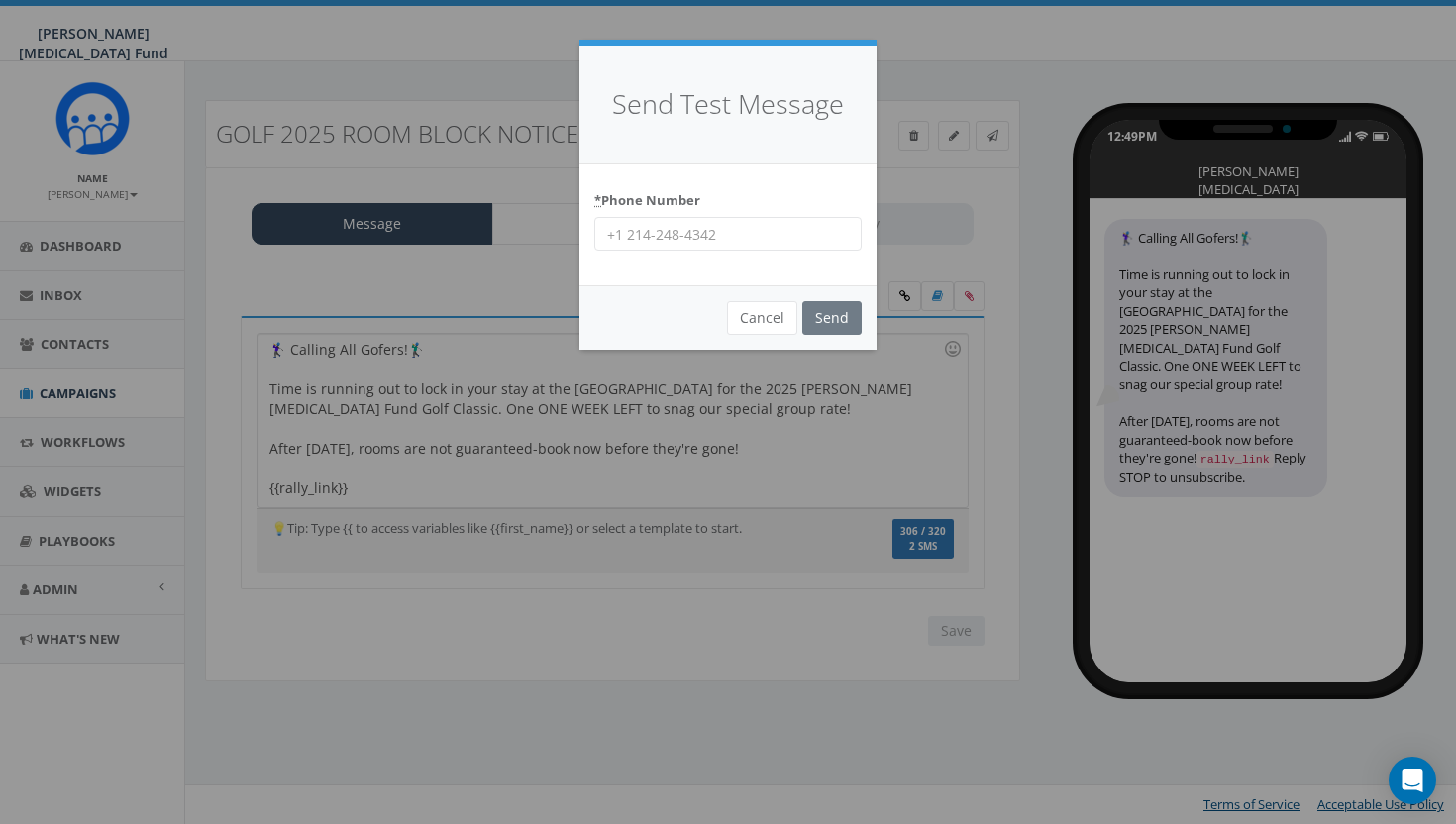 click on "*   Phone Number" at bounding box center (728, 234) 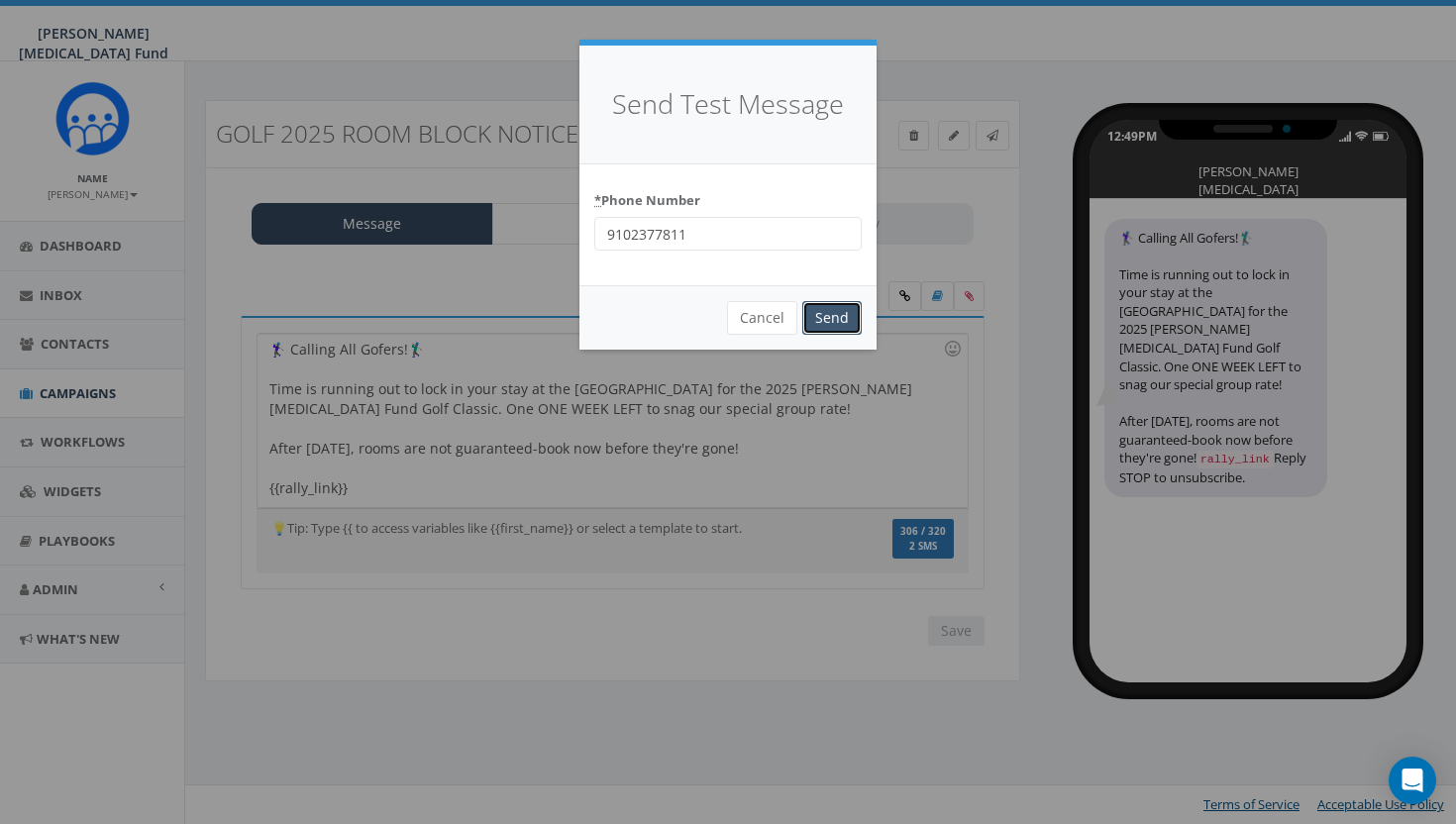 click on "Send" at bounding box center [832, 318] 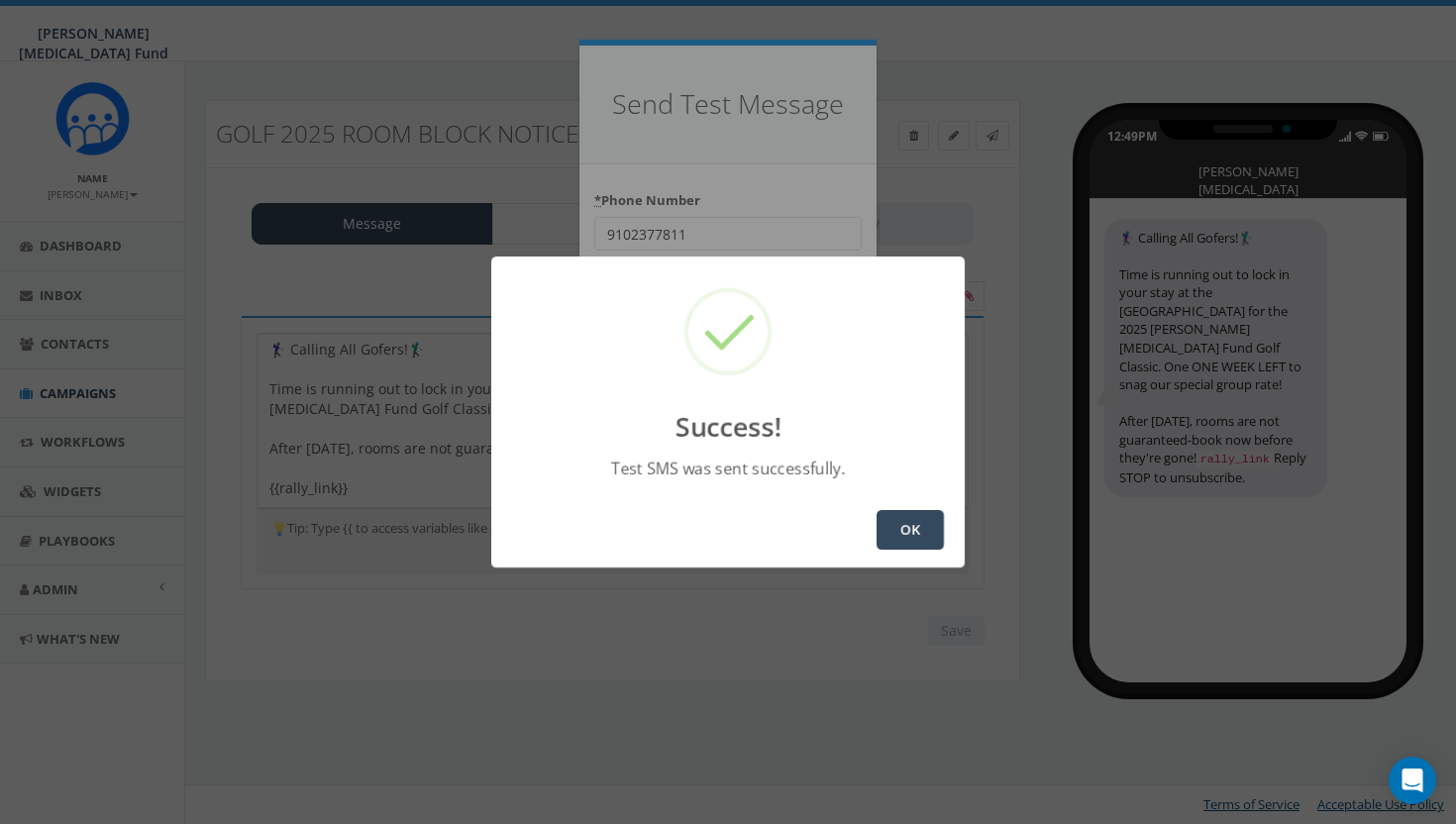 click on "OK" at bounding box center [910, 530] 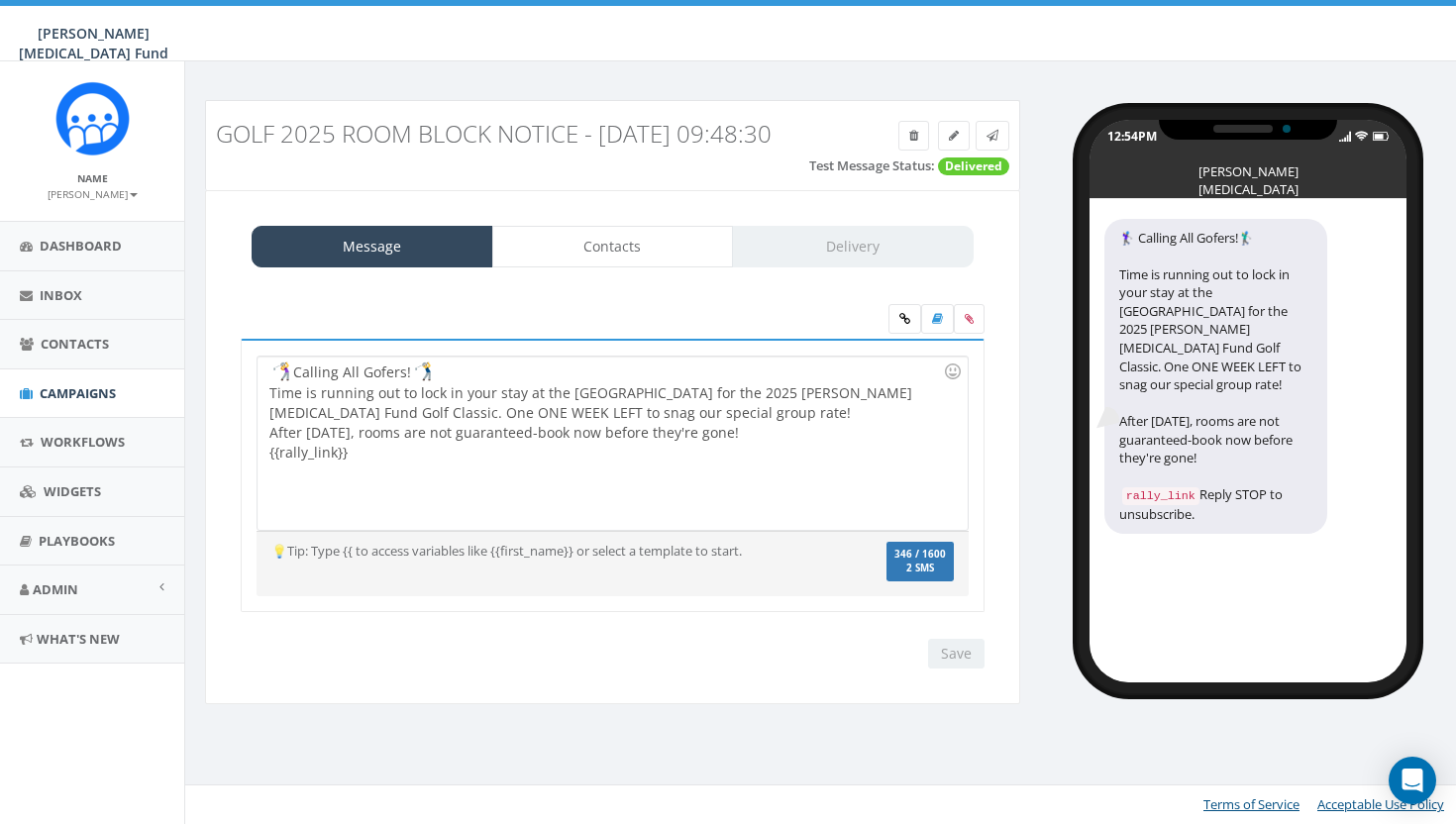 scroll, scrollTop: 0, scrollLeft: 0, axis: both 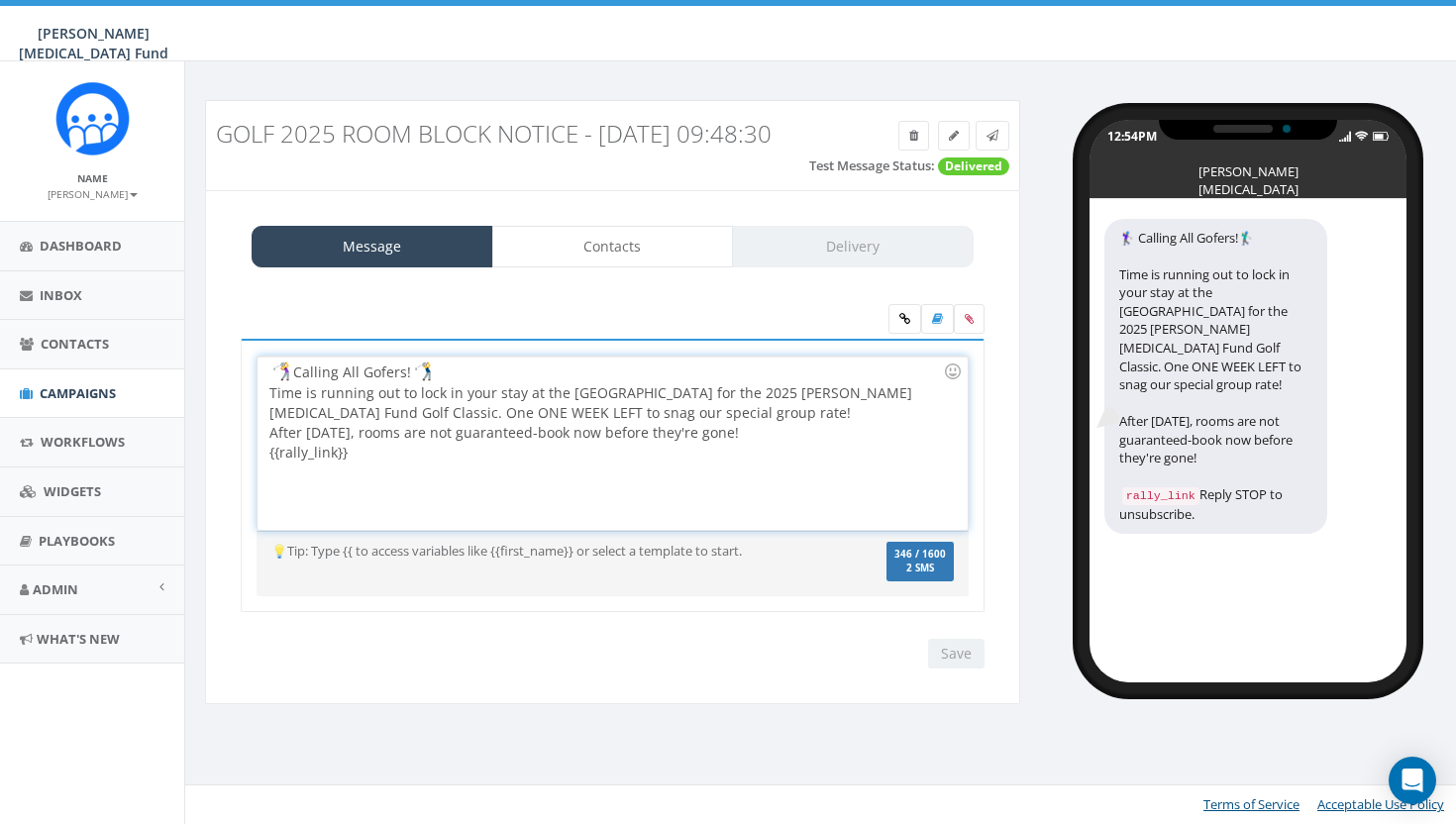 click on "Calling All Gofers! Time is running out to lock in your stay at the [GEOGRAPHIC_DATA] for the 2025 [PERSON_NAME] [MEDICAL_DATA] Fund Golf Classic. One ONE WEEK LEFT to snag our special group rate! After [DATE], rooms are not guaranteed-book now before they're gone!  {{rally_link}}" at bounding box center [612, 443] 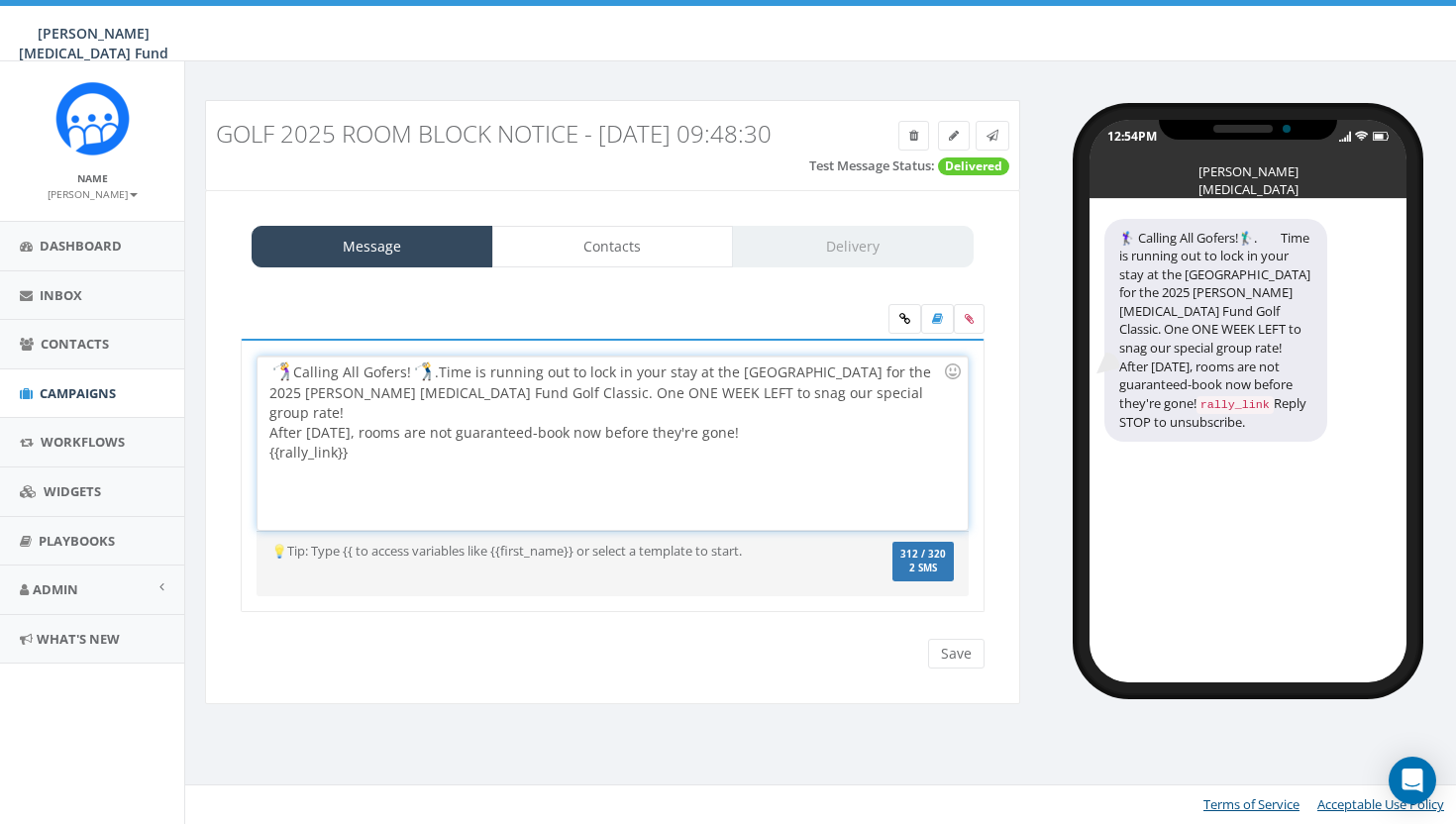 click on "After July 9, rooms are not guaranteed-book now before they're gone!  {{rally_link}}" at bounding box center [606, 443] 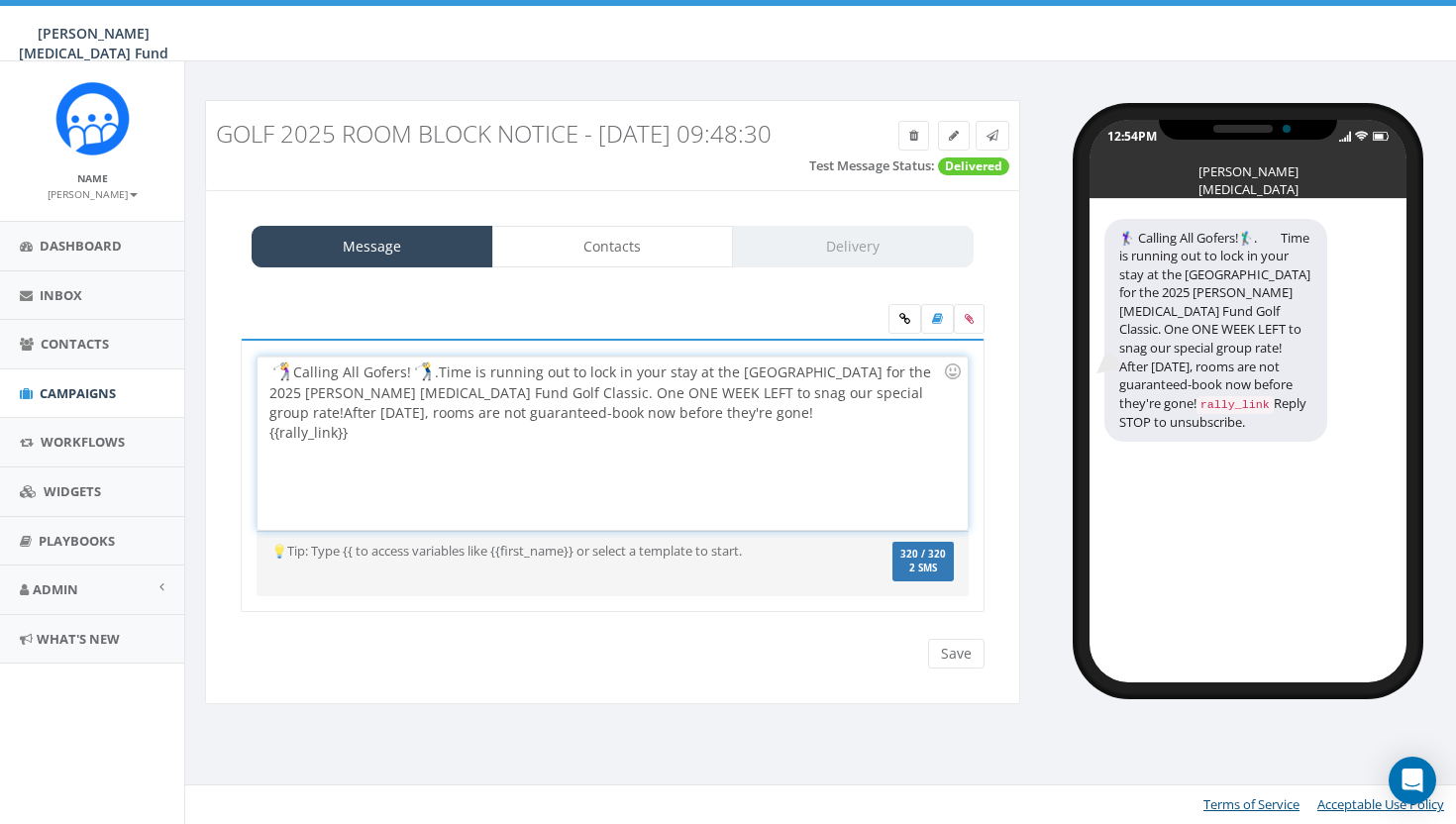 click on "{{rally_link}}" at bounding box center (606, 433) 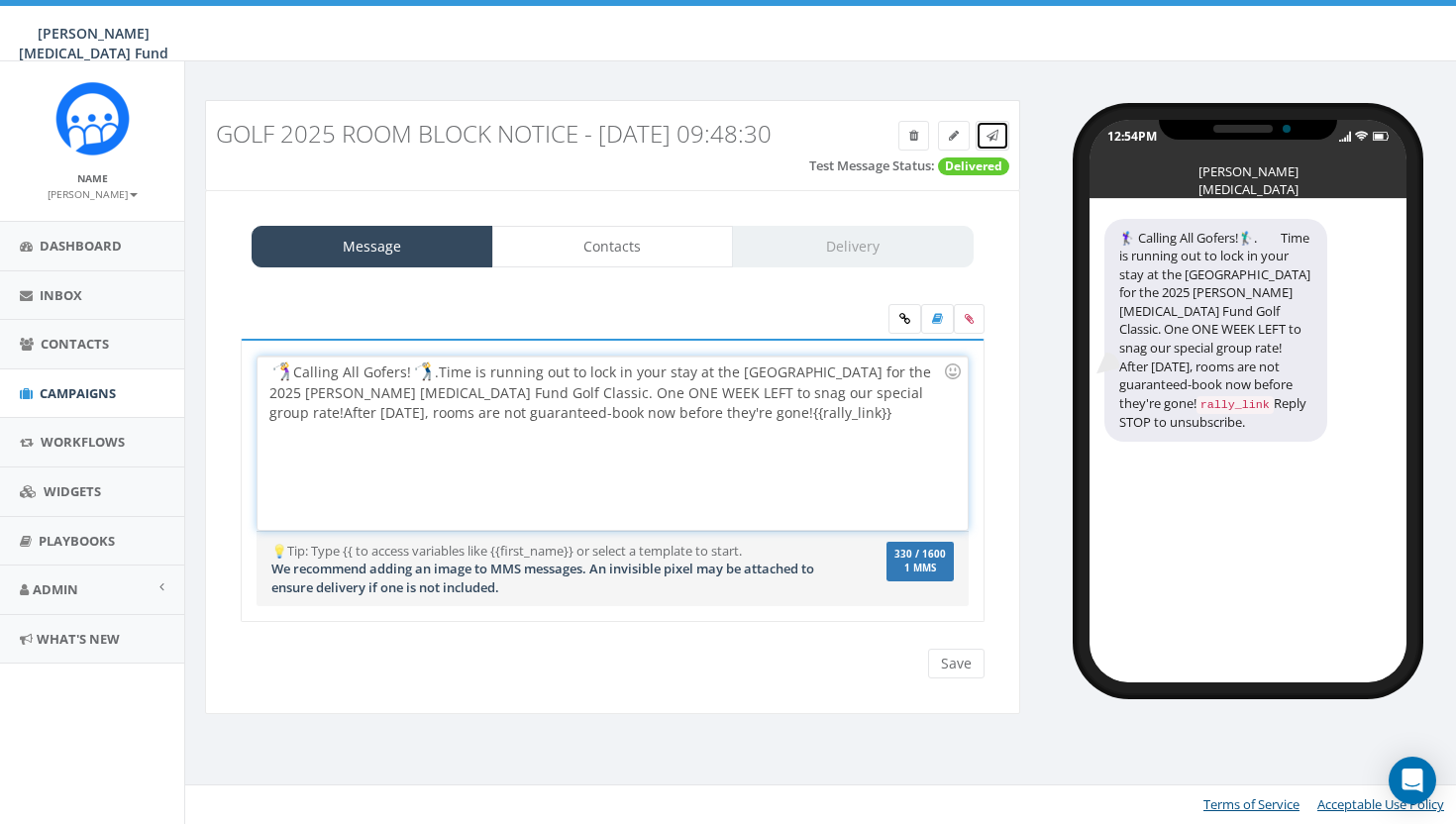 click at bounding box center [992, 136] 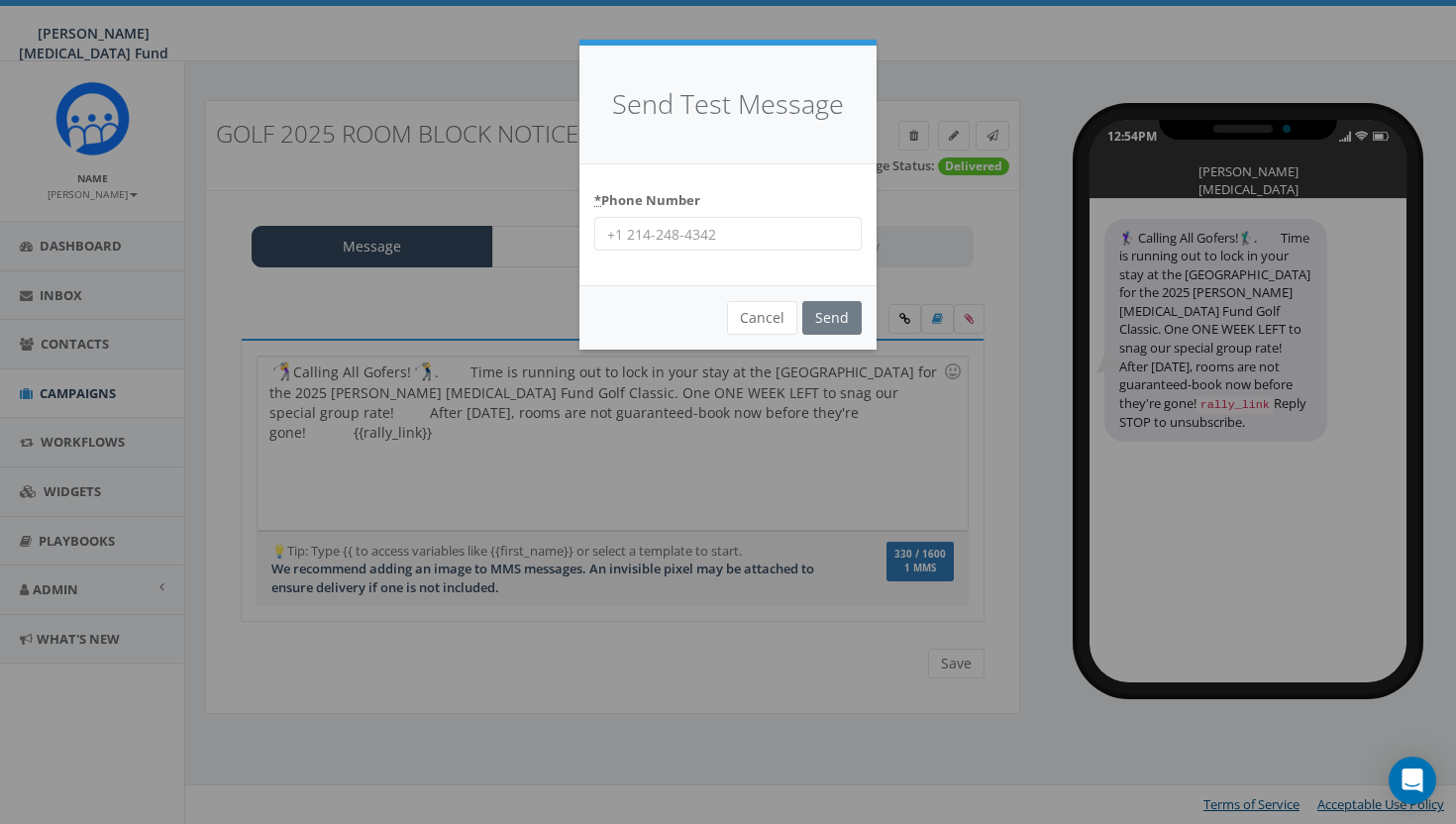 click on "*   Phone Number" at bounding box center (728, 234) 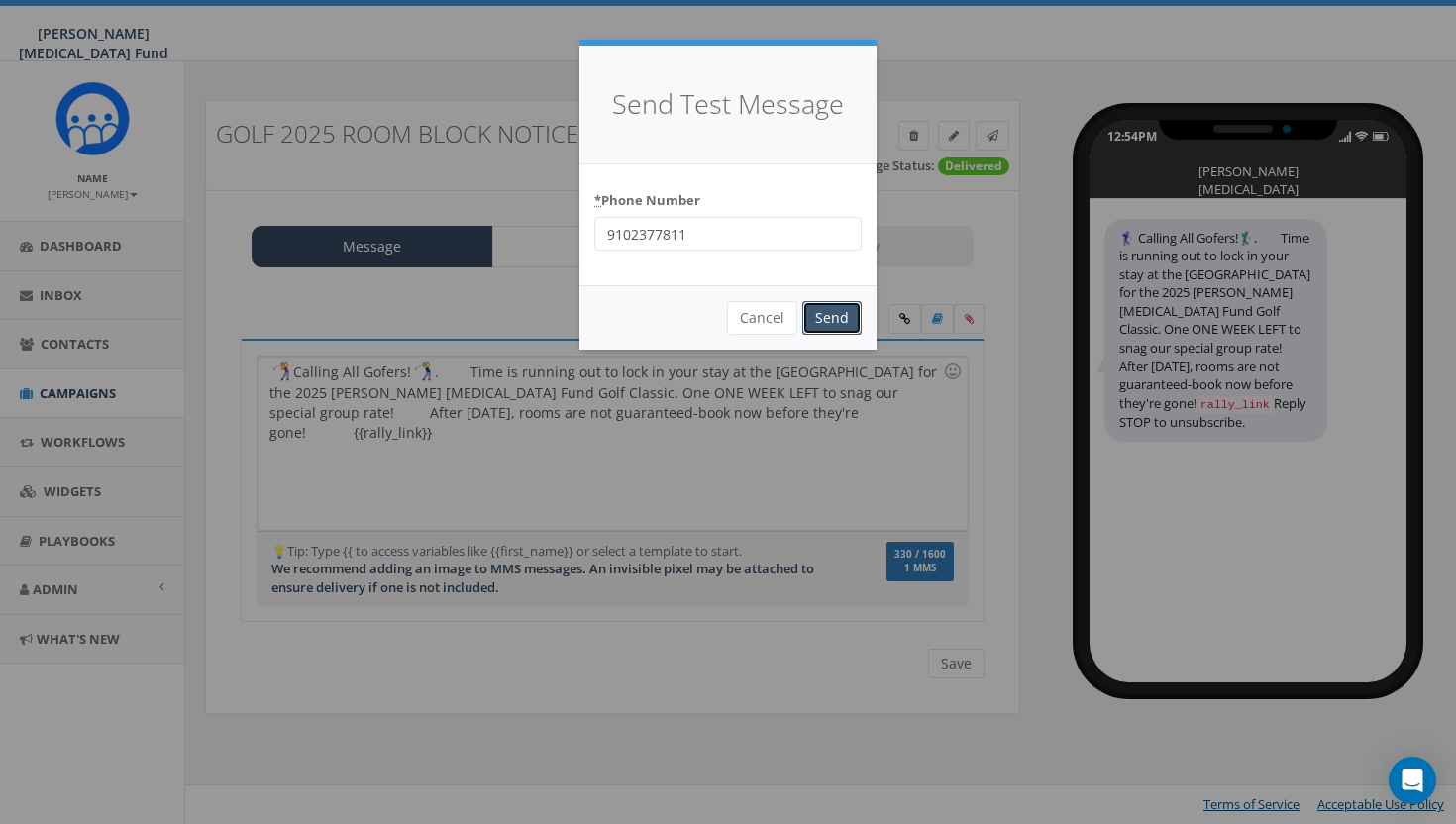 click on "Send" at bounding box center [832, 318] 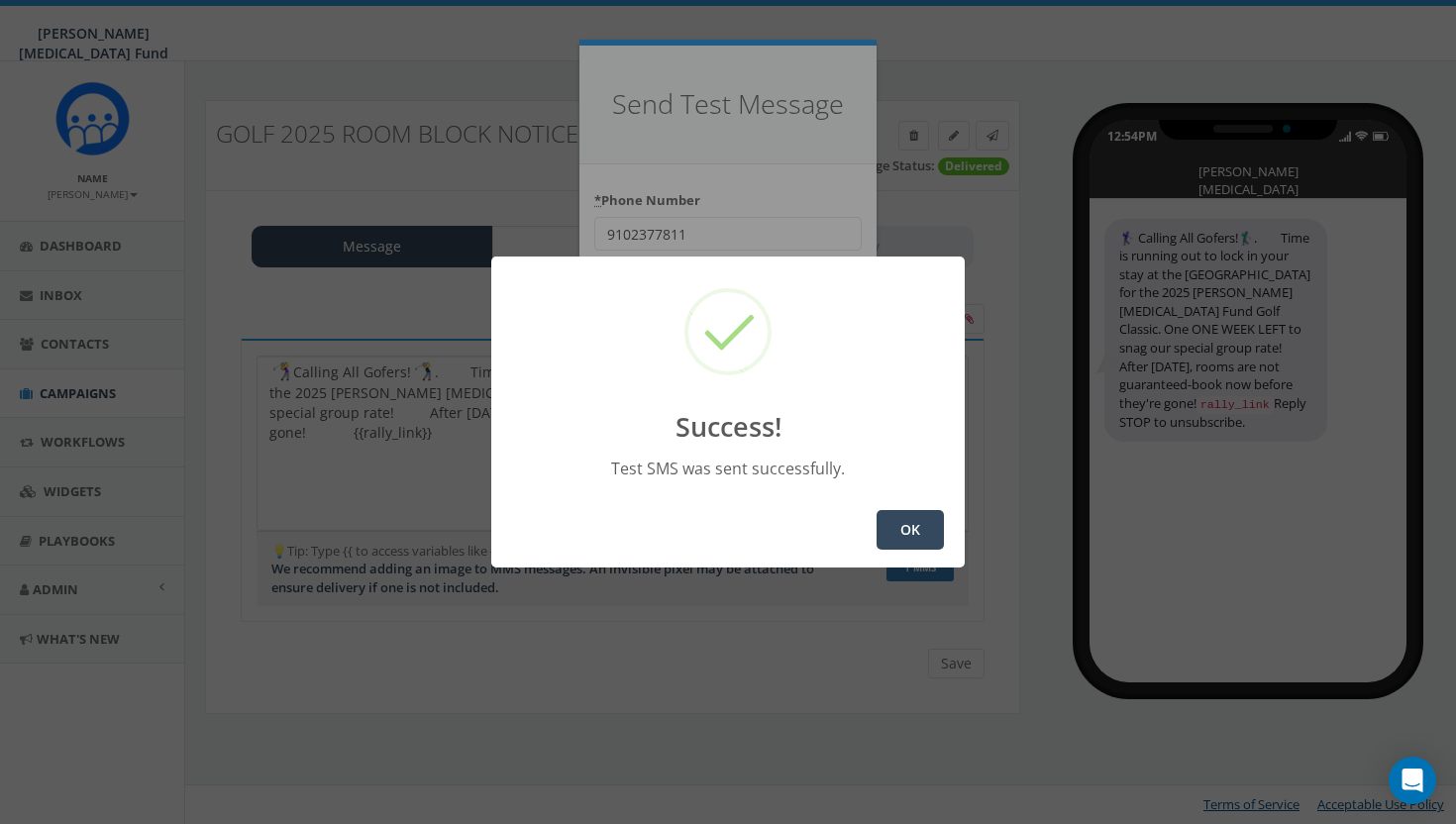 click on "OK" at bounding box center (910, 530) 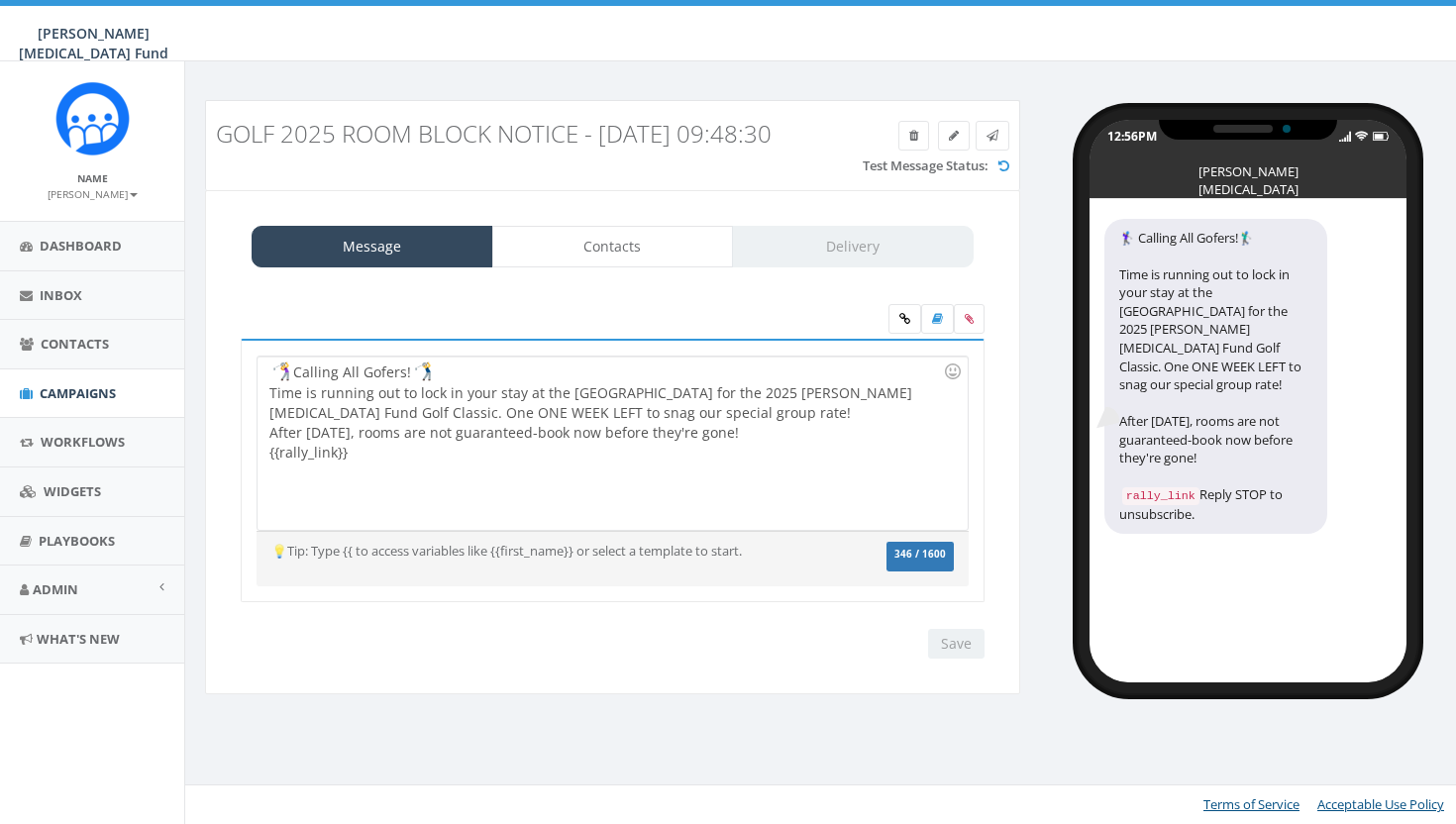 scroll, scrollTop: 0, scrollLeft: 0, axis: both 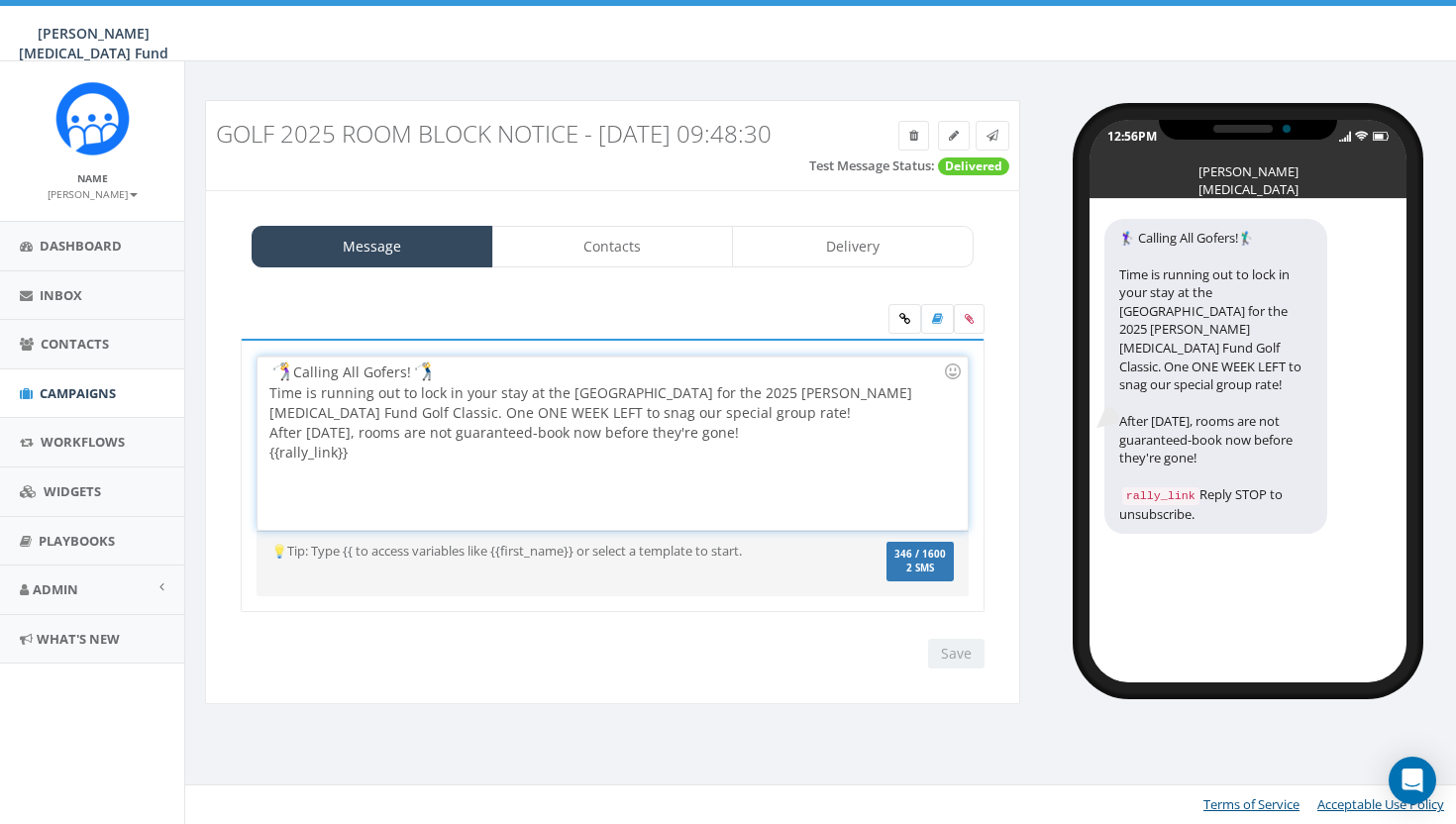 click on "Calling All Gofers! Time is running out to lock in your stay at the [GEOGRAPHIC_DATA] for the 2025 [PERSON_NAME] [MEDICAL_DATA] Fund Golf Classic. One ONE WEEK LEFT to snag our special group rate! After [DATE], rooms are not guaranteed-book now before they're gone!  {{rally_link}}" at bounding box center [612, 443] 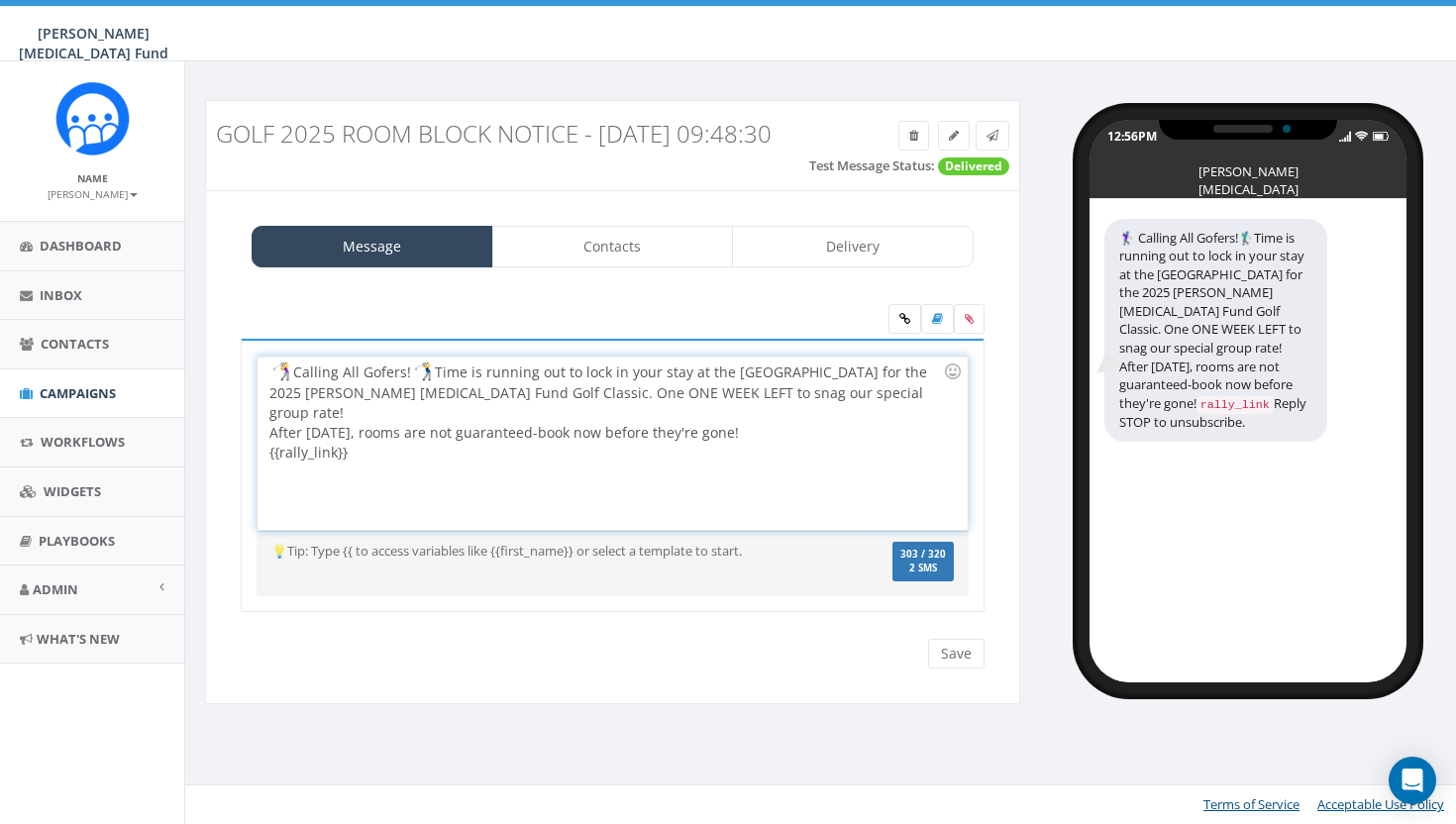 click on "Calling All Gofers! Time is running out to lock in your stay at the [GEOGRAPHIC_DATA] for the 2025 [PERSON_NAME] [MEDICAL_DATA] Fund Golf Classic. One ONE WEEK LEFT to snag our special group rate! After [DATE], rooms are not guaranteed-book now before they're gone!  {{rally_link}}" at bounding box center [612, 443] 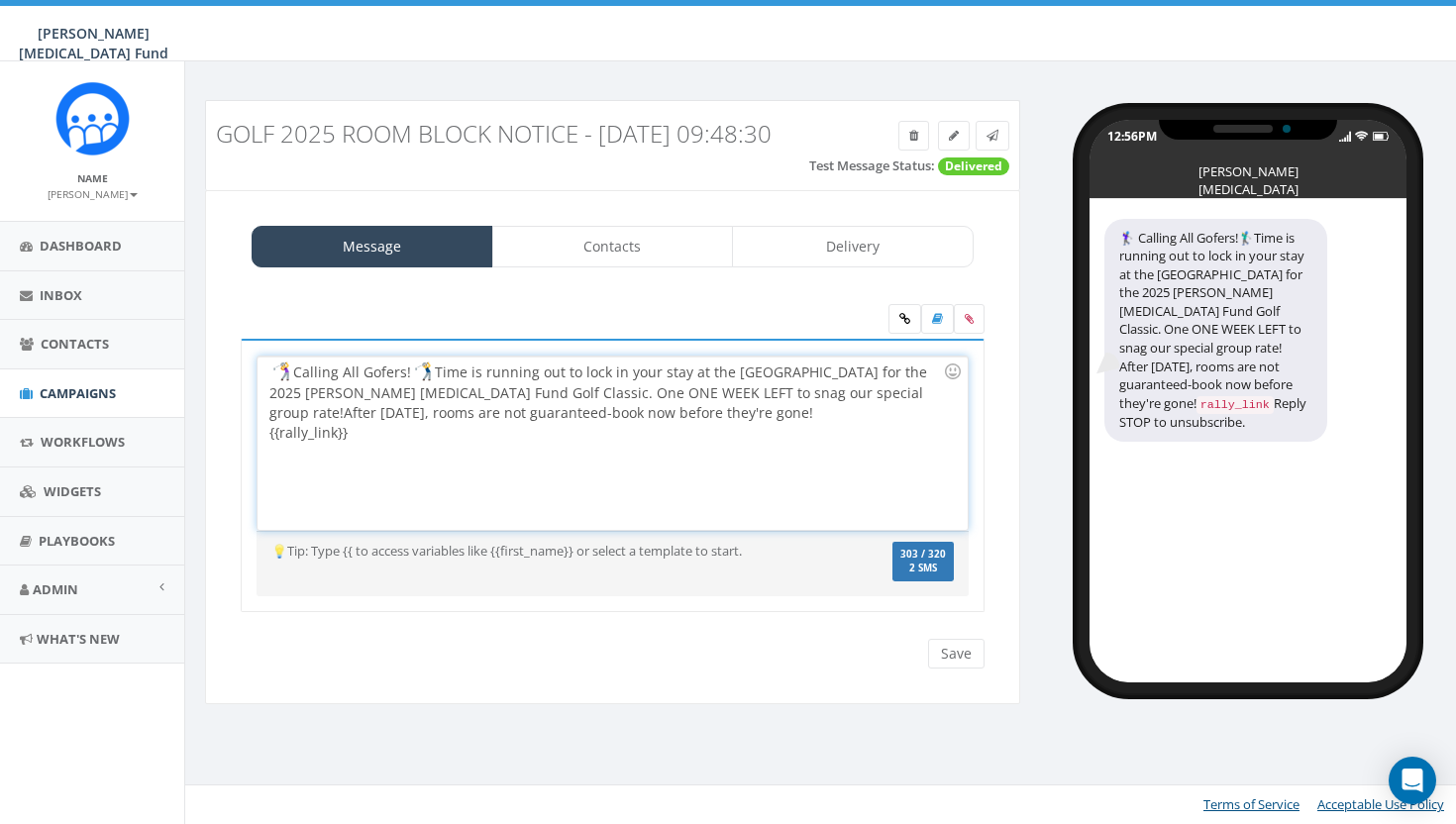 click on "Calling All Gofers! Time is running out to lock in your stay at the Grandover Resort & Spa for the 2025 Kay Yow Cancer Fund Golf Classic. One ONE WEEK LEFT to snag our special group rate!  After July 9, rooms are not guaranteed-book now before they're gone!  {{rally_link}}" at bounding box center [612, 443] 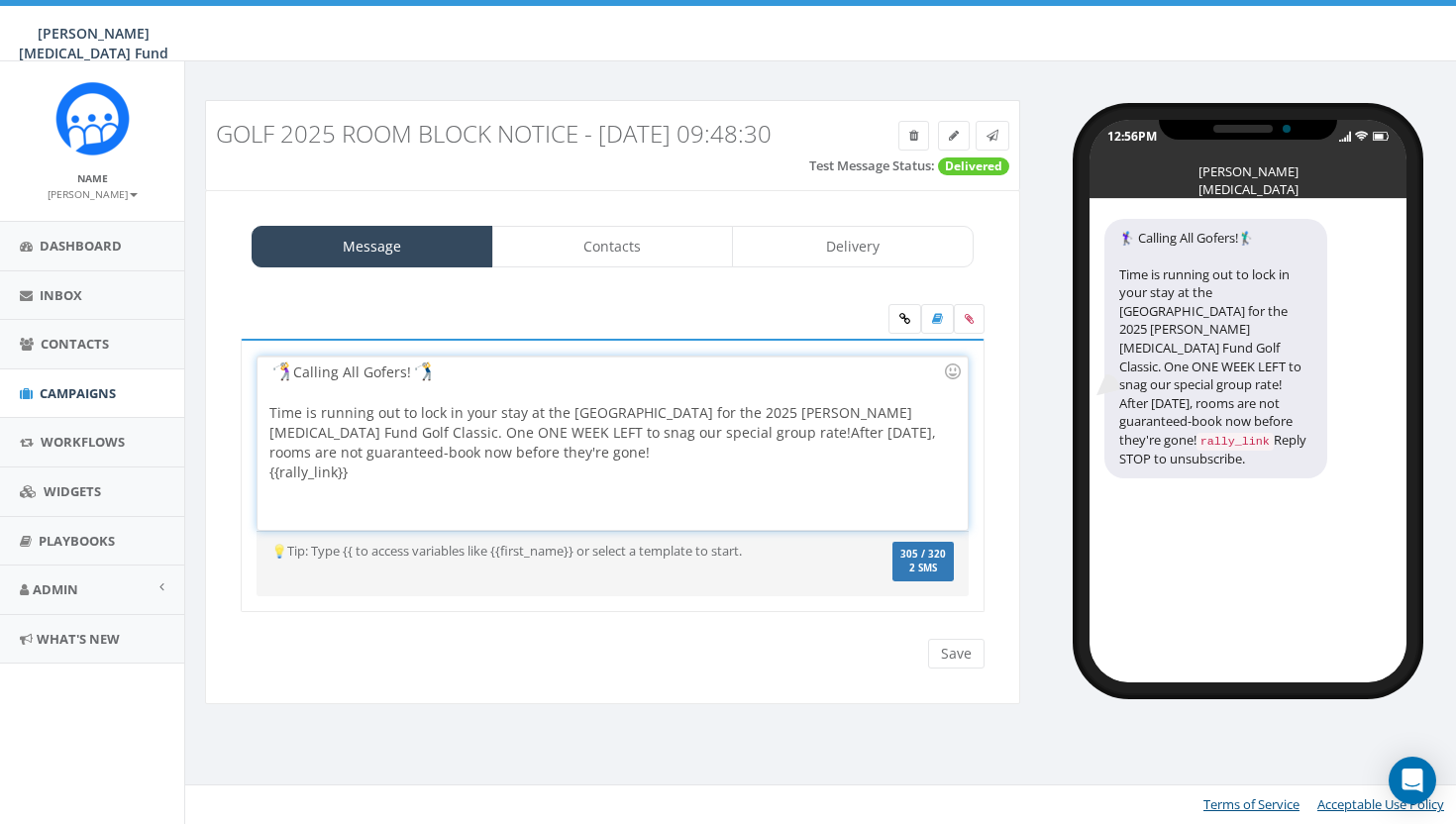 click on "Time is running out to lock in your stay at the Grandover Resort & Spa for the 2025 Kay Yow Cancer Fund Golf Classic. One ONE WEEK LEFT to snag our special group rate!  After July 9, rooms are not guaranteed-book now before they're gone!  {{rally_link}}" at bounding box center [606, 443] 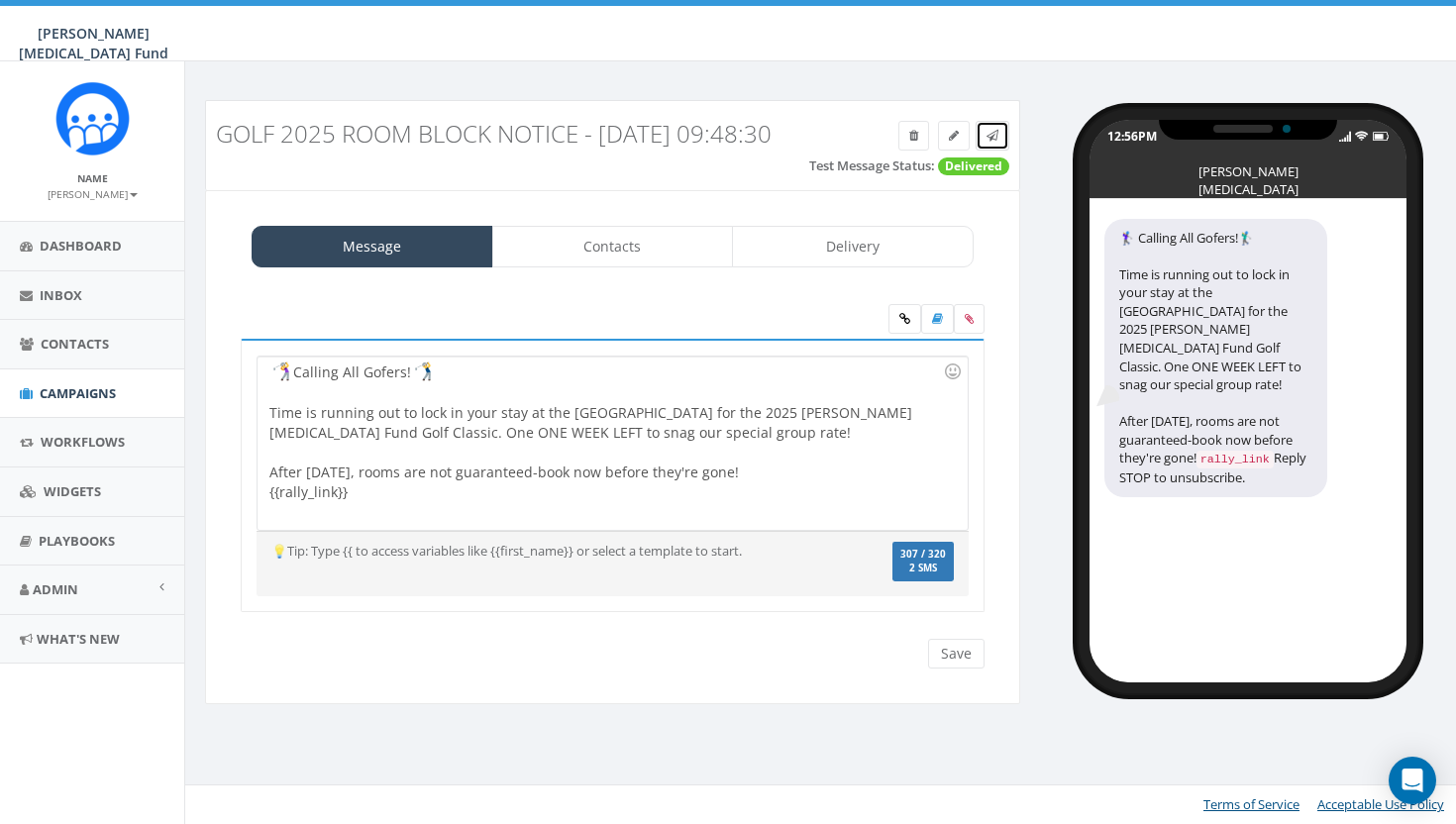 click at bounding box center [992, 136] 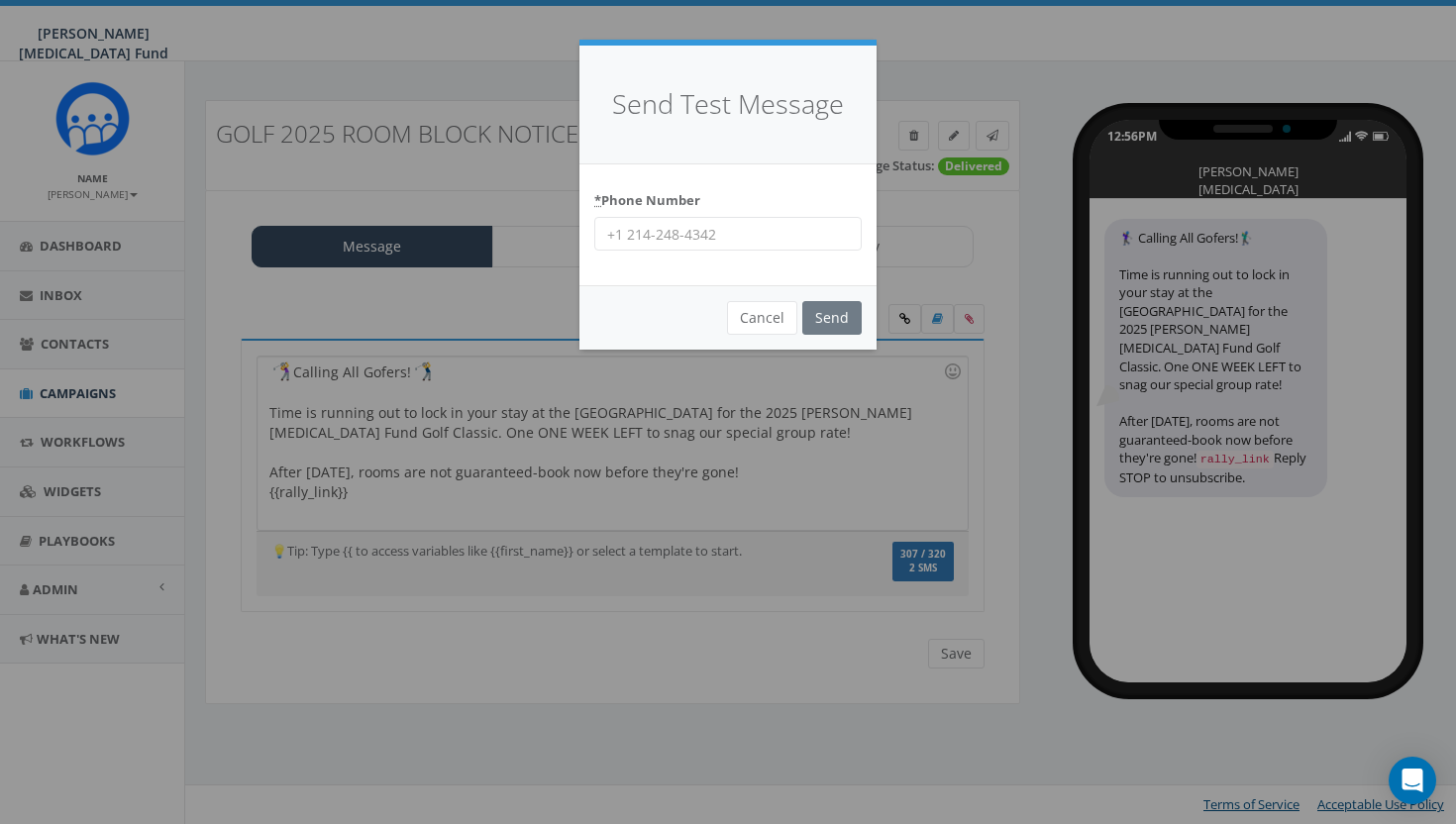 click on "*   Phone Number" at bounding box center (728, 234) 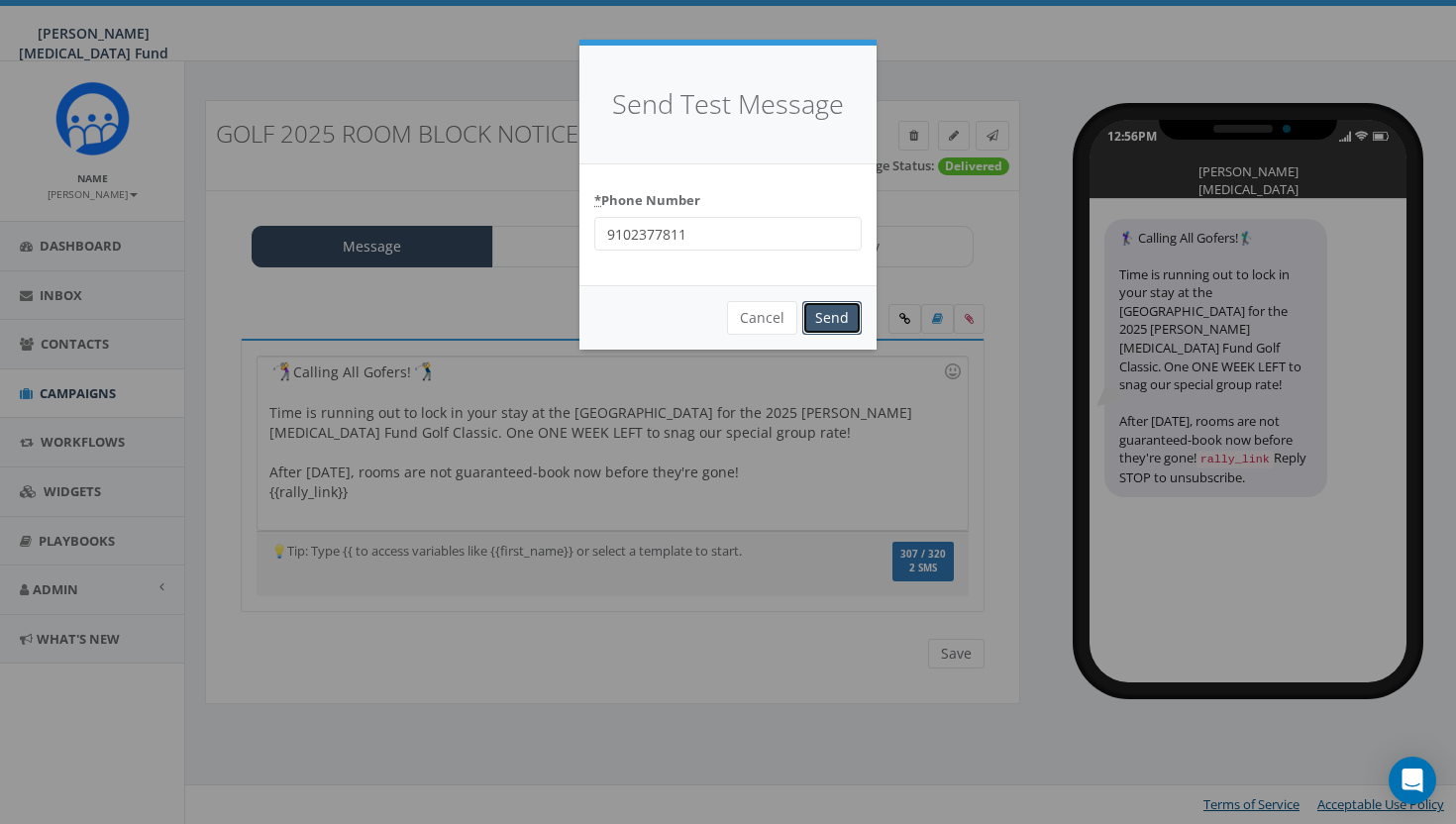 click on "Send" at bounding box center (832, 318) 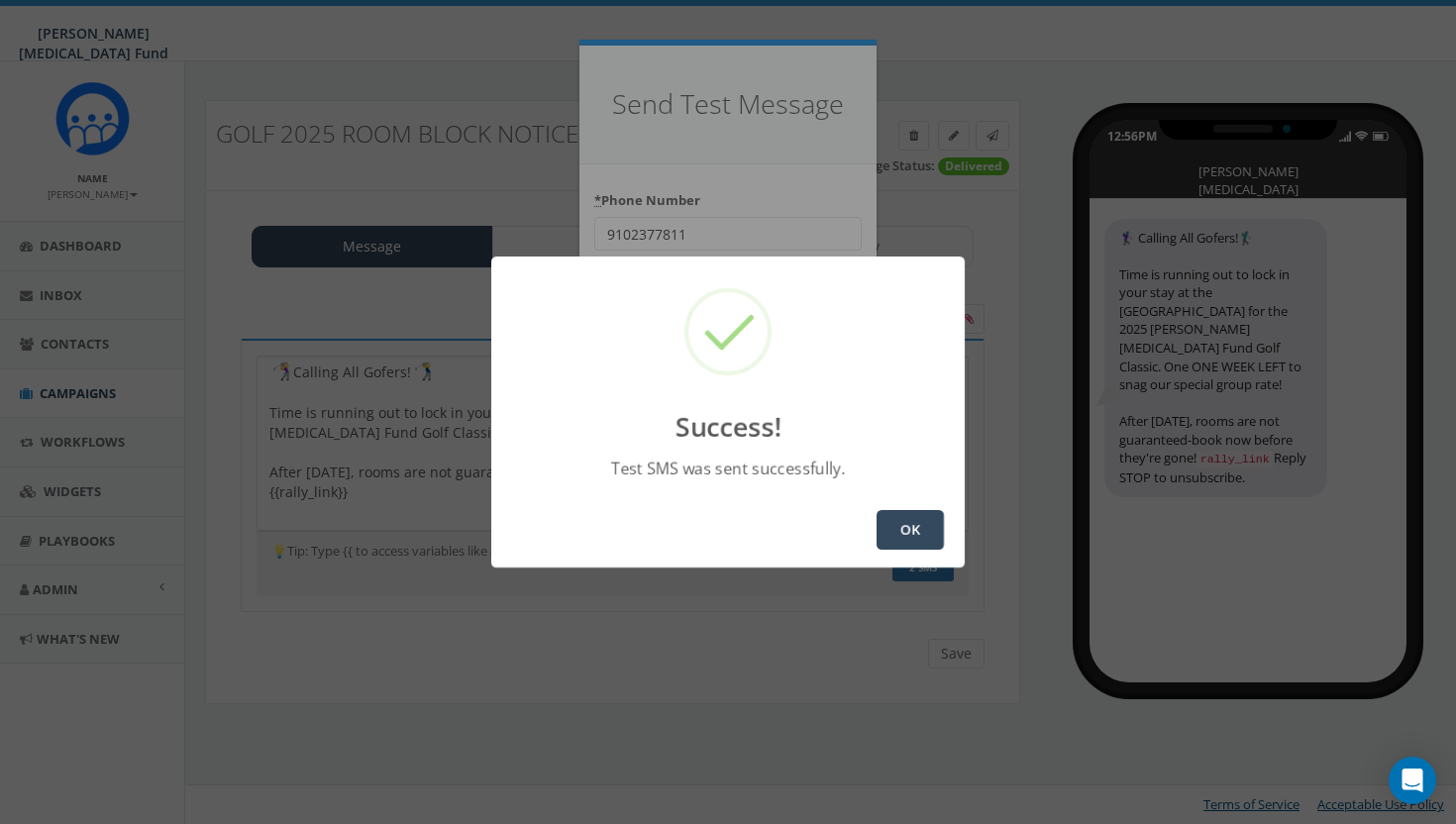 click on "OK" at bounding box center [910, 530] 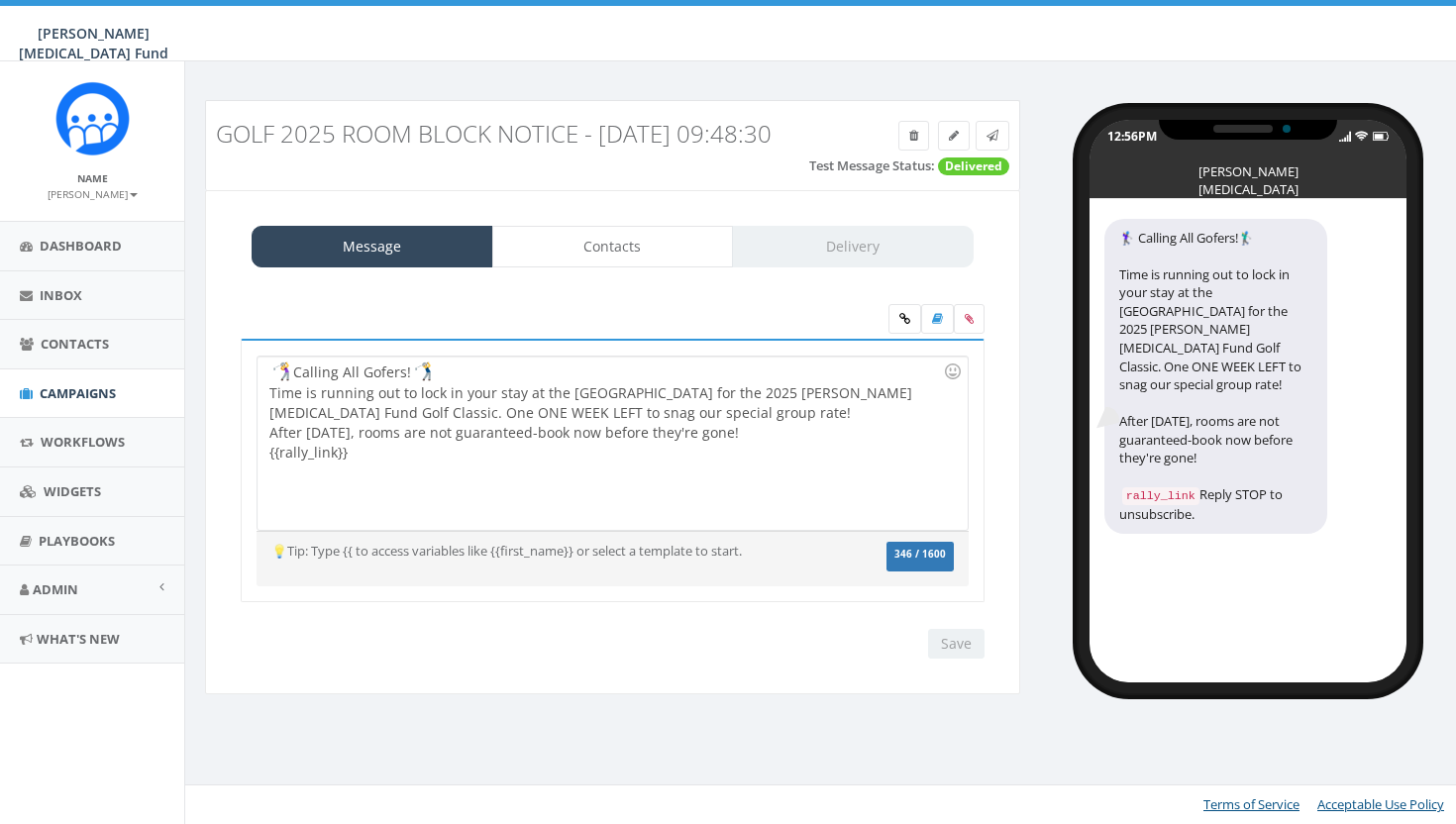 scroll, scrollTop: 0, scrollLeft: 0, axis: both 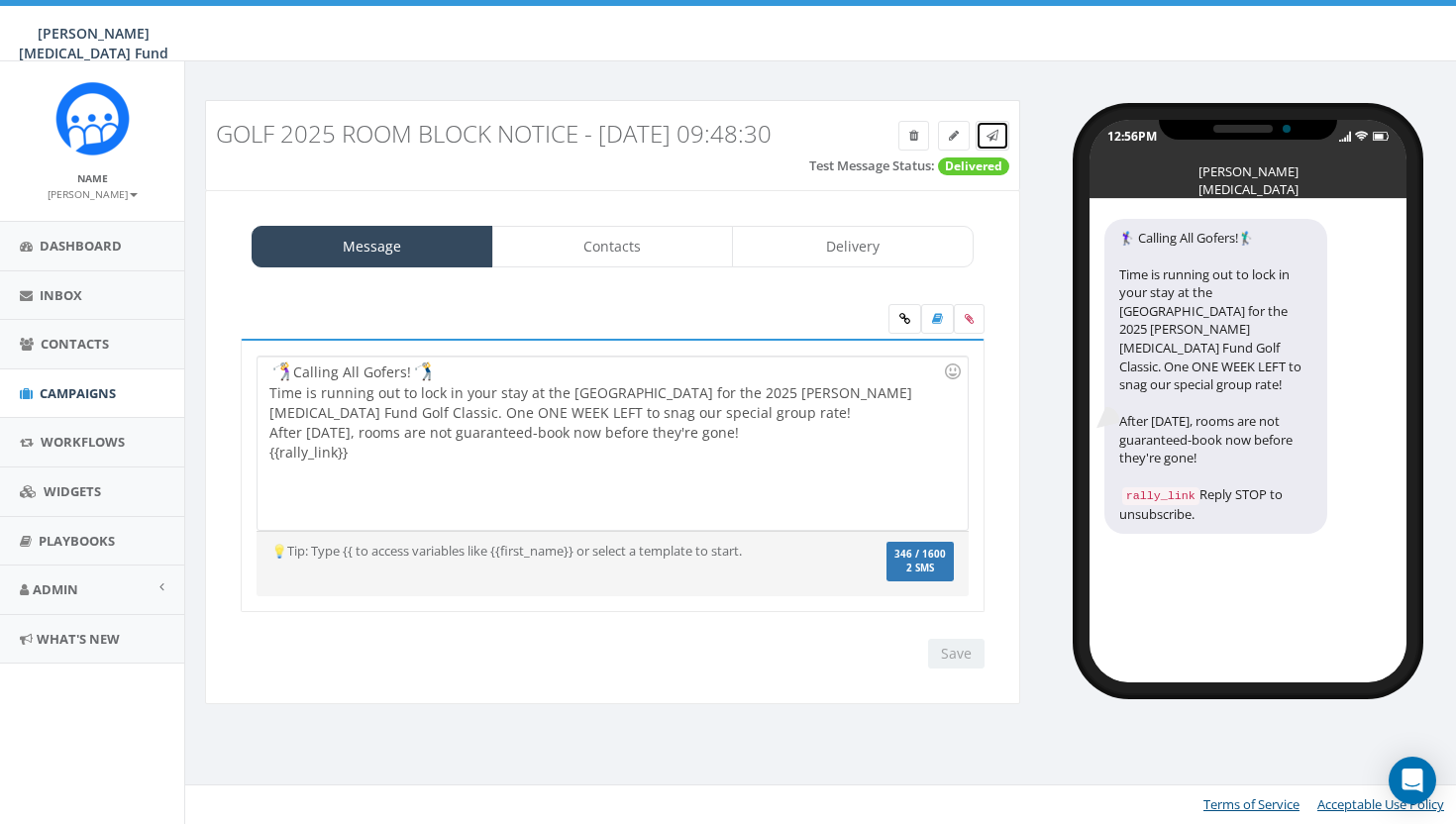 click at bounding box center [992, 136] 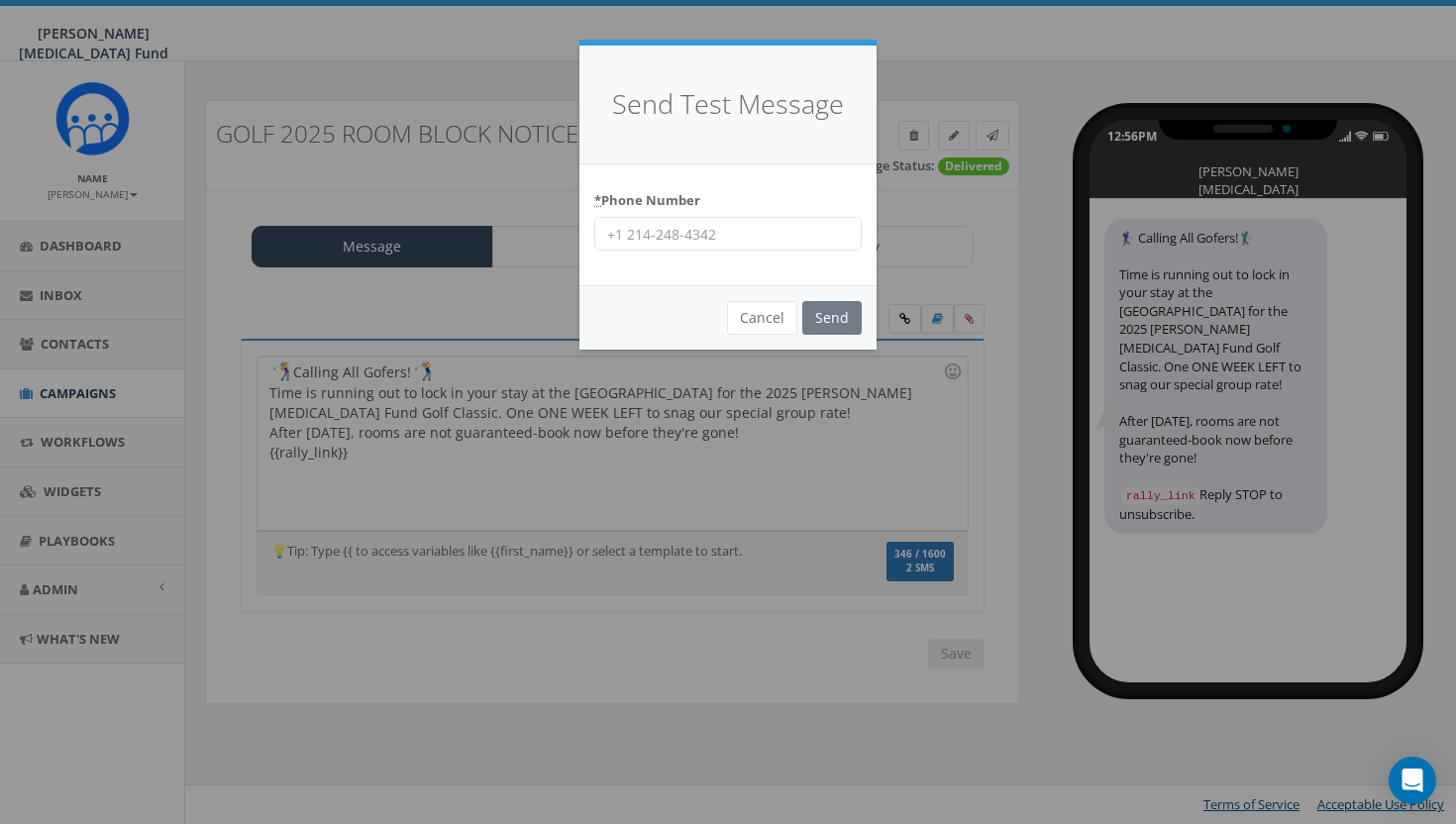 click on "*   Phone Number" at bounding box center (728, 234) 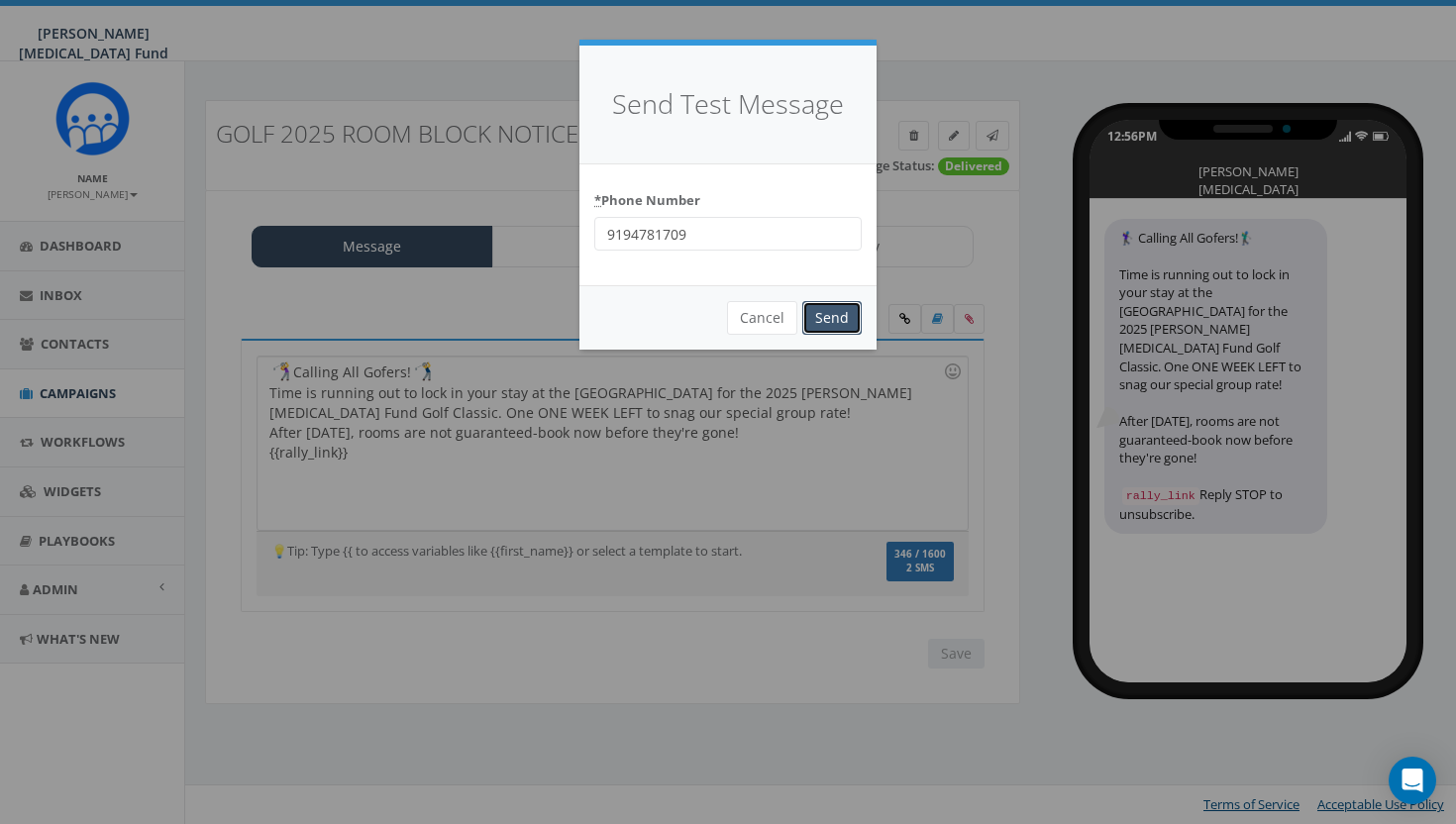 click on "Send" at bounding box center [832, 318] 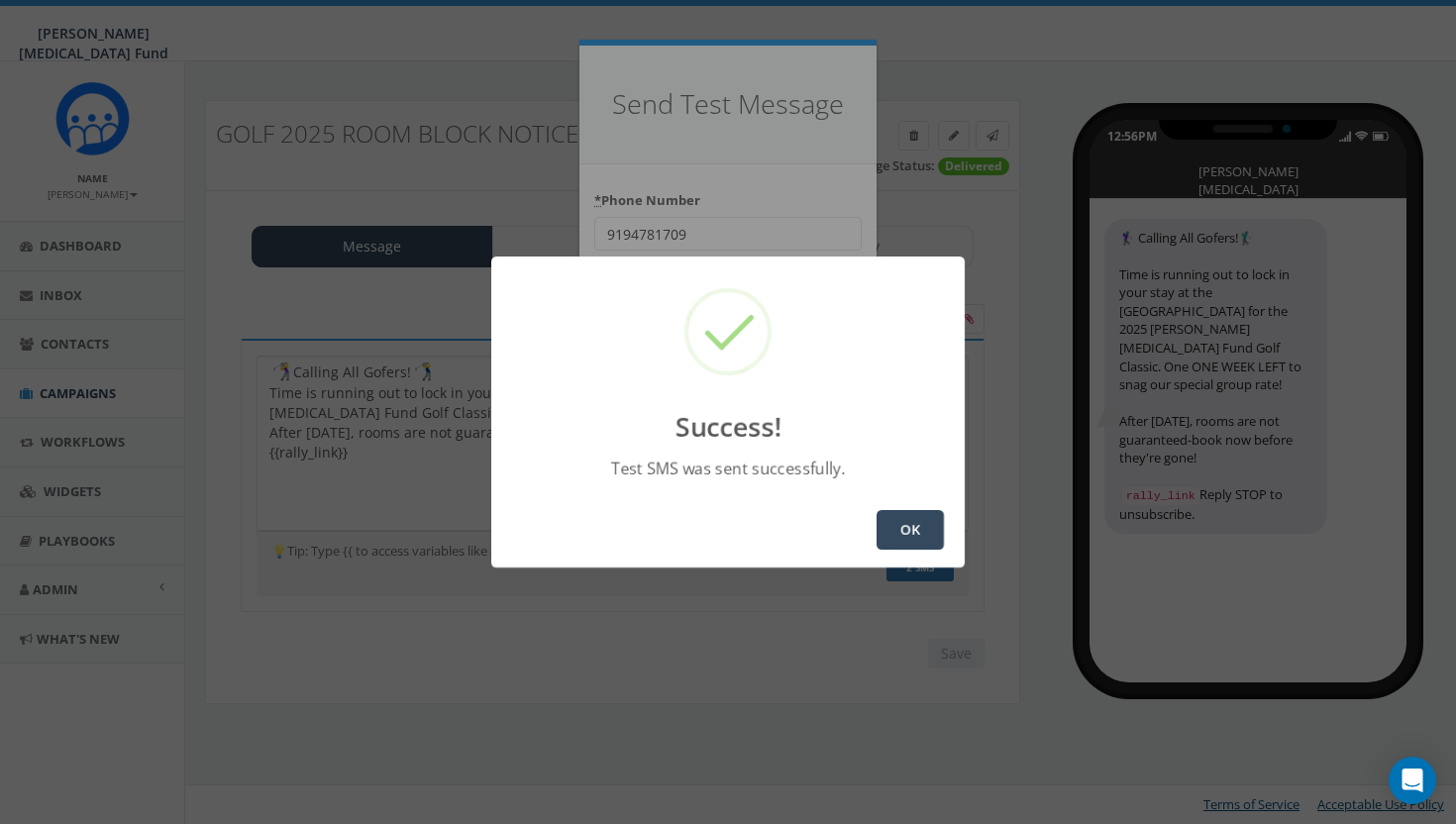 click on "OK" at bounding box center [910, 530] 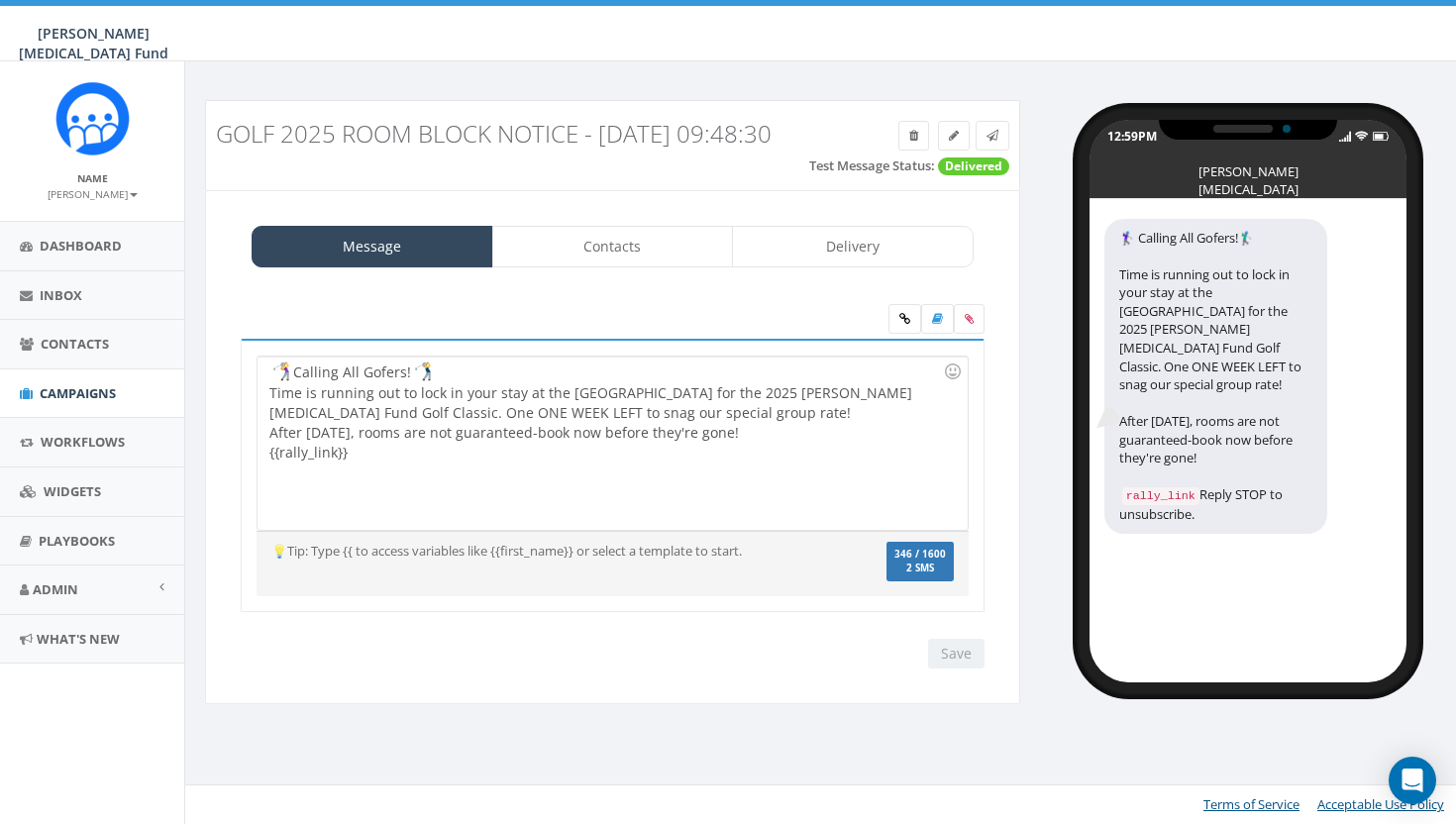 scroll, scrollTop: 0, scrollLeft: 0, axis: both 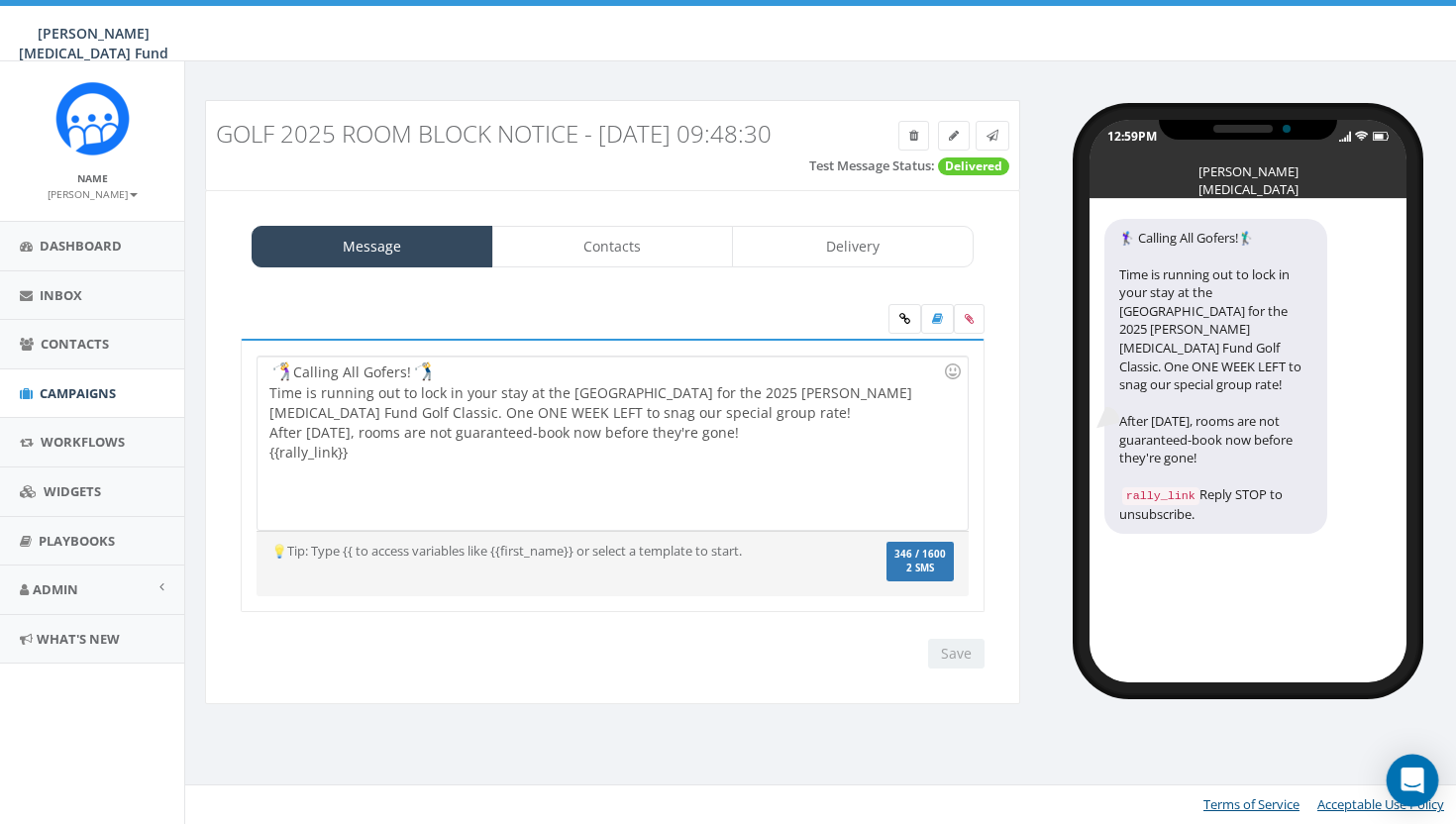 click at bounding box center [1412, 780] 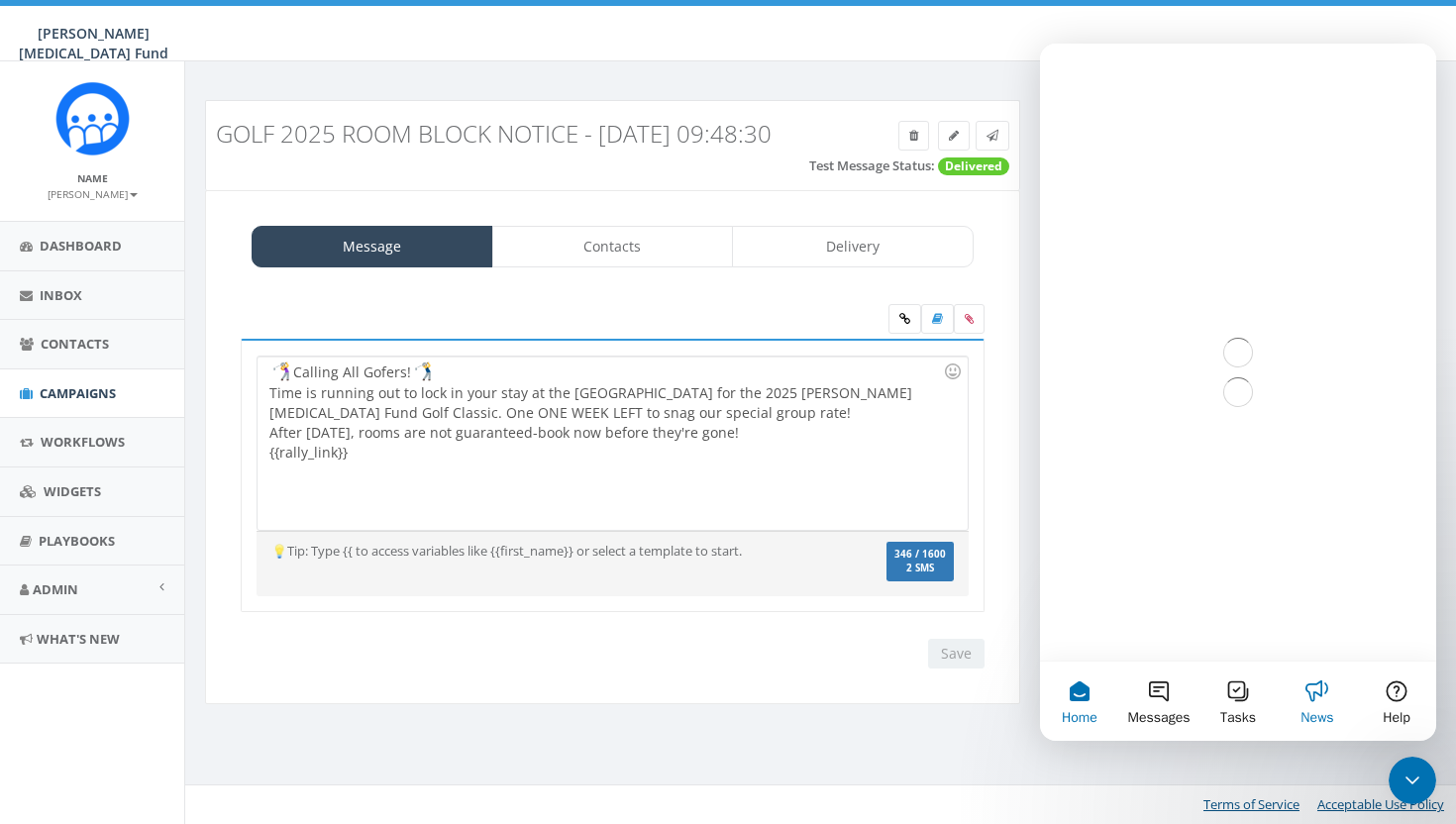 scroll, scrollTop: 0, scrollLeft: 0, axis: both 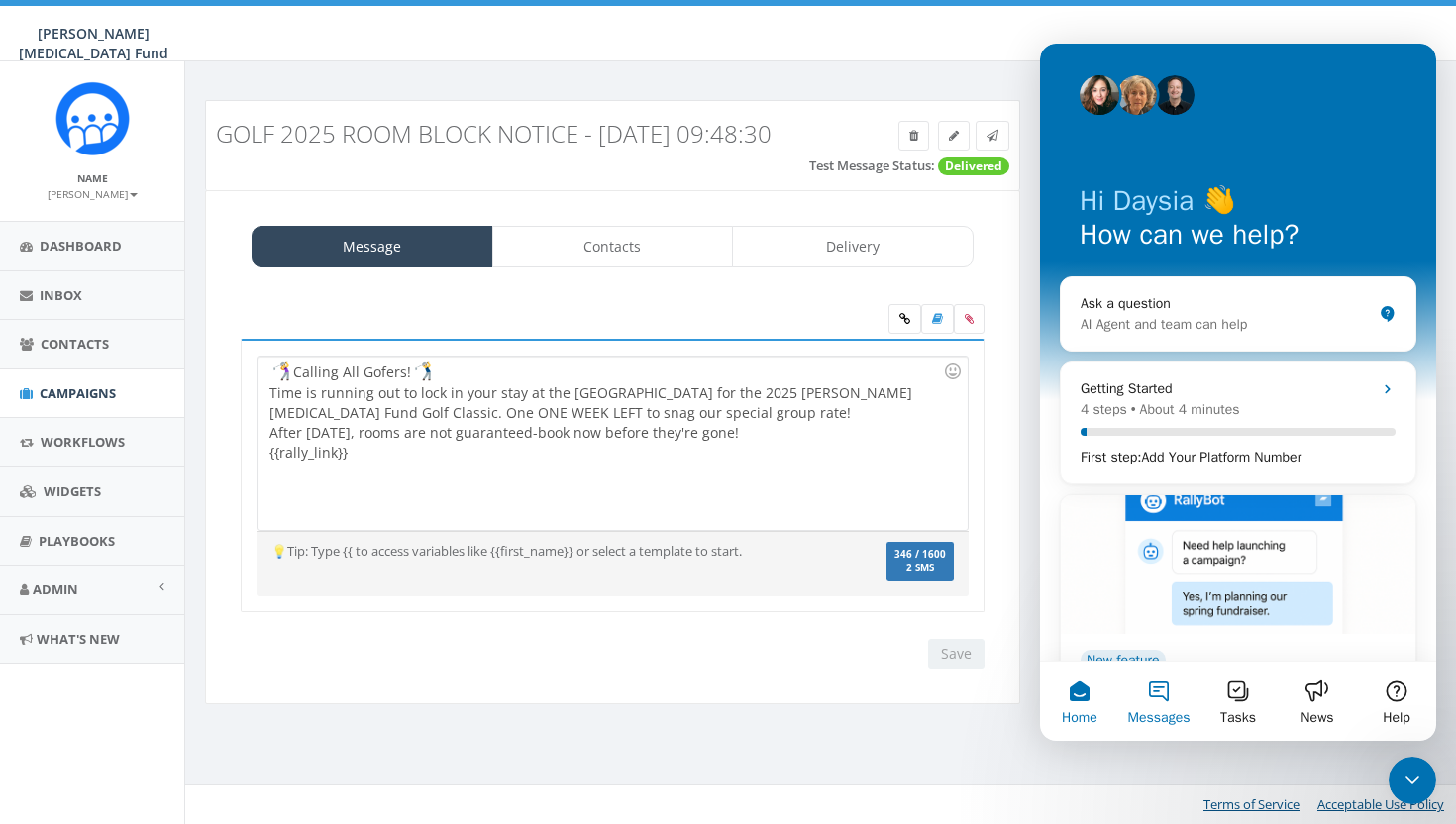 click on "Messages" at bounding box center (1159, 718) 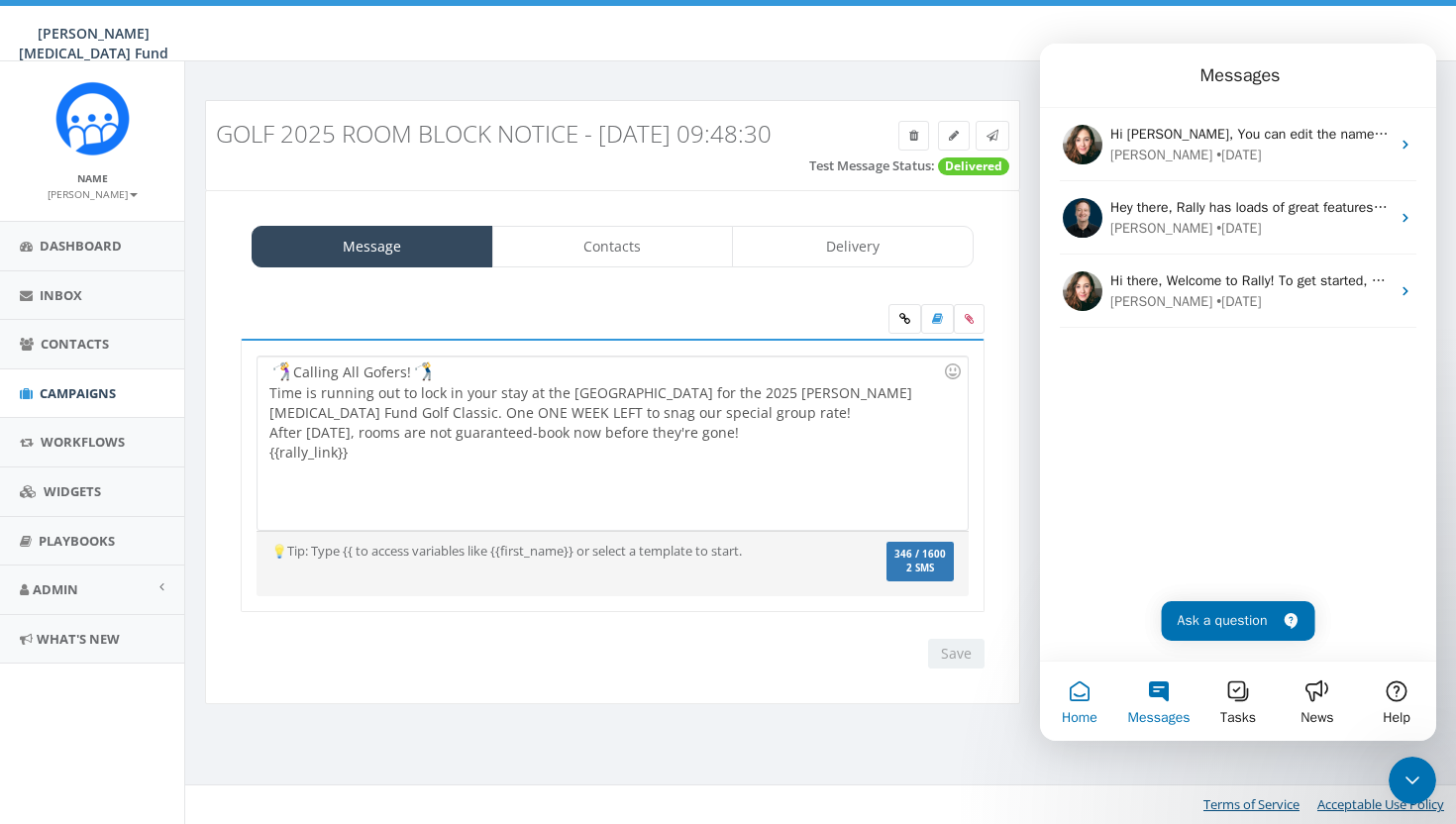 click on "Home" at bounding box center [1080, 718] 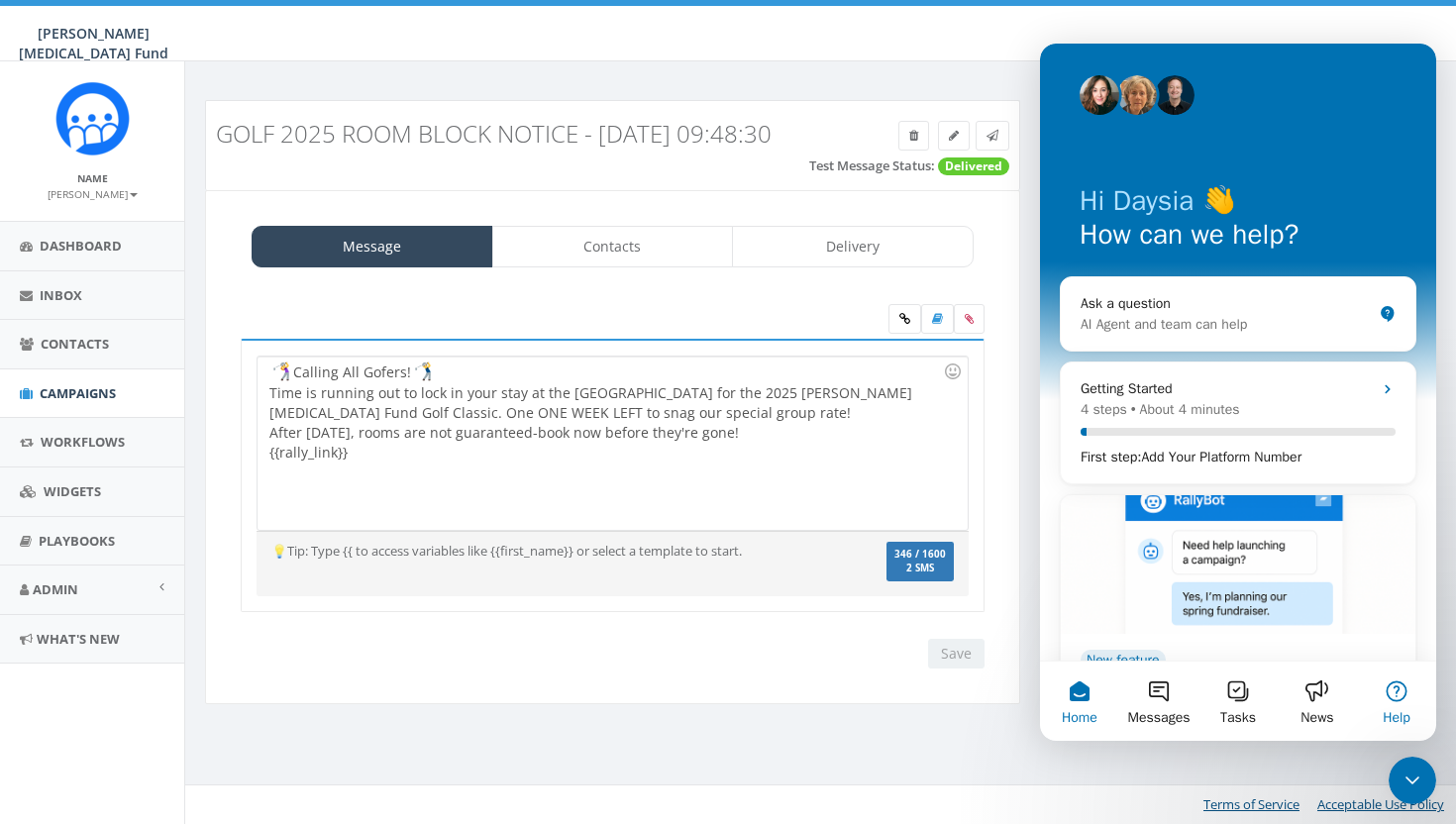 click on "Help" at bounding box center (1397, 701) 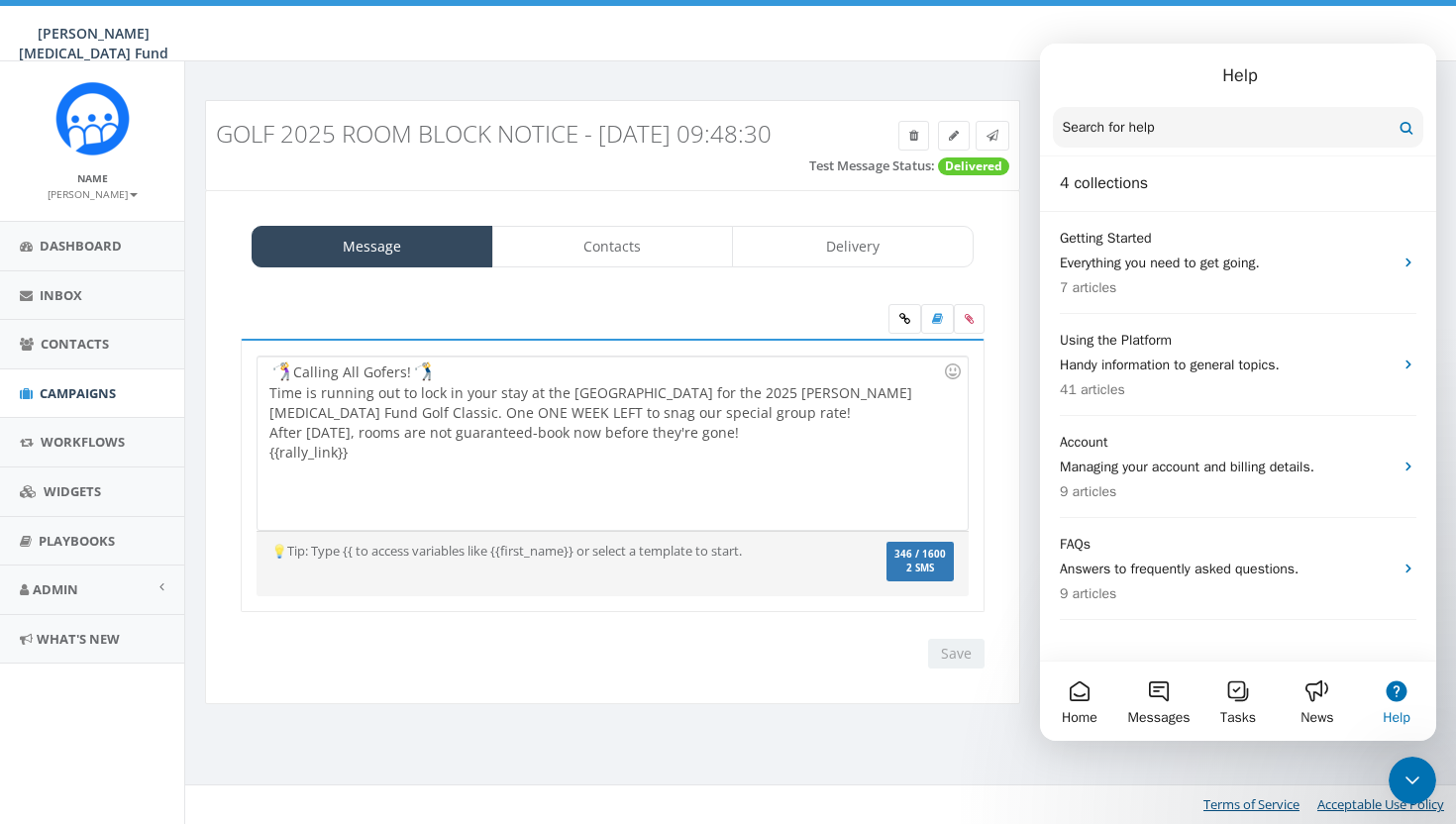 click on "Search for help" at bounding box center (1238, 128) 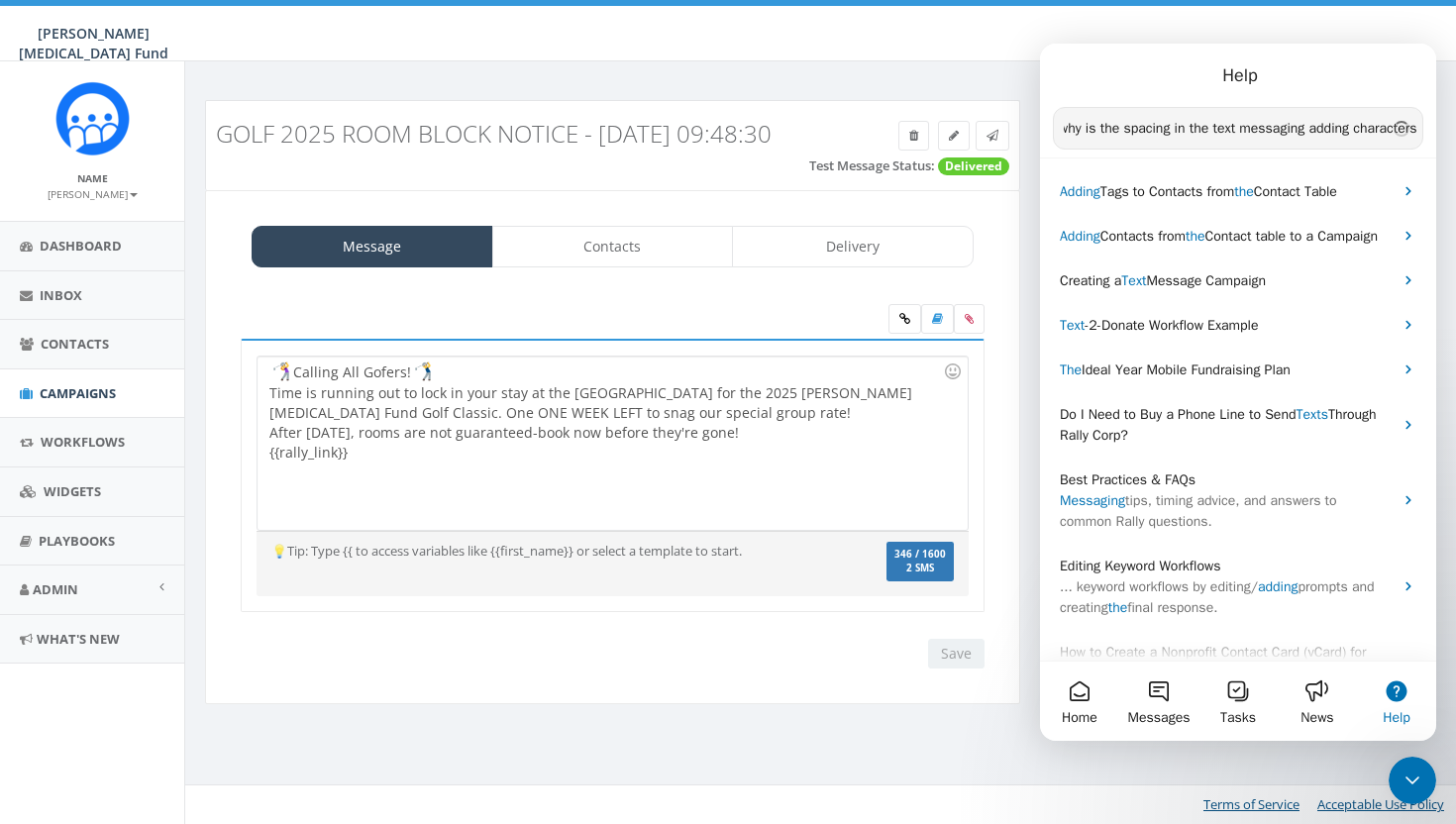 scroll, scrollTop: 0, scrollLeft: 24, axis: horizontal 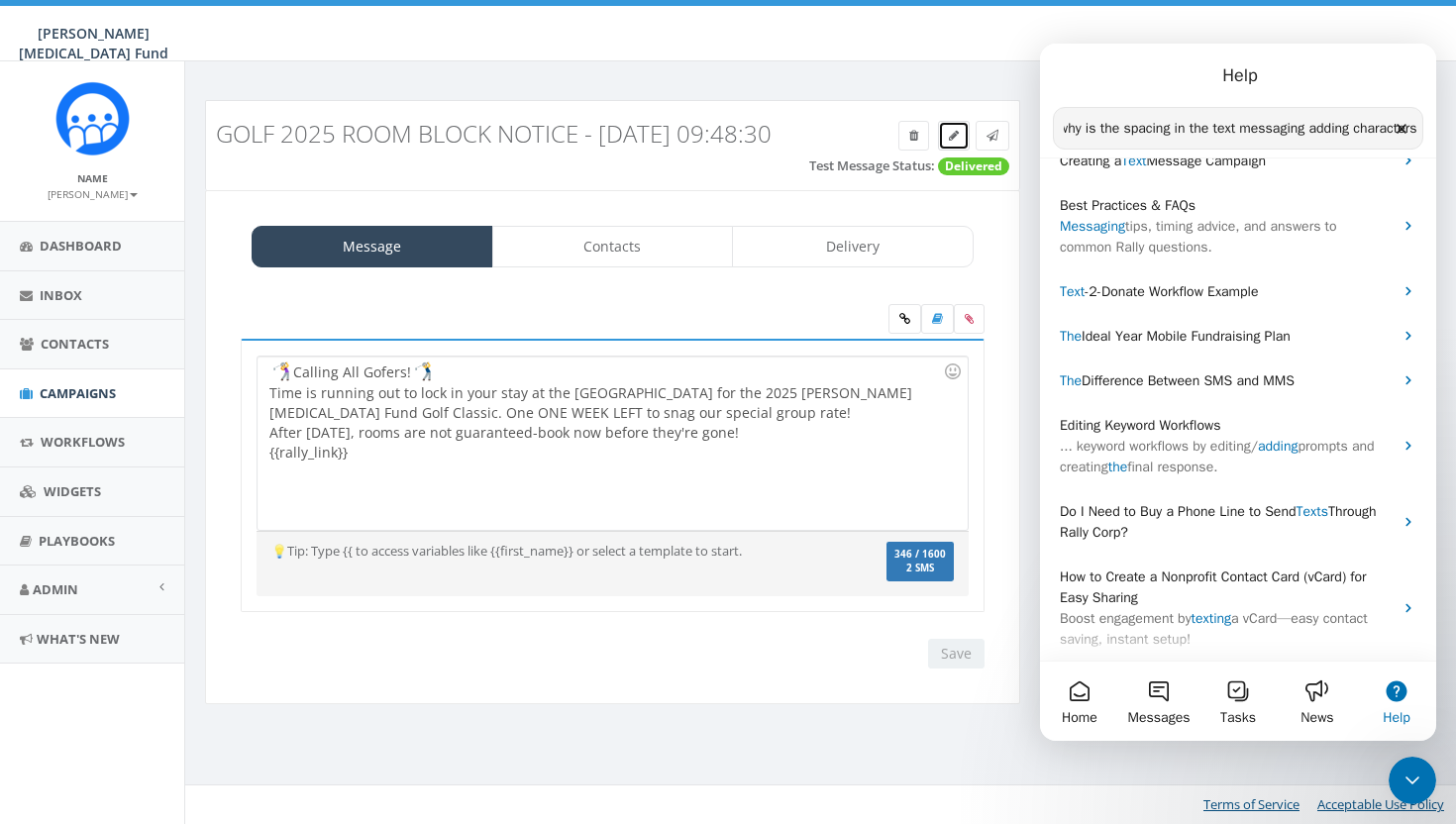 click at bounding box center (954, 136) 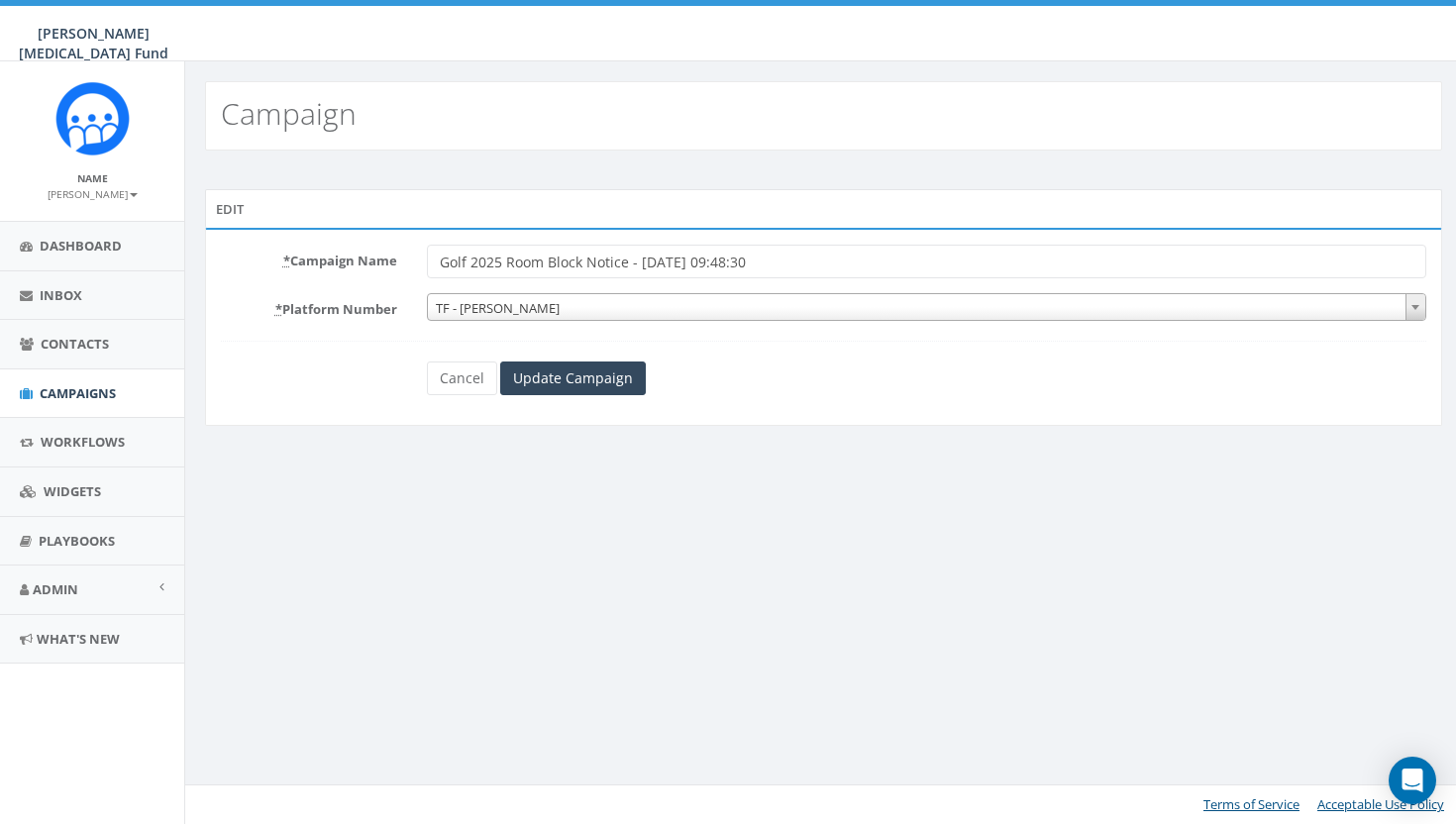 scroll, scrollTop: 0, scrollLeft: 0, axis: both 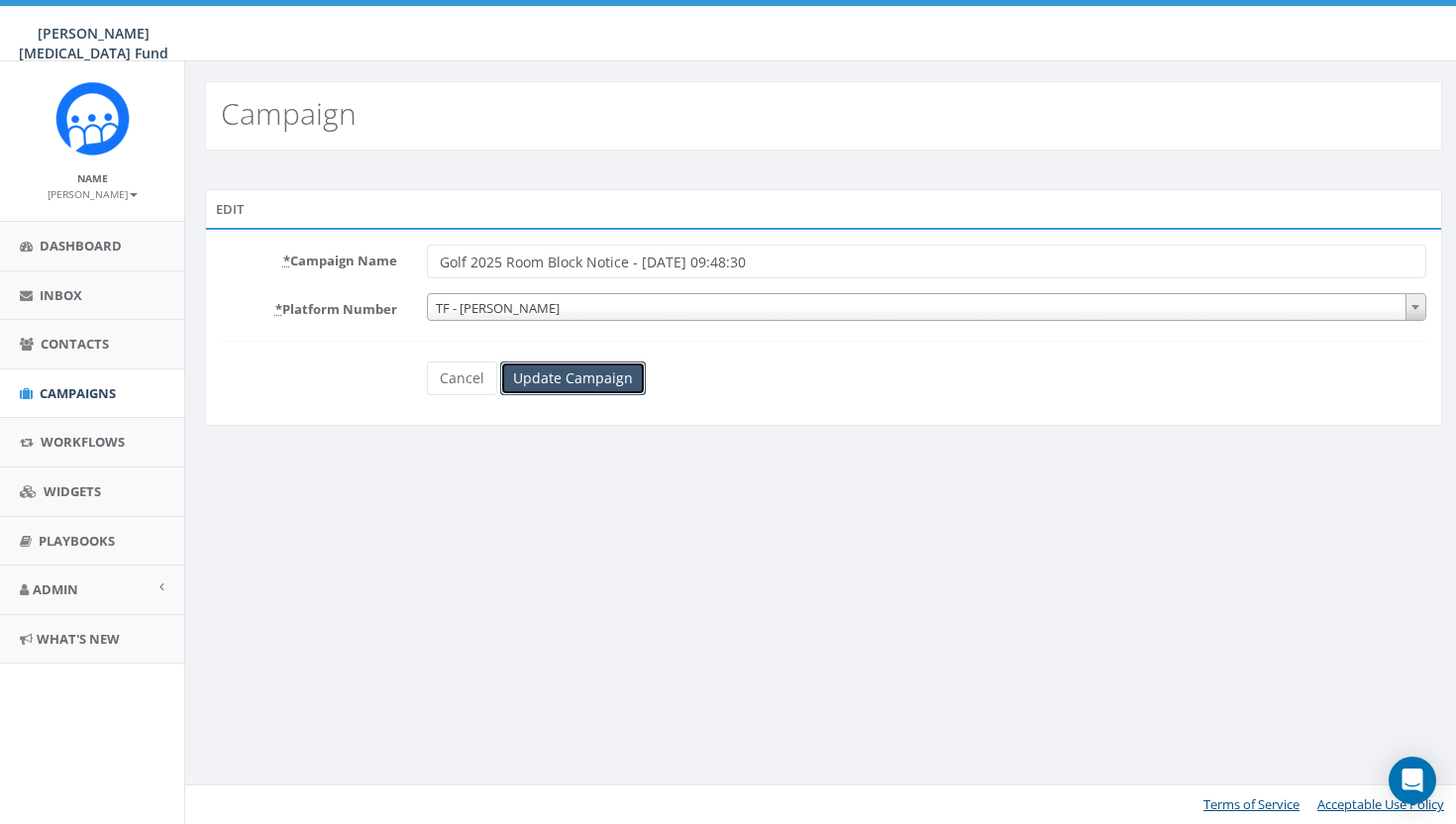 click on "Update Campaign" at bounding box center (572, 378) 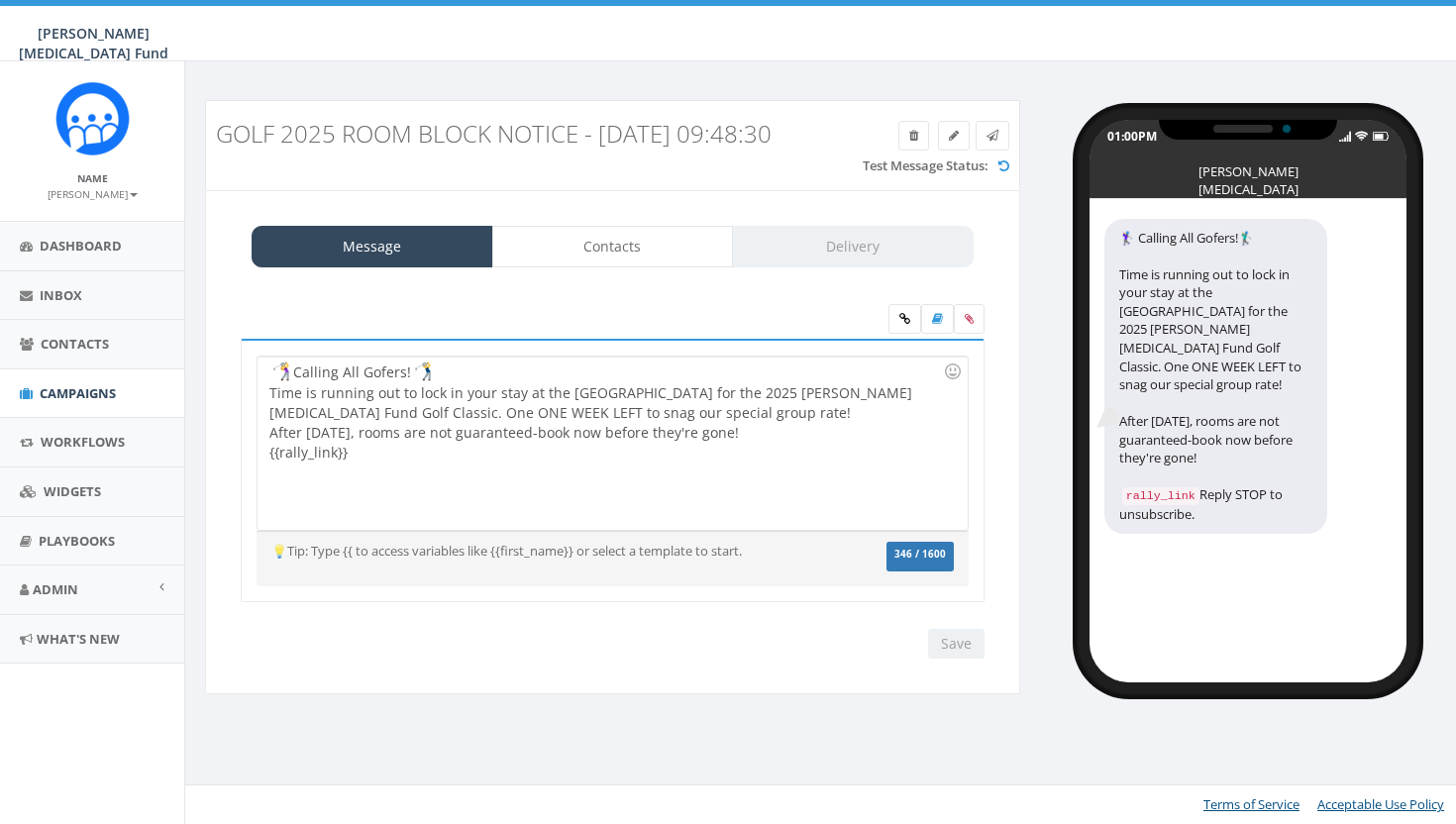scroll, scrollTop: 0, scrollLeft: 0, axis: both 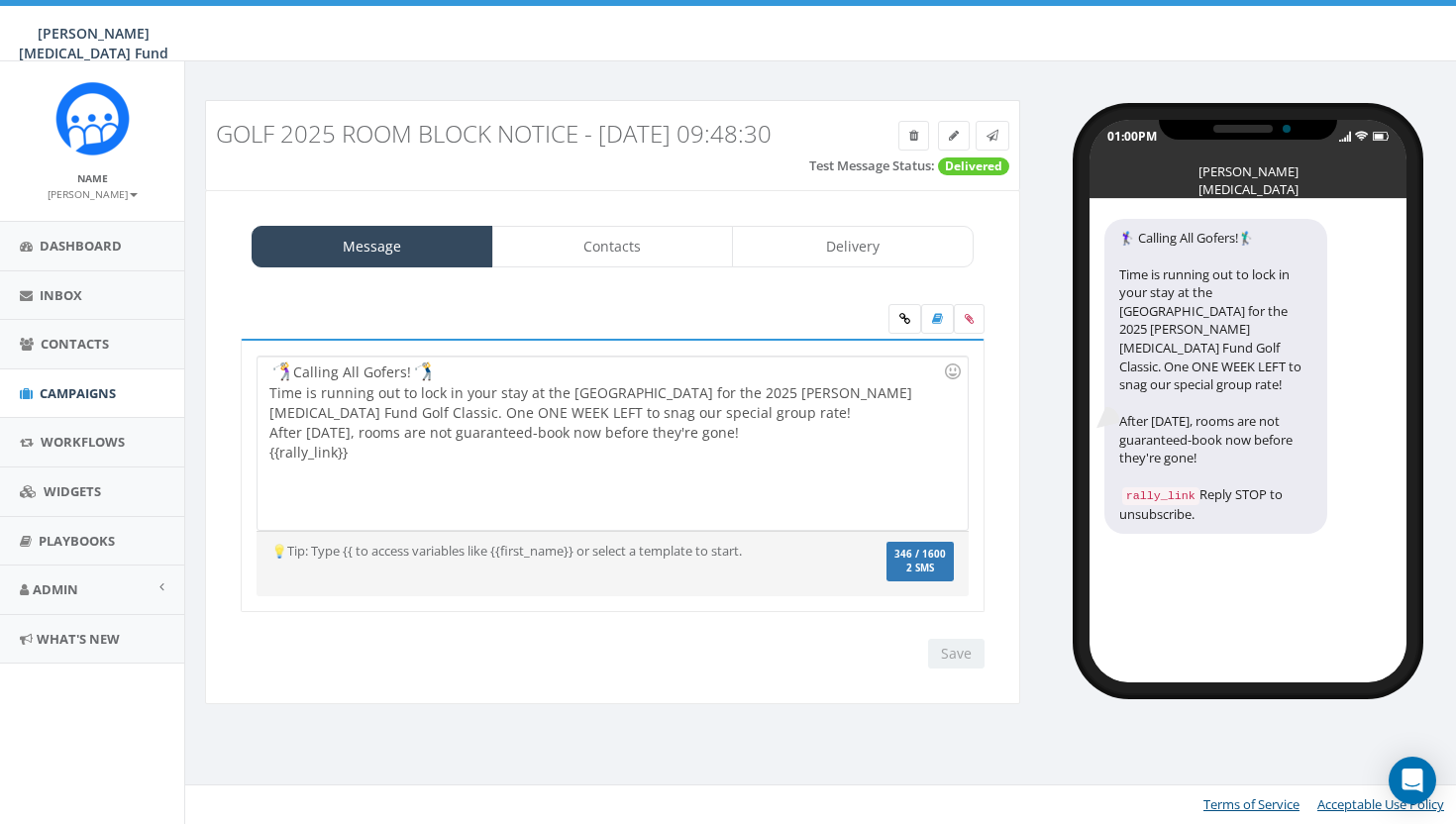 click on "Calling All Gofers! Time is running out to lock in your stay at the [GEOGRAPHIC_DATA] for the 2025 [PERSON_NAME] [MEDICAL_DATA] Fund Golf Classic. One ONE WEEK LEFT to snag our special group rate! After [DATE], rooms are not guaranteed-book now before they're gone!  {{rally_link}}" at bounding box center (612, 443) 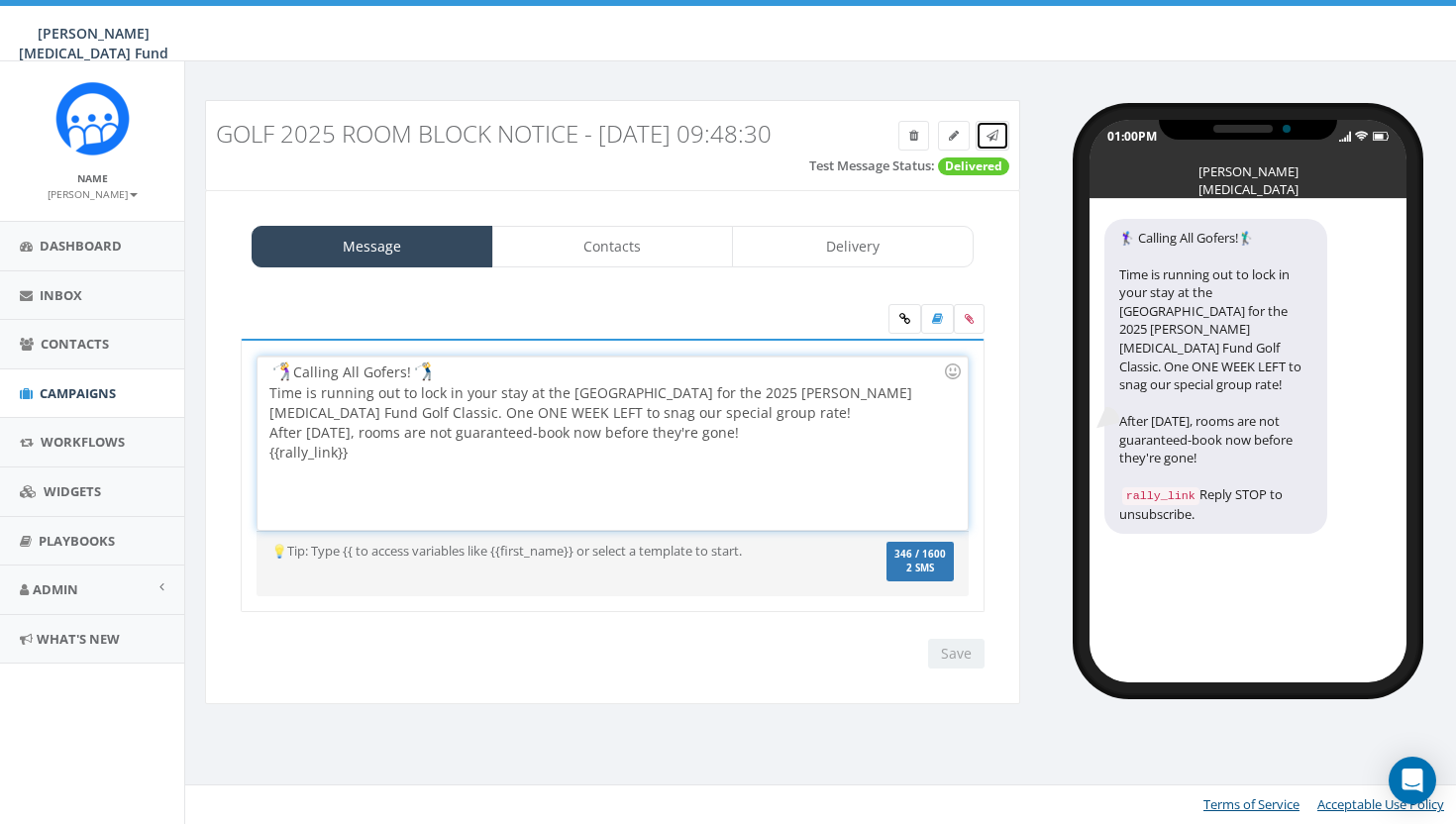 click at bounding box center (992, 136) 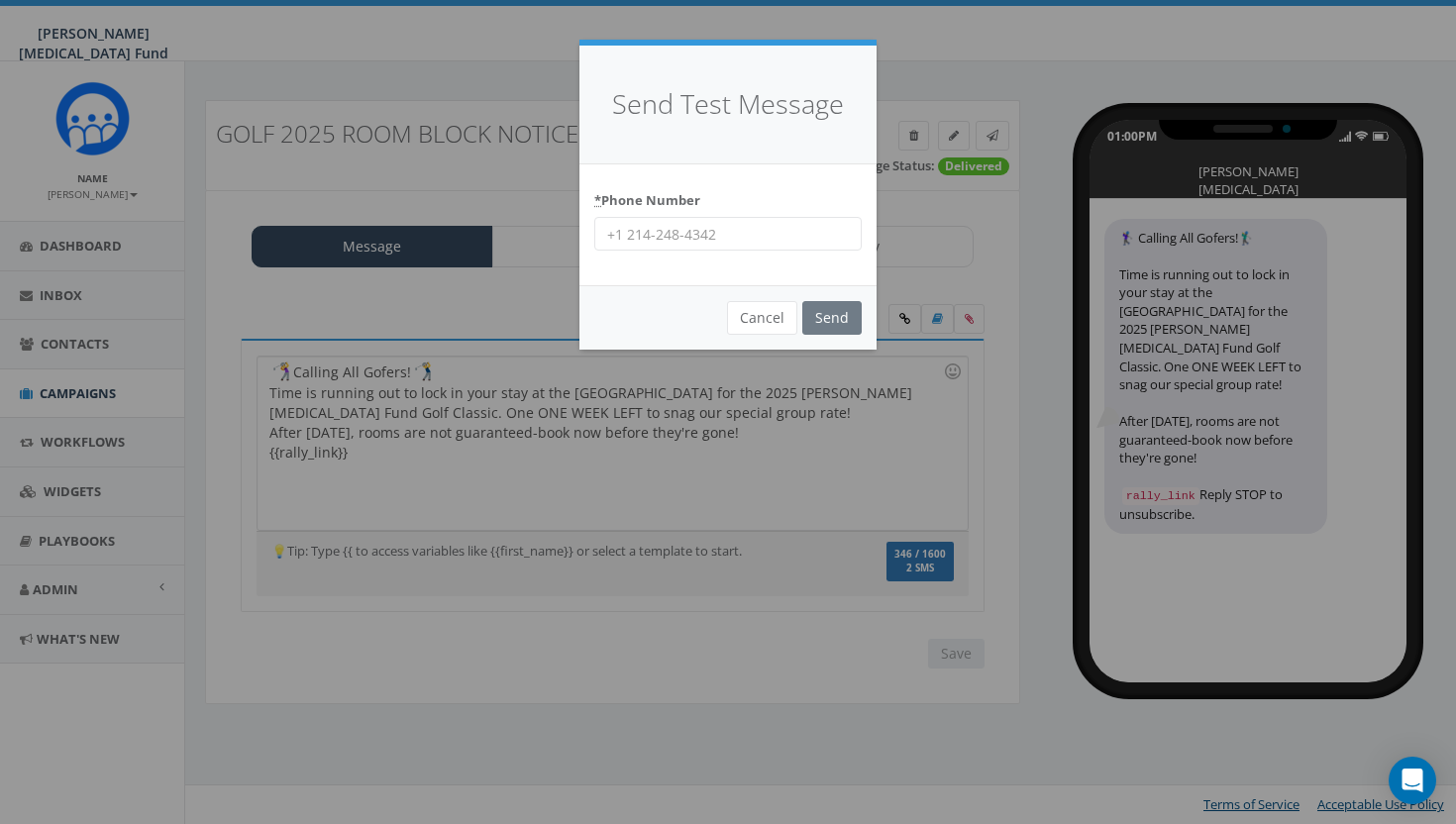 click on "*   Phone Number" at bounding box center [728, 234] 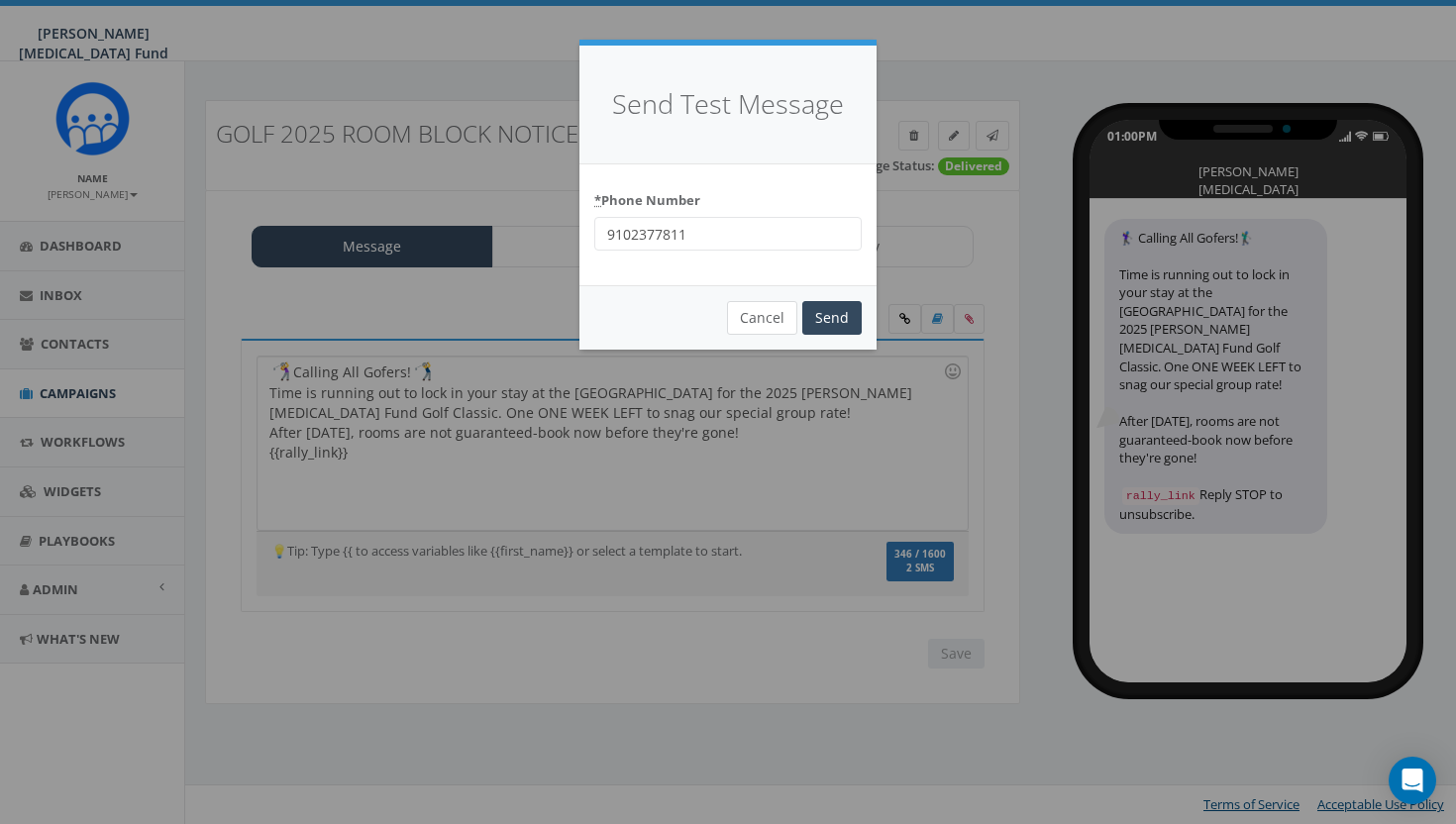 click on "Send" at bounding box center [832, 318] 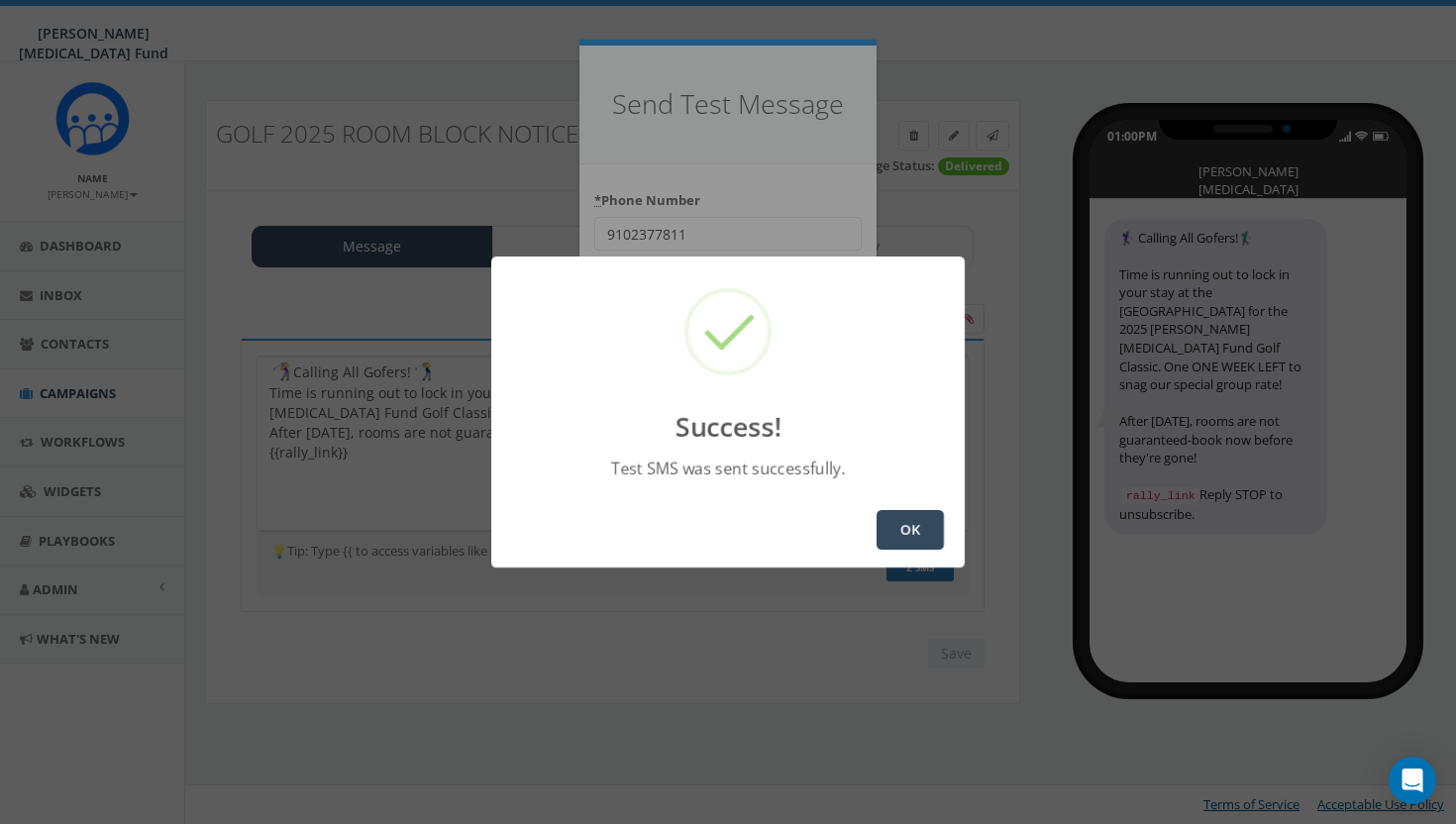 click on "OK" at bounding box center [910, 530] 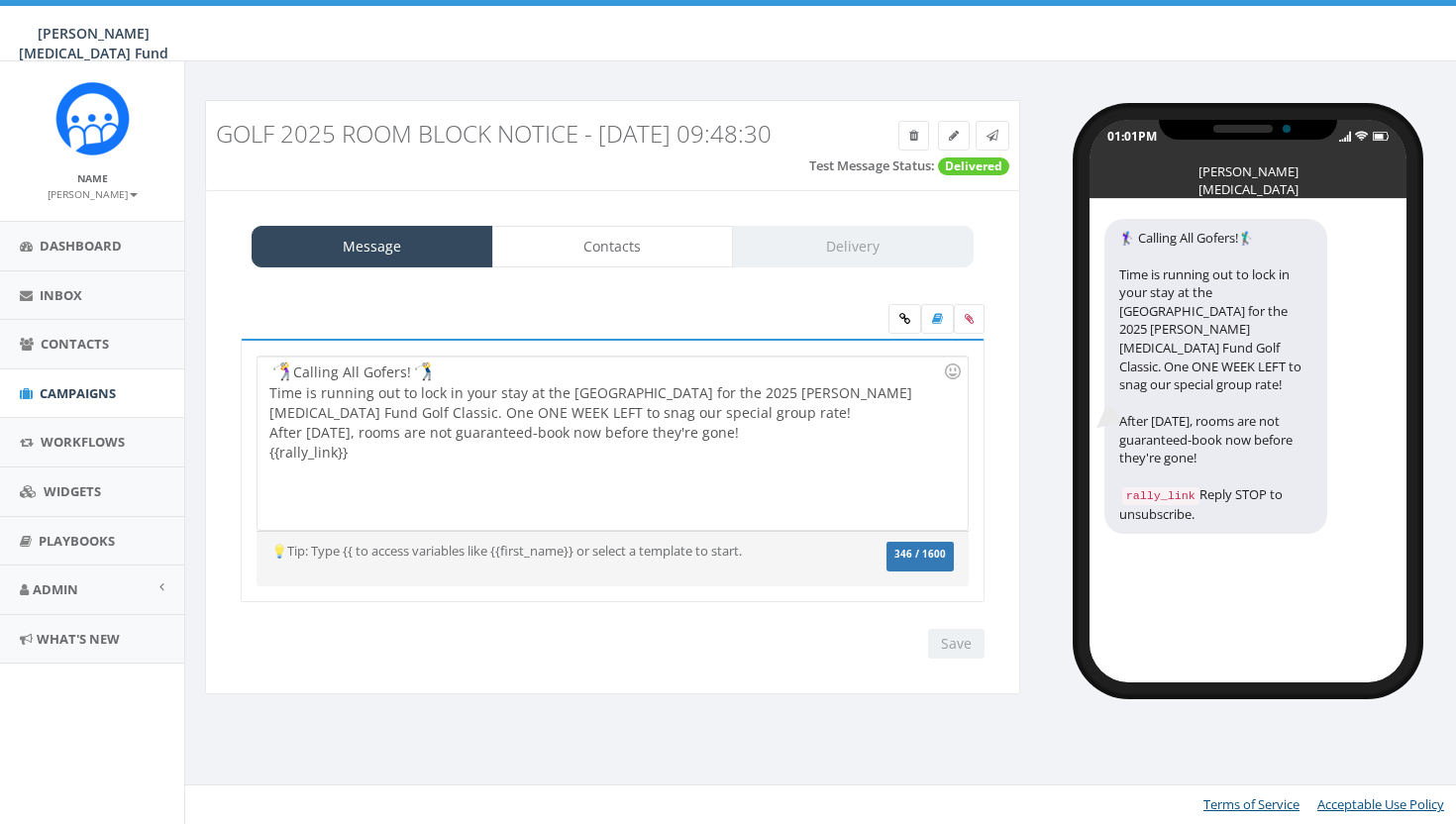 scroll, scrollTop: 0, scrollLeft: 0, axis: both 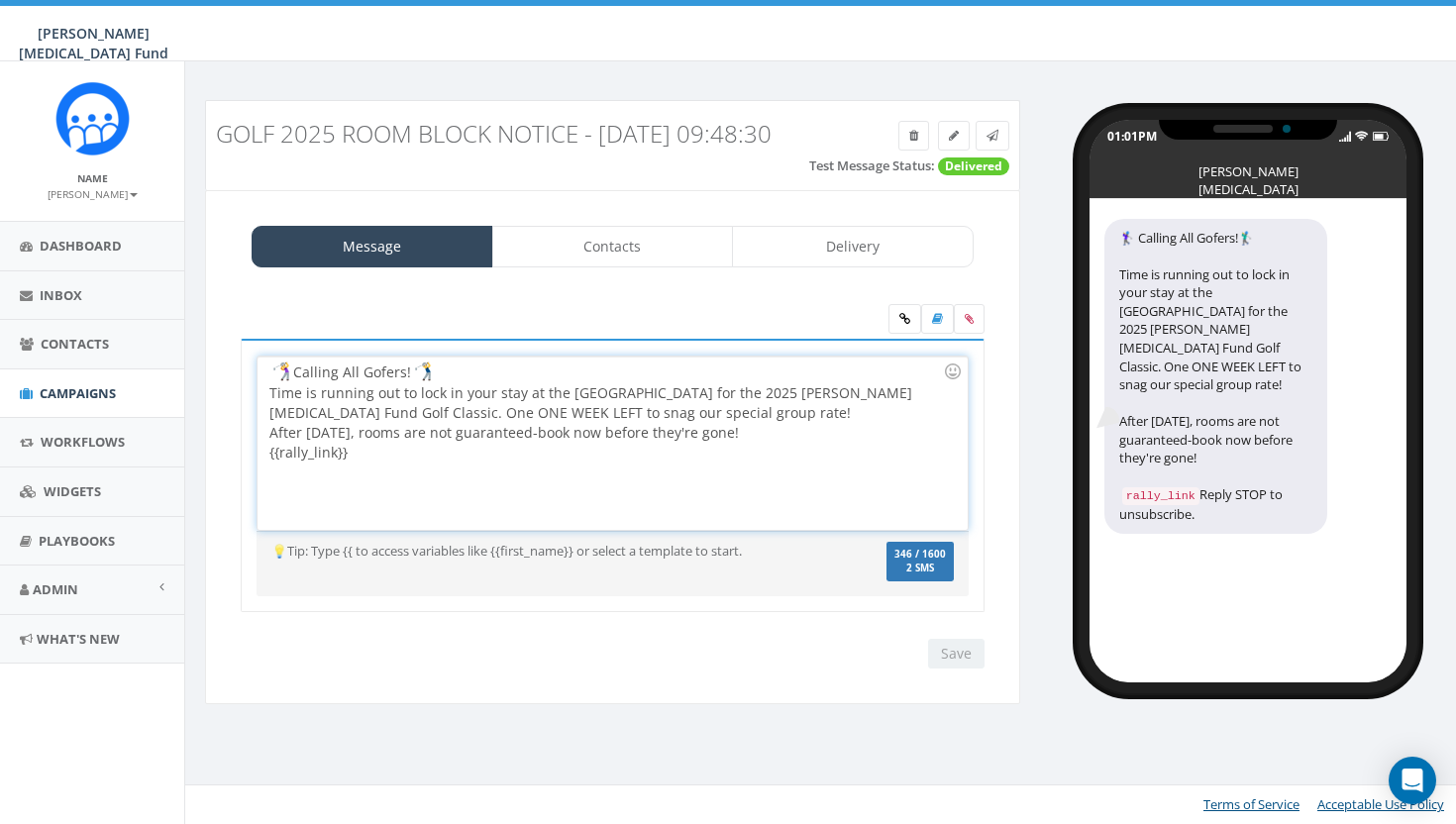click on "Calling All Gofers! Time is running out to lock in your stay at the [GEOGRAPHIC_DATA] for the 2025 [PERSON_NAME] [MEDICAL_DATA] Fund Golf Classic. One ONE WEEK LEFT to snag our special group rate! After [DATE], rooms are not guaranteed-book now before they're gone!  {{rally_link}}" at bounding box center [612, 443] 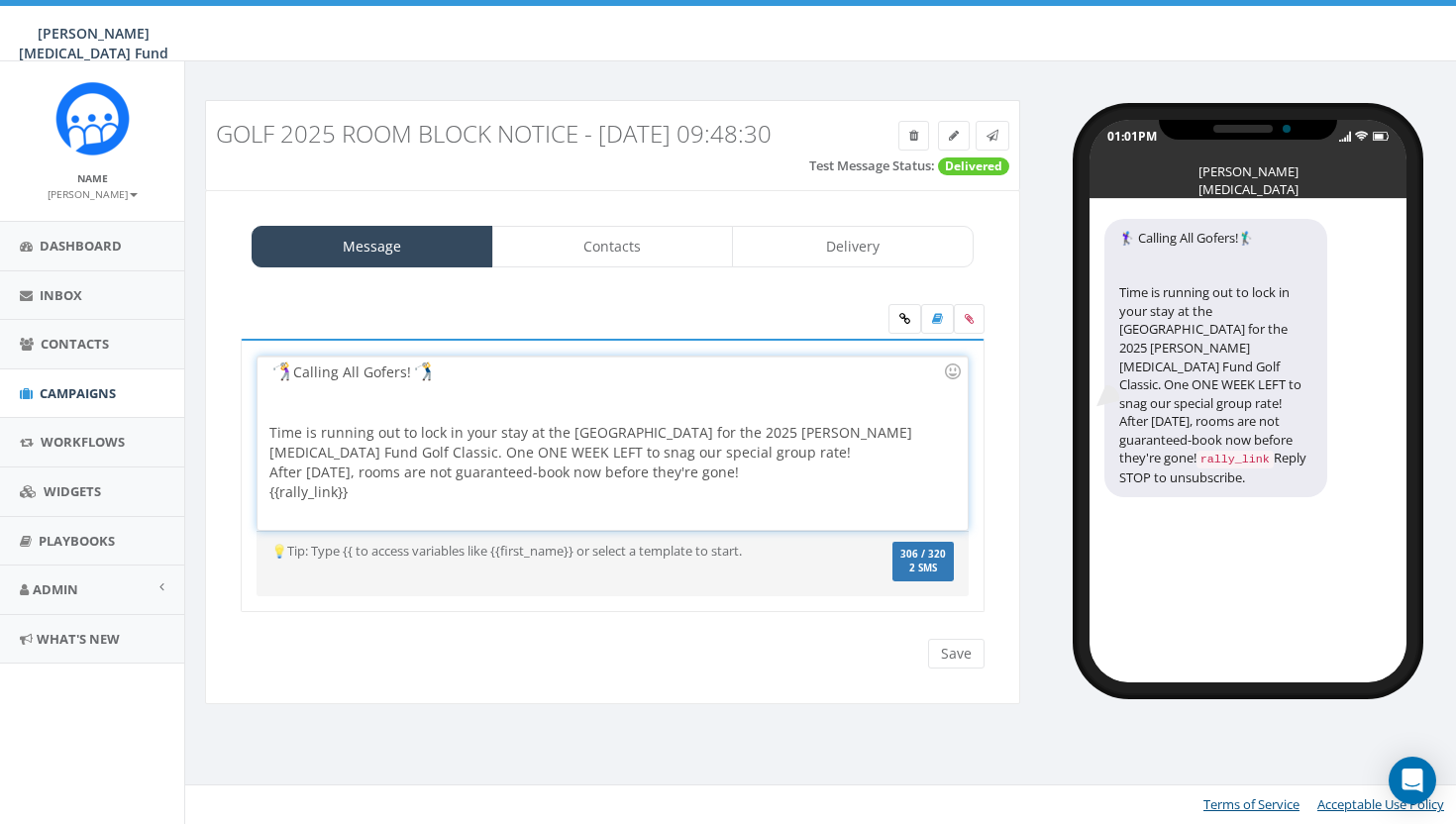 click on "Time is running out to lock in your stay at the [GEOGRAPHIC_DATA] for the 2025 [PERSON_NAME] [MEDICAL_DATA] Fund Golf Classic. One ONE WEEK LEFT to snag our special group rate! After [DATE], rooms are not guaranteed-book now before they're gone!  {{rally_link}}" at bounding box center [606, 453] 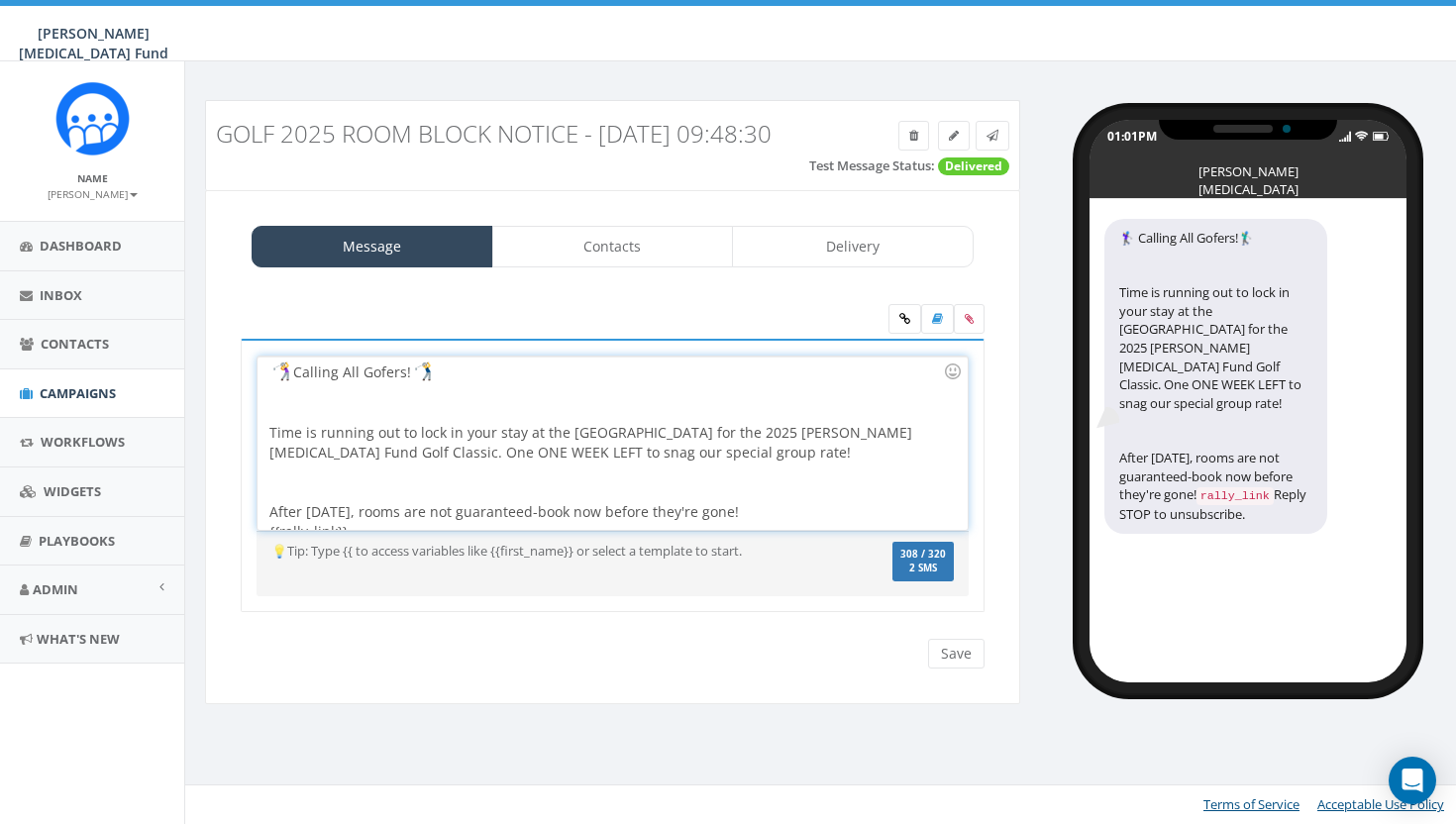 scroll, scrollTop: 18, scrollLeft: 0, axis: vertical 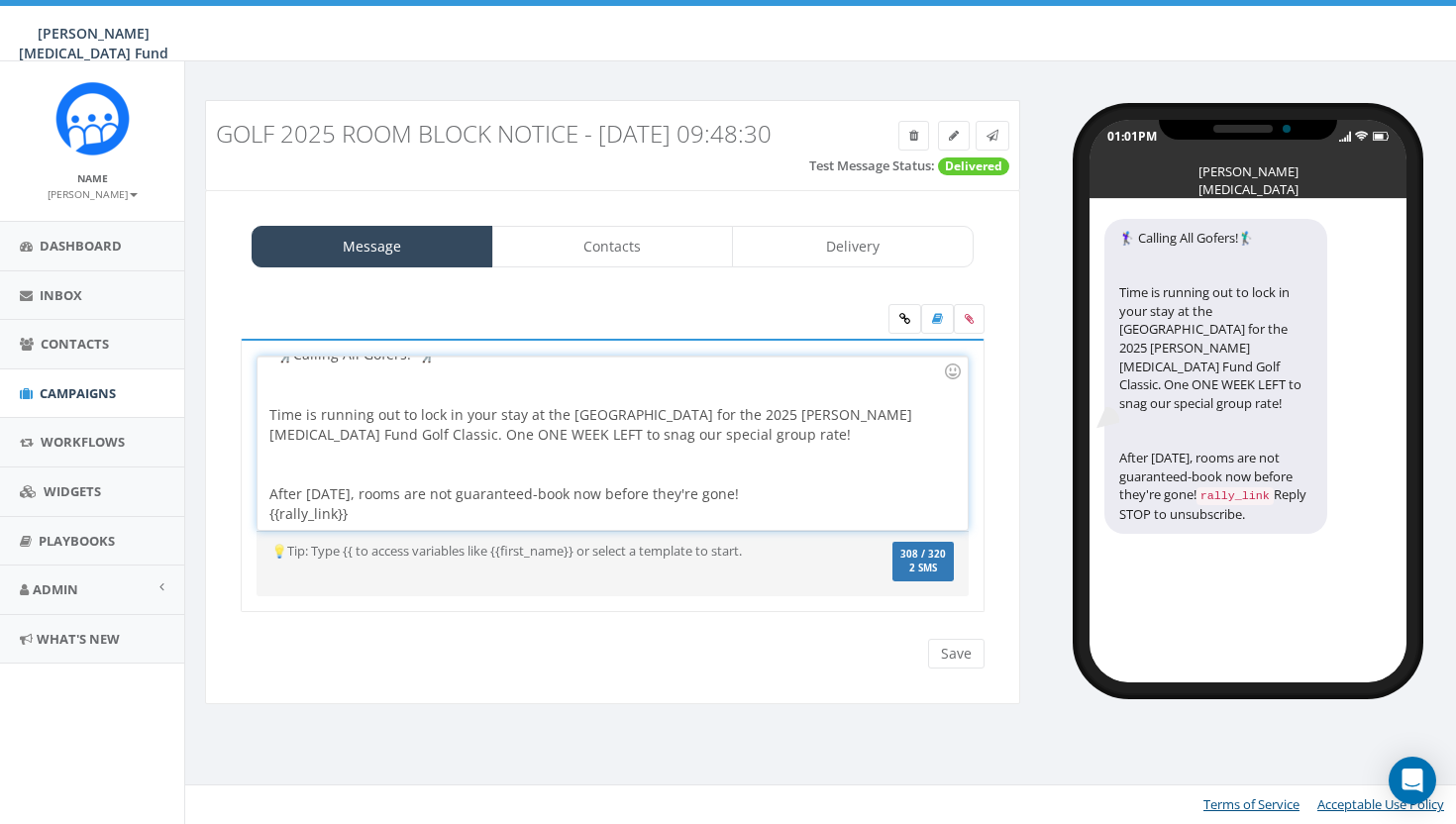 click on "After [DATE], rooms are not guaranteed-book now before they're gone!  {{rally_link}}" at bounding box center [606, 494] 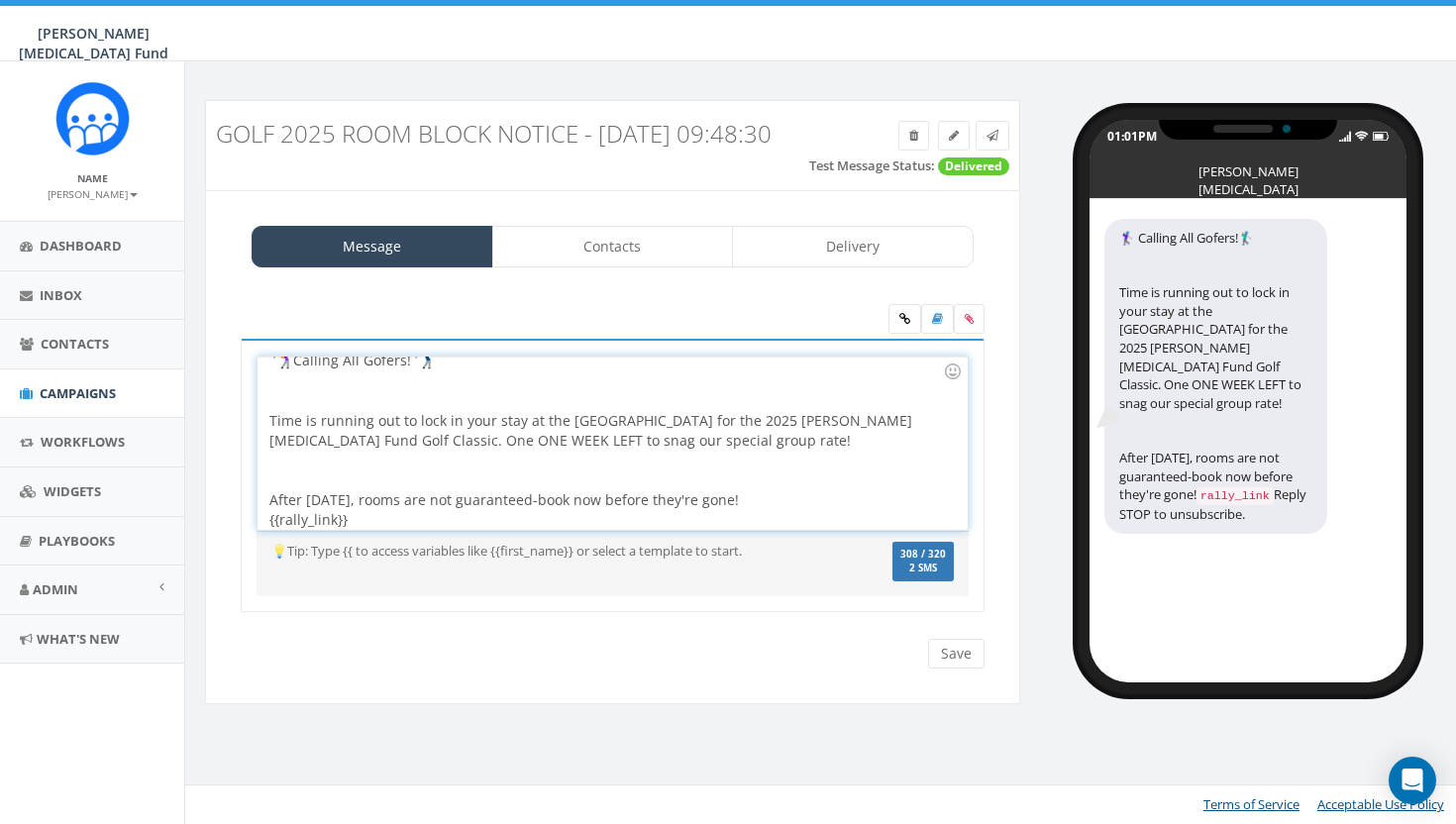 scroll, scrollTop: 32, scrollLeft: 0, axis: vertical 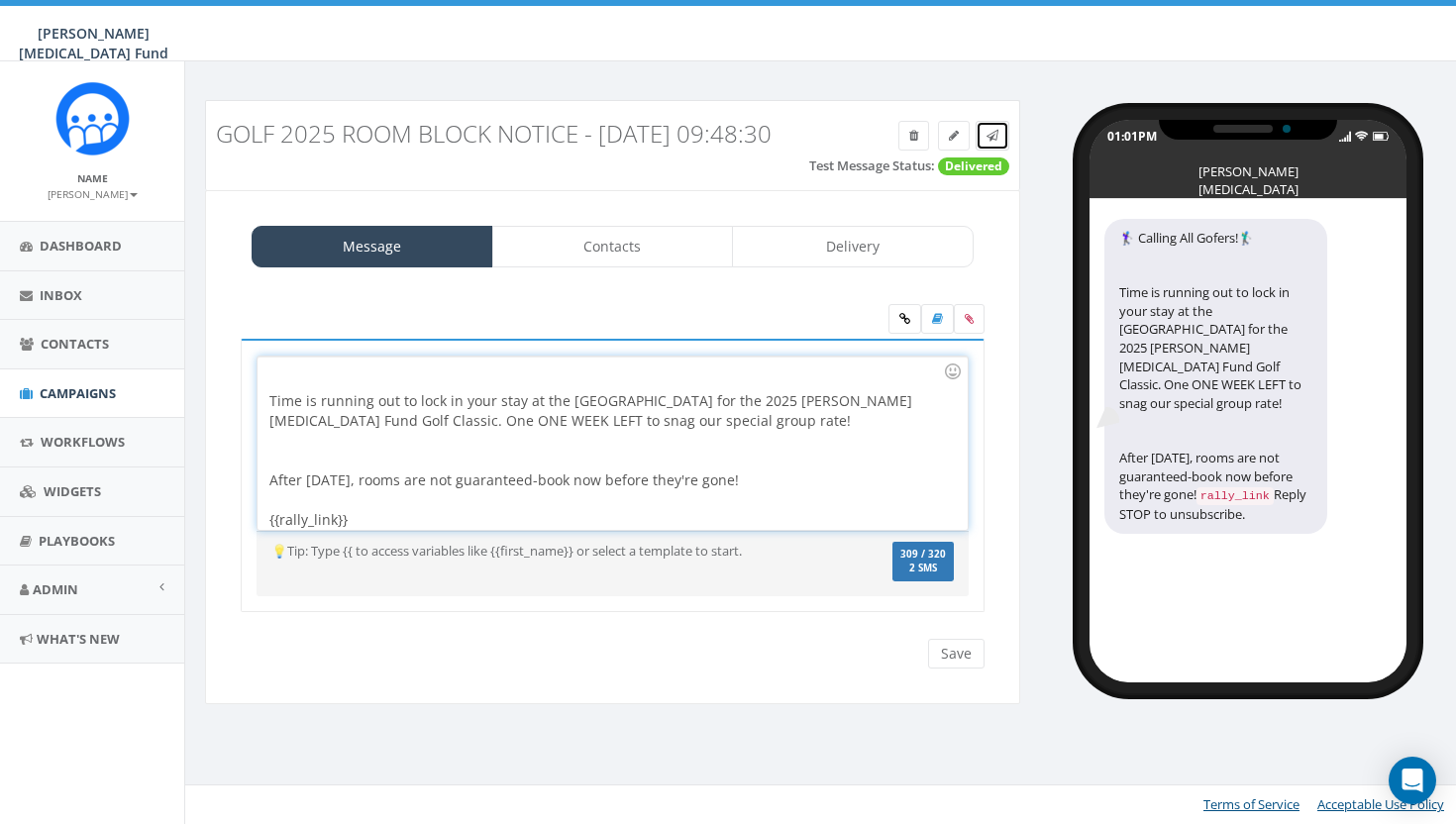 click at bounding box center (992, 136) 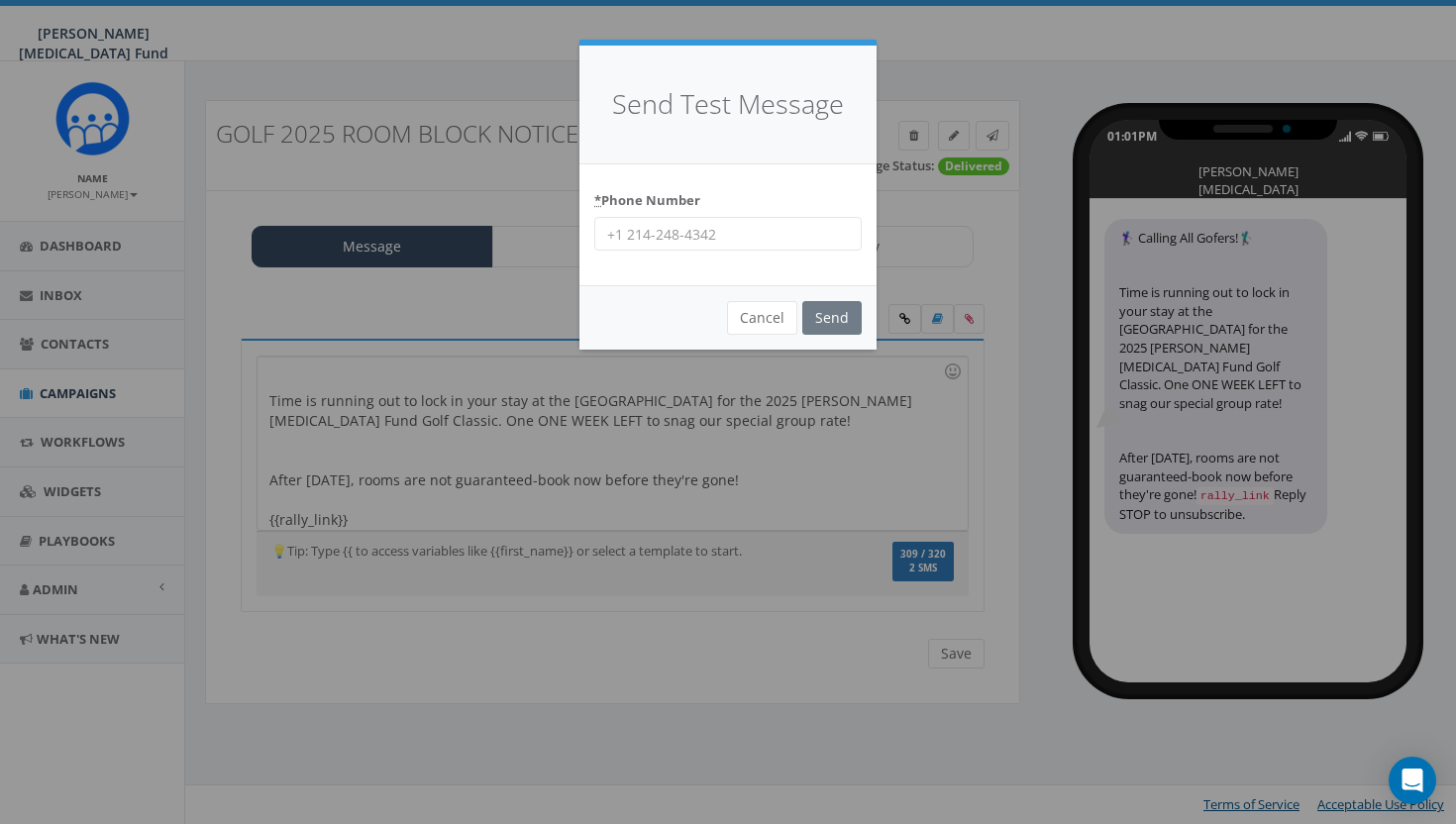 click on "*   Phone Number" at bounding box center (728, 234) 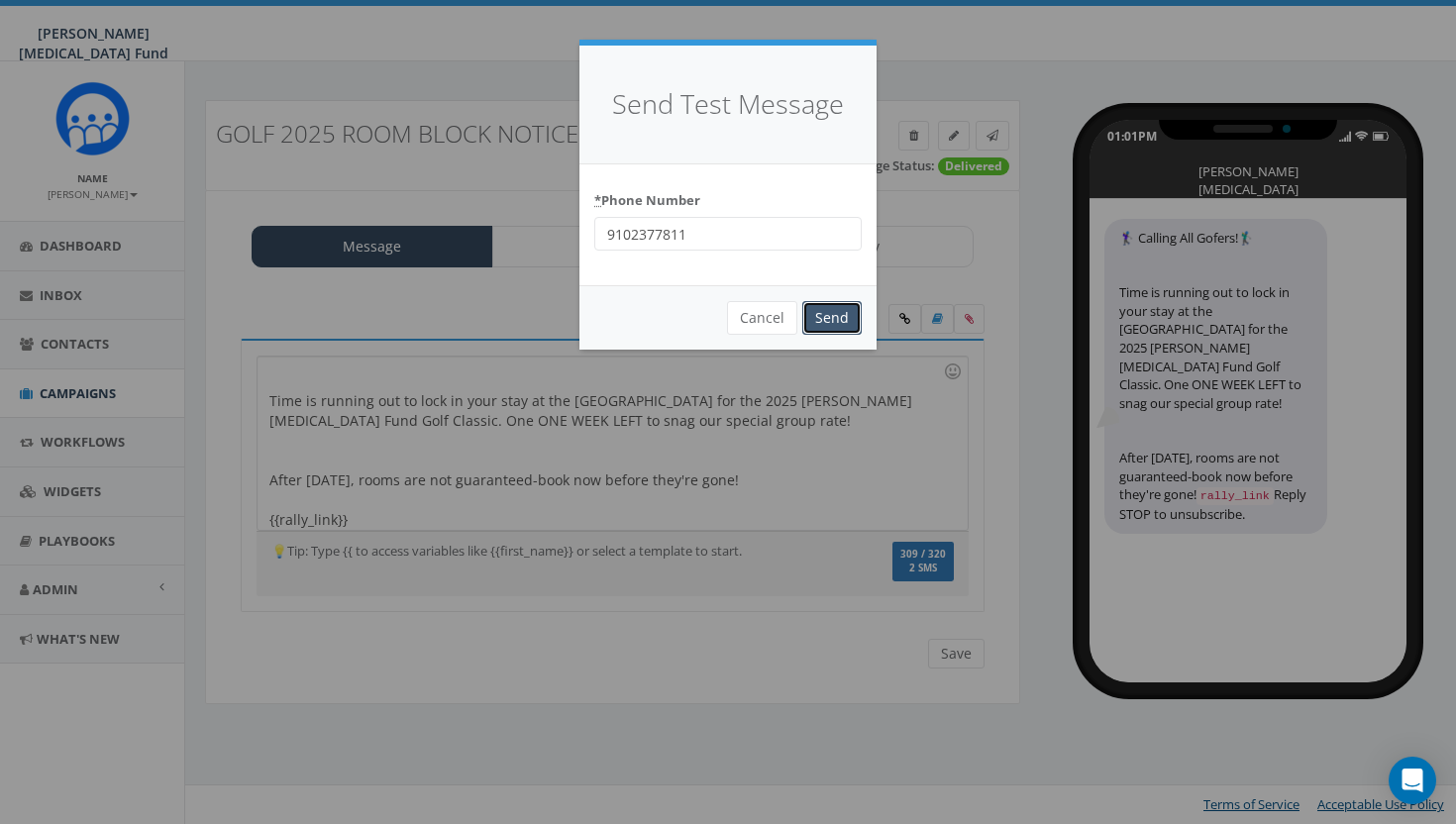 click on "Send" at bounding box center [832, 318] 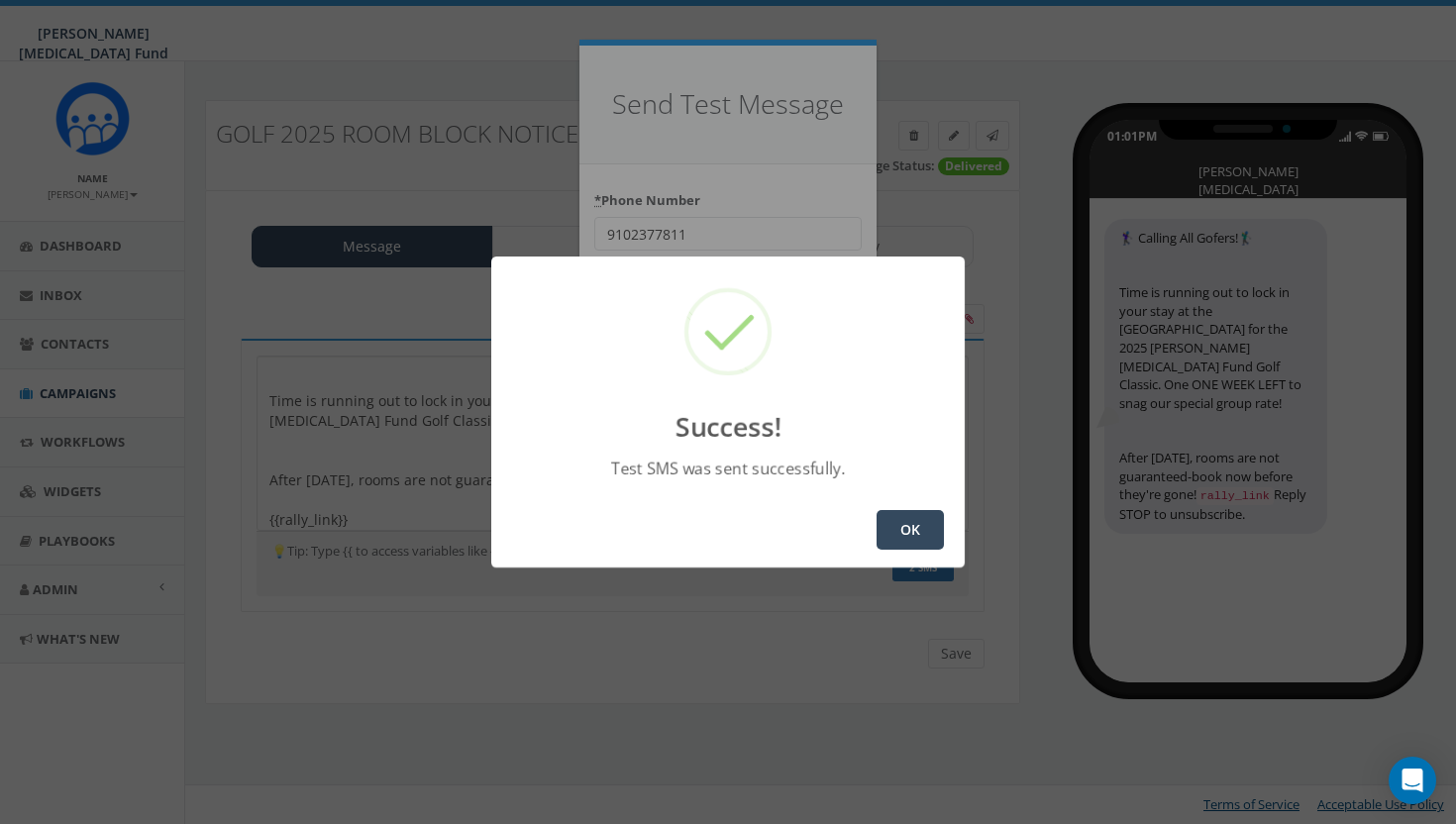 click on "OK" at bounding box center [910, 530] 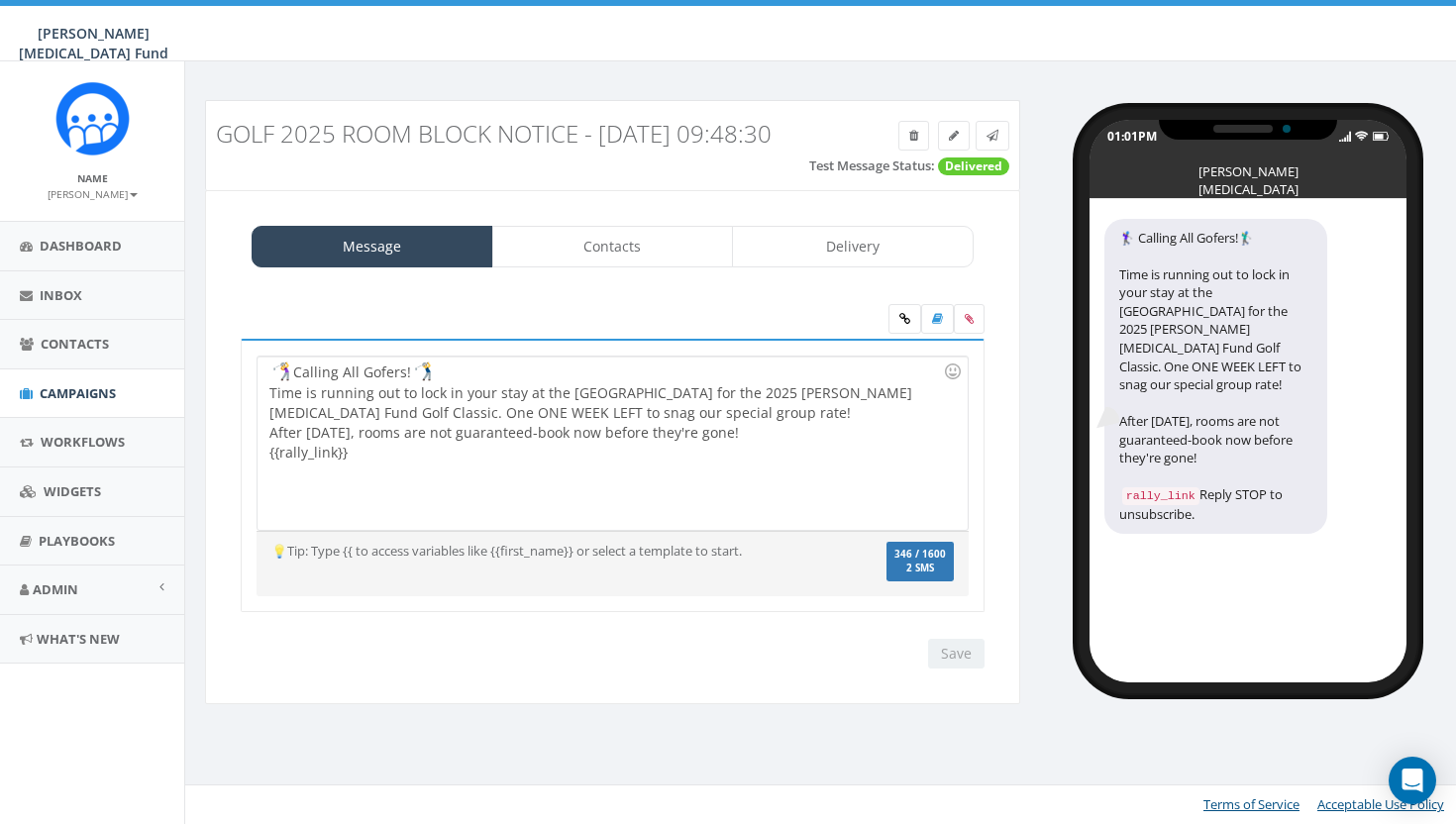 scroll, scrollTop: 0, scrollLeft: 0, axis: both 